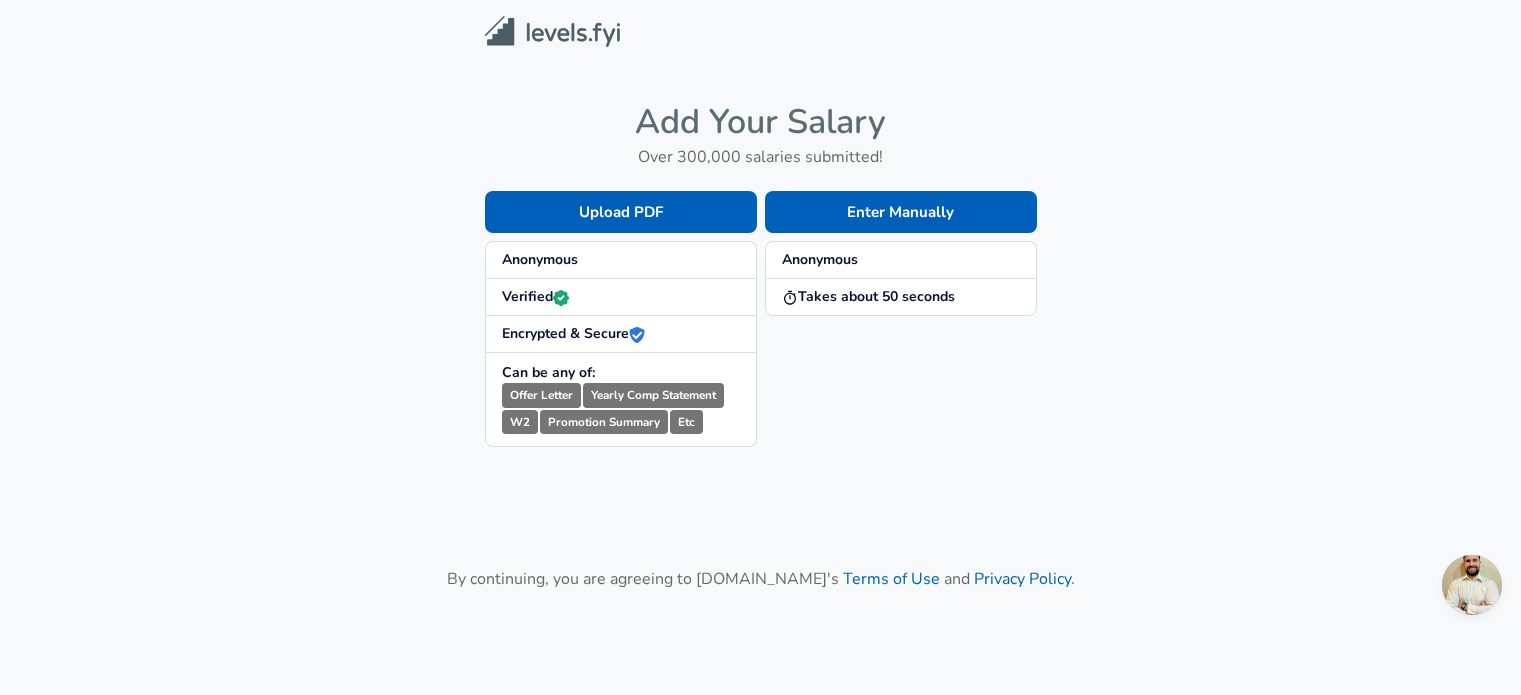 scroll, scrollTop: 0, scrollLeft: 0, axis: both 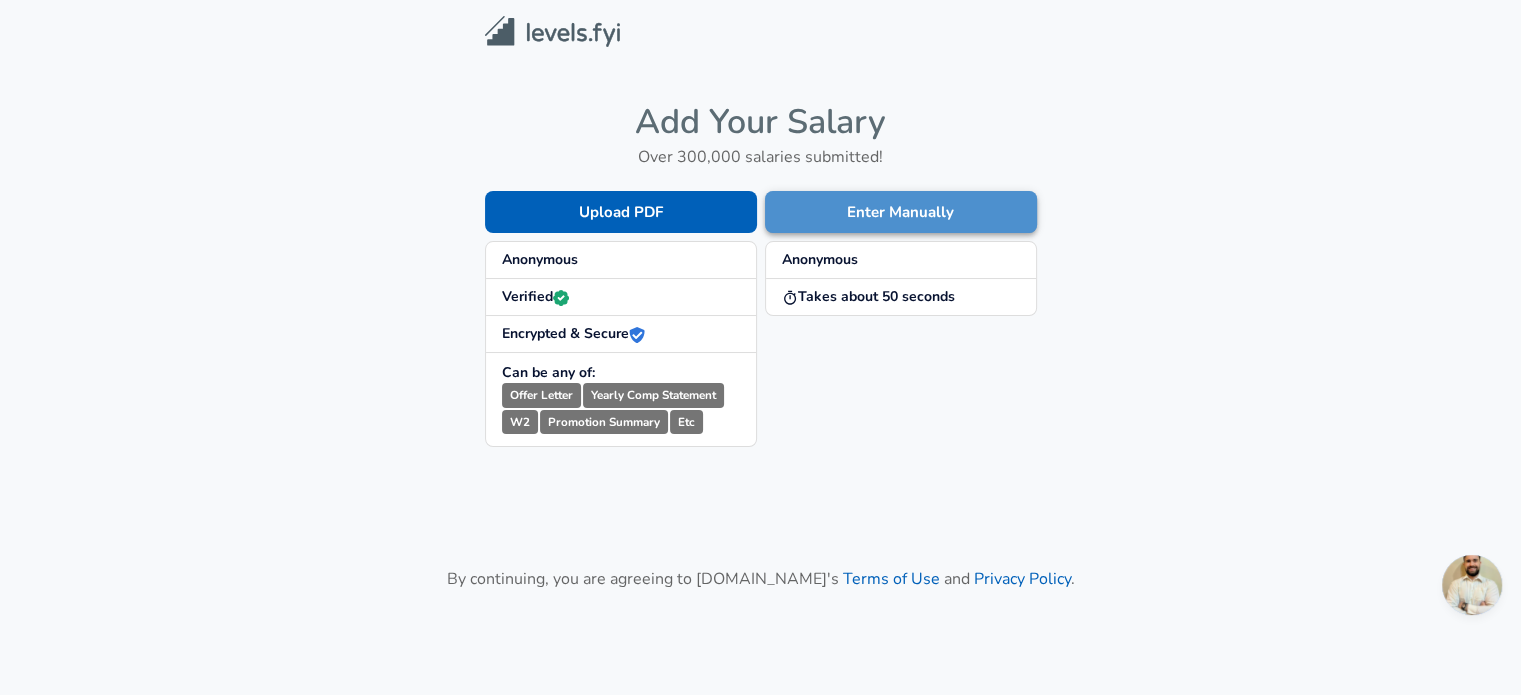 click on "Enter Manually" at bounding box center [901, 212] 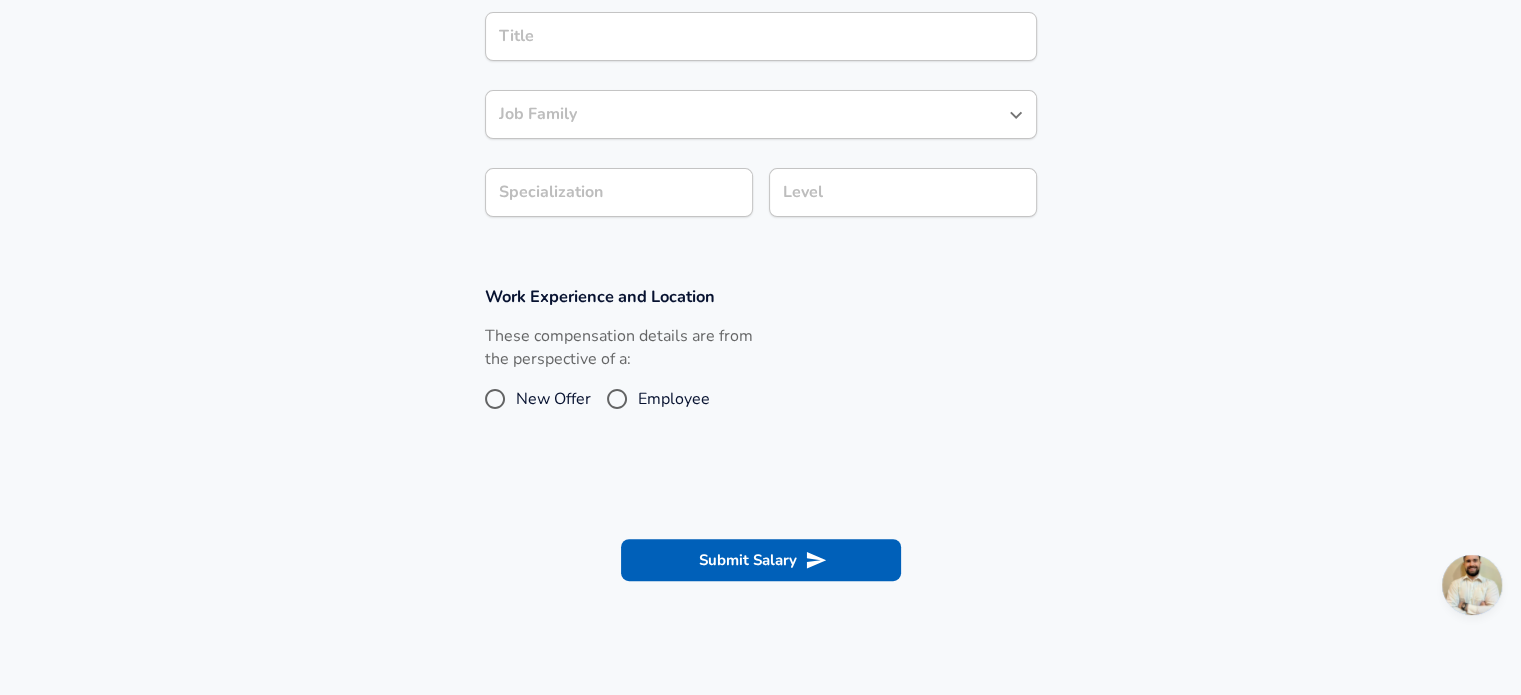 scroll, scrollTop: 18, scrollLeft: 0, axis: vertical 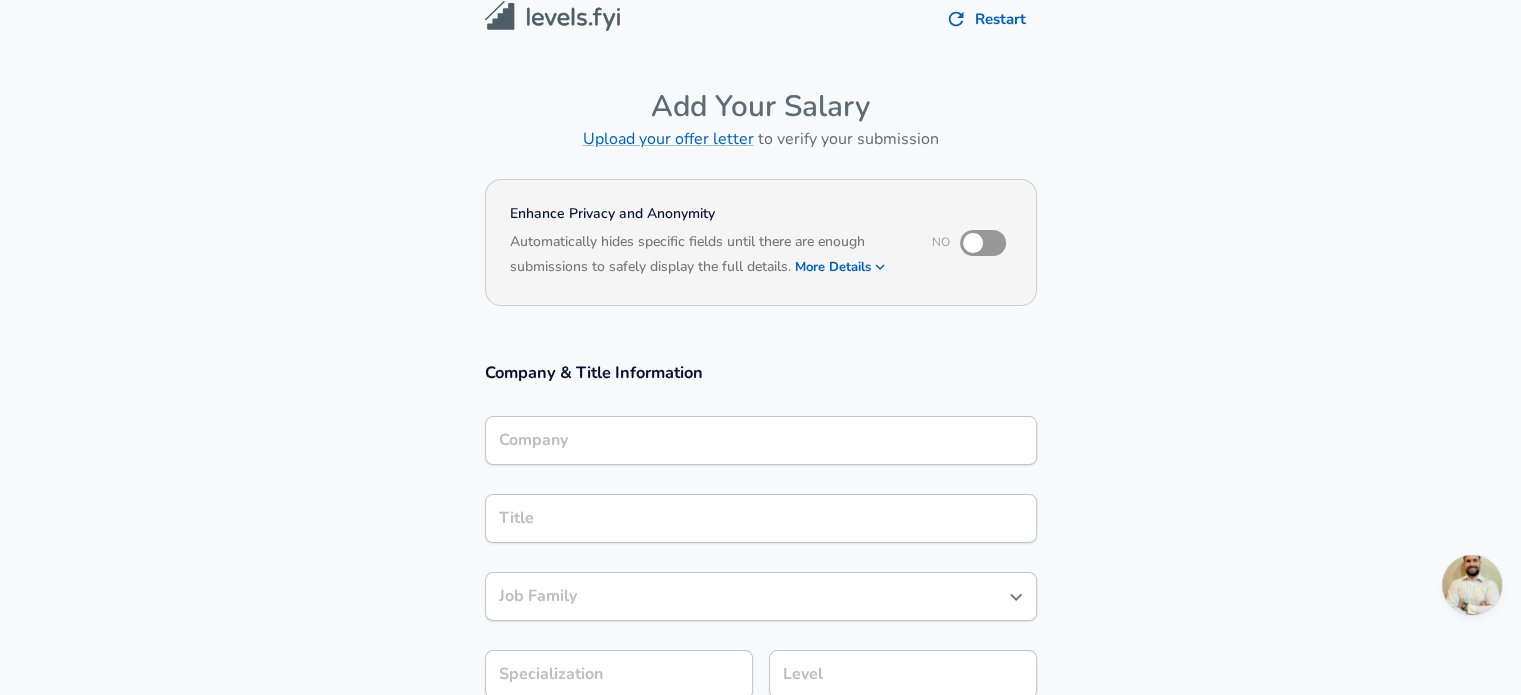 click on "Company" at bounding box center [761, 440] 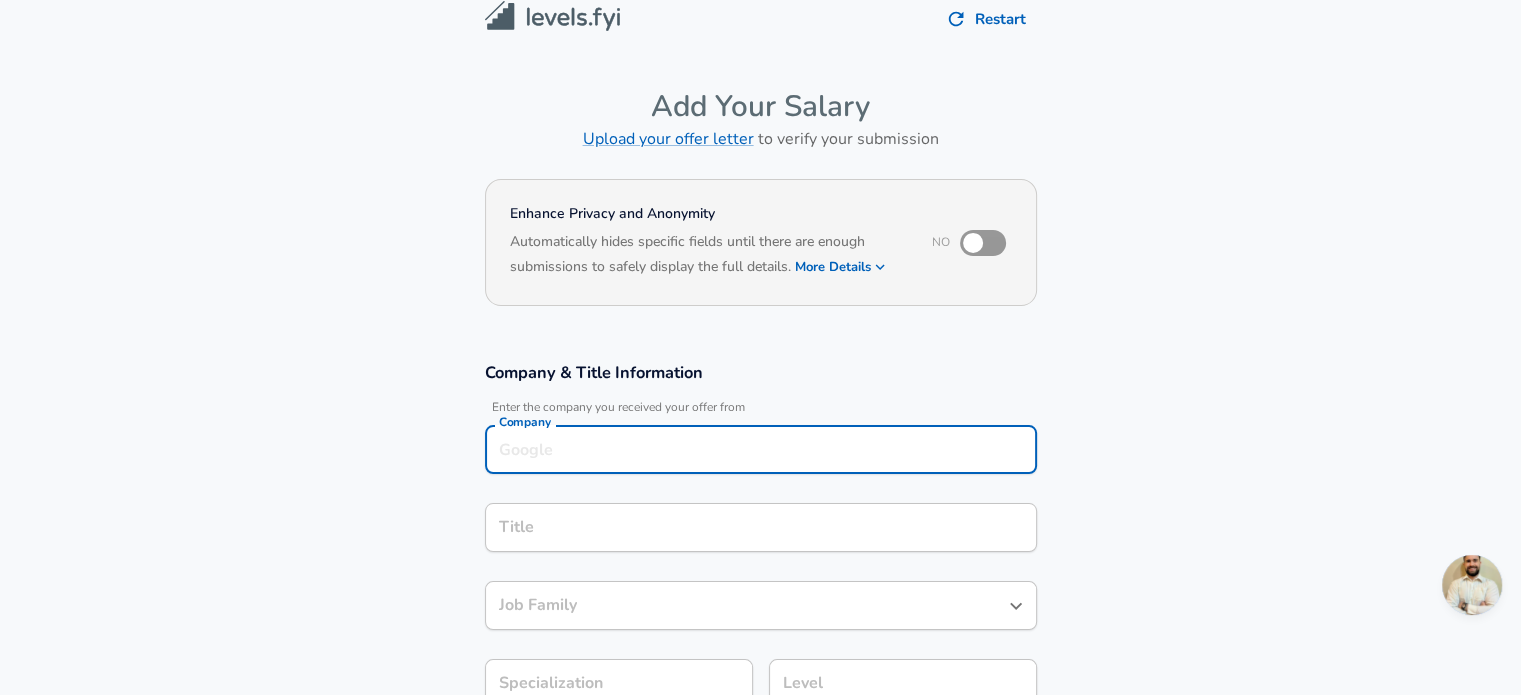 scroll, scrollTop: 38, scrollLeft: 0, axis: vertical 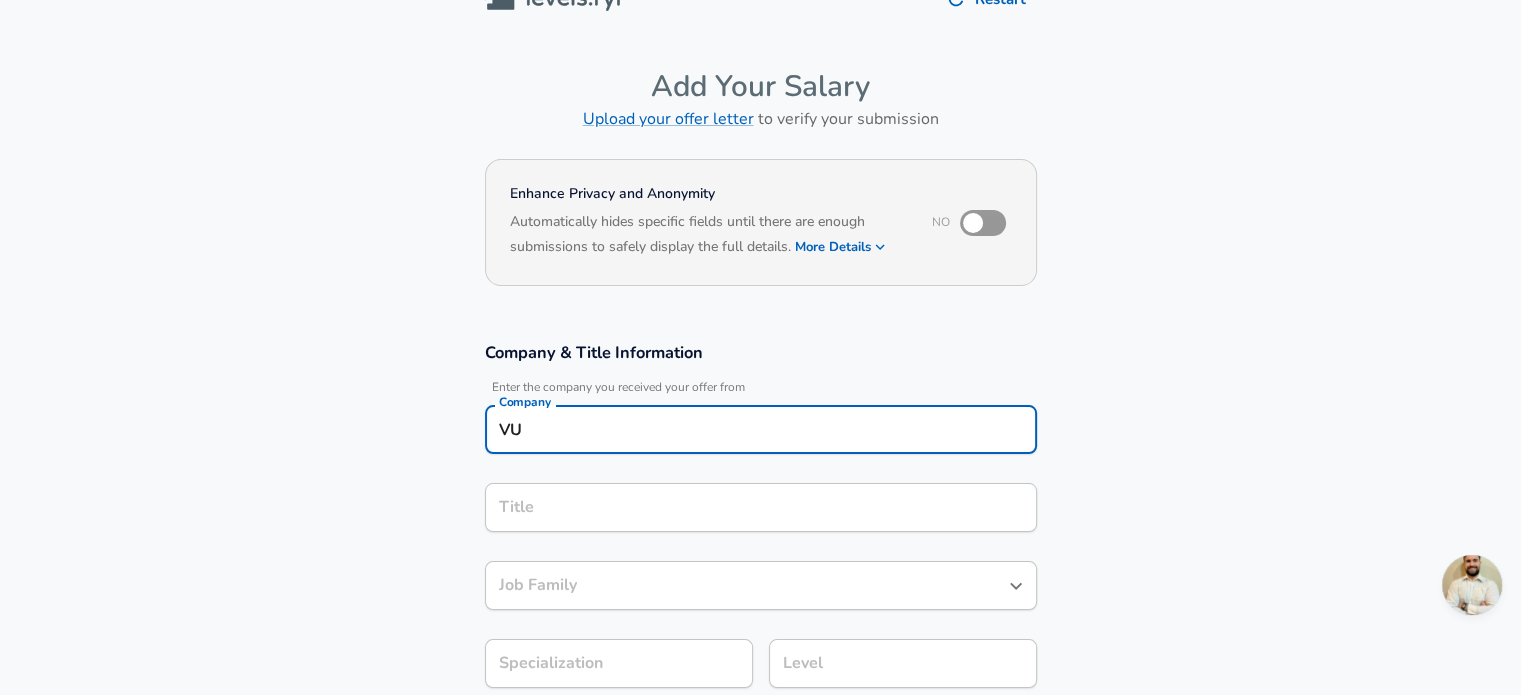 type on "VU" 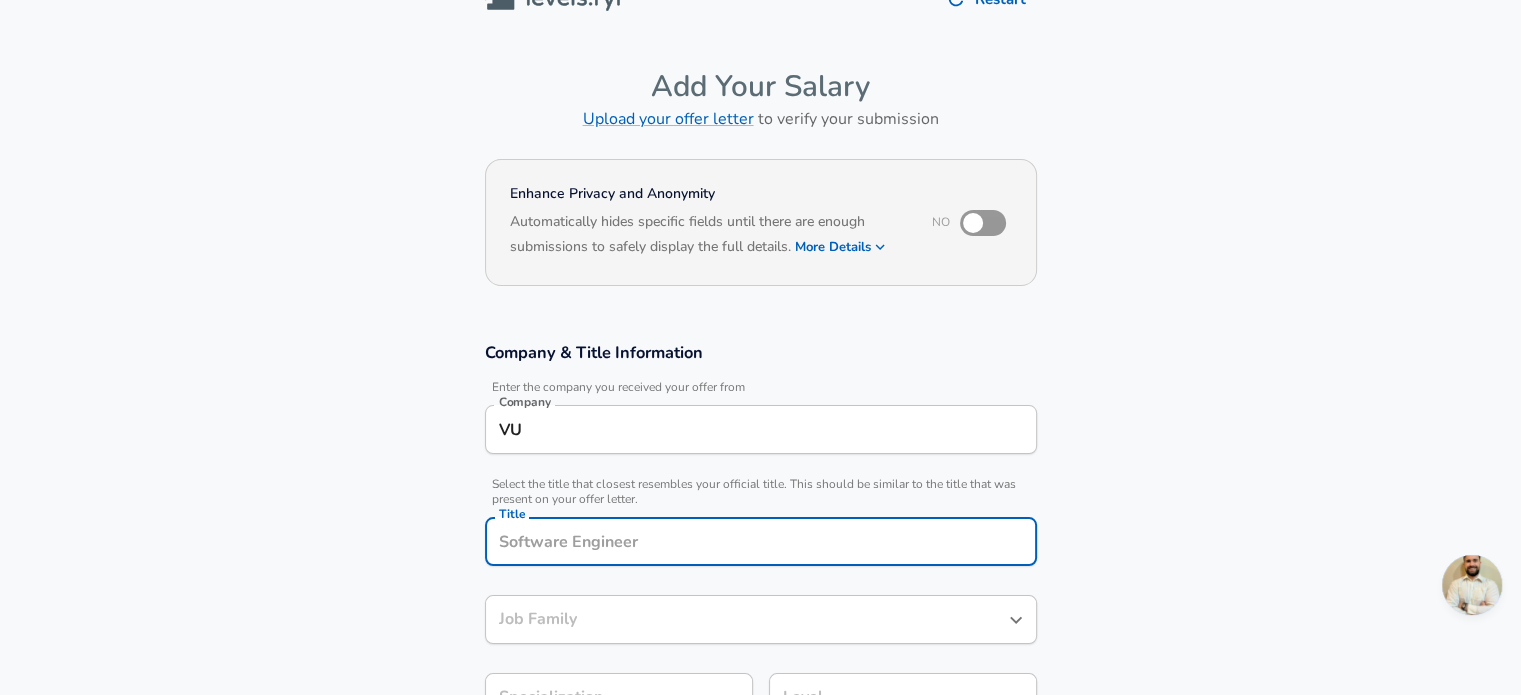 scroll, scrollTop: 78, scrollLeft: 0, axis: vertical 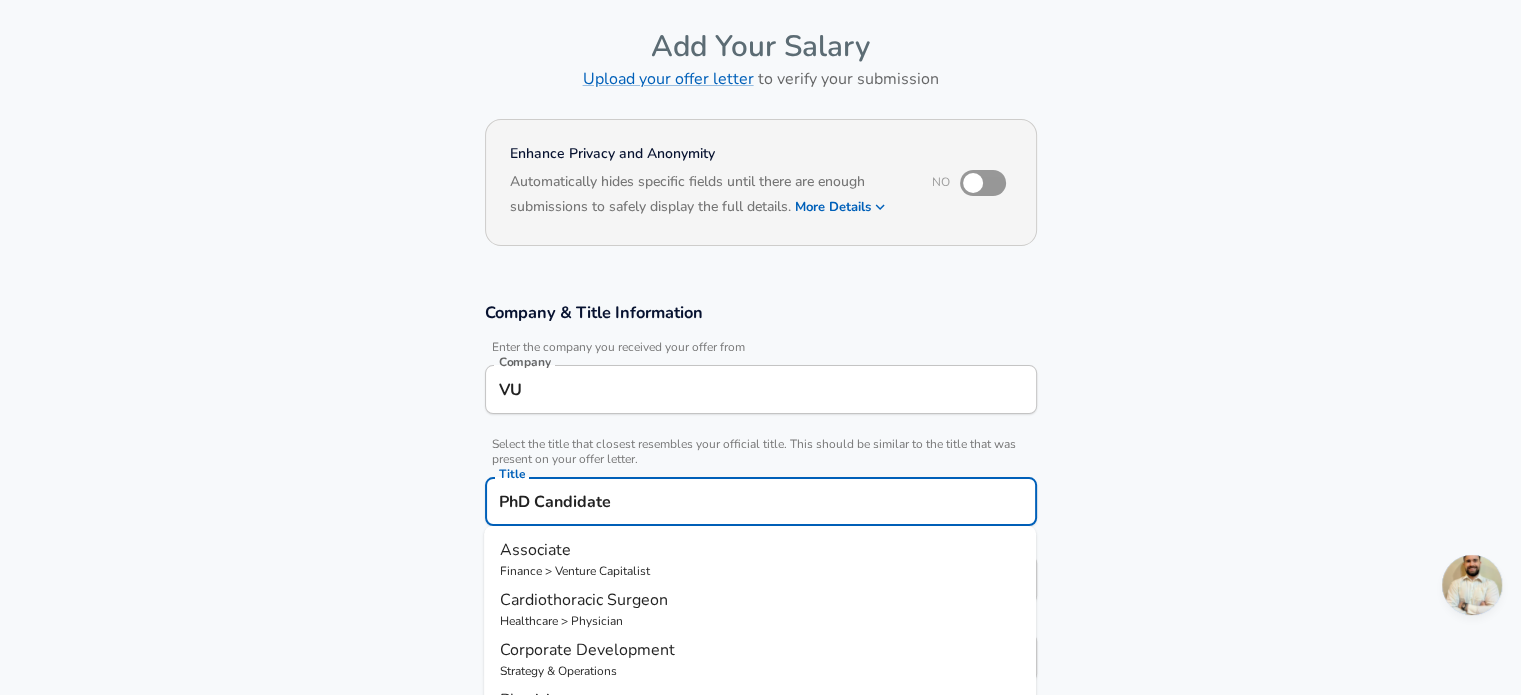 type on "PhD Candidate" 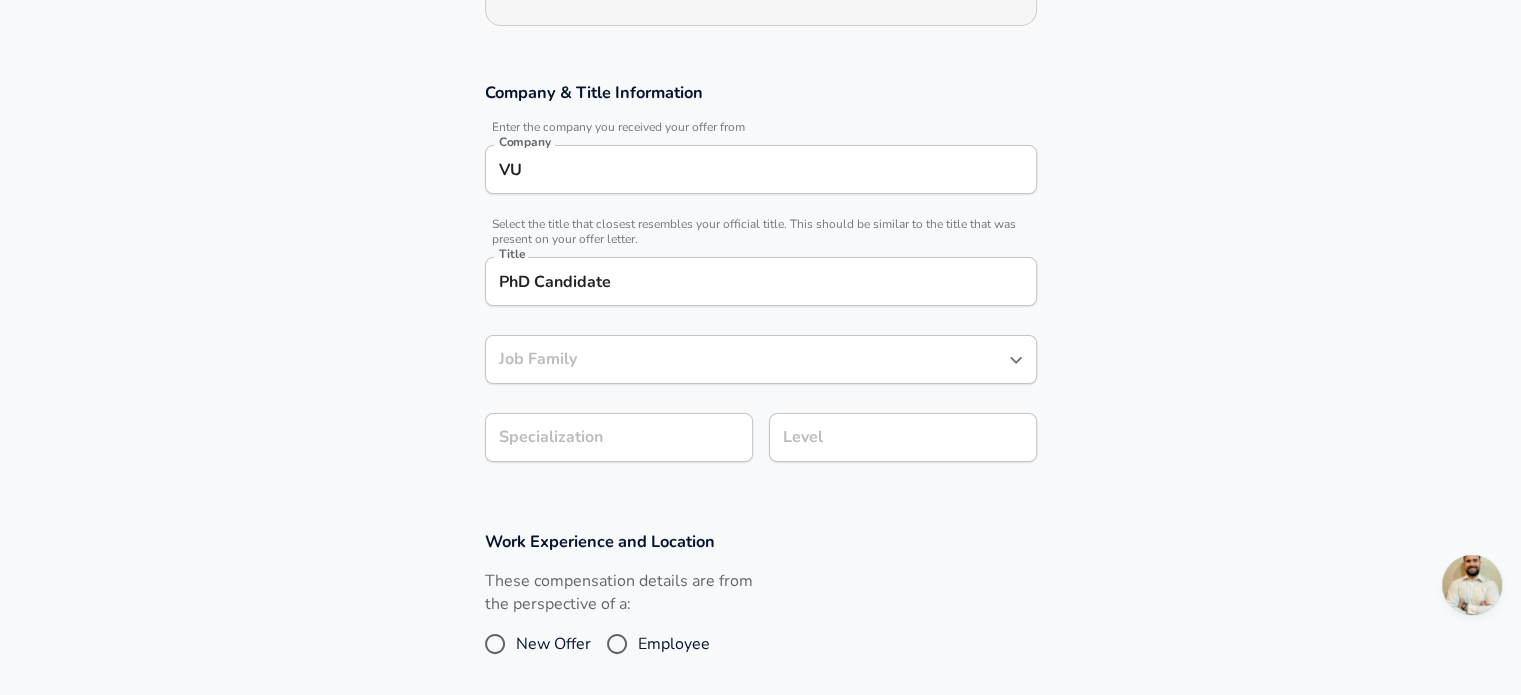 click on "Job Family" at bounding box center (746, 359) 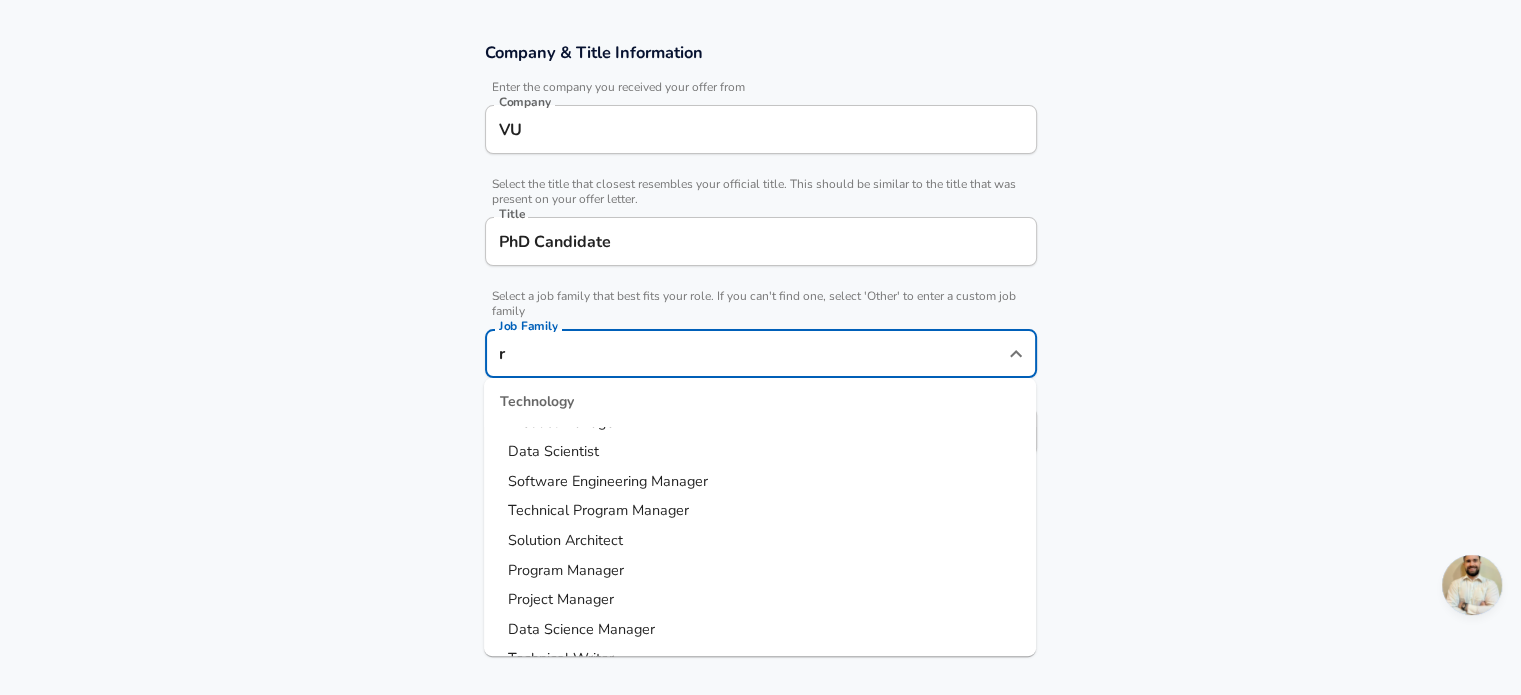 scroll, scrollTop: 0, scrollLeft: 0, axis: both 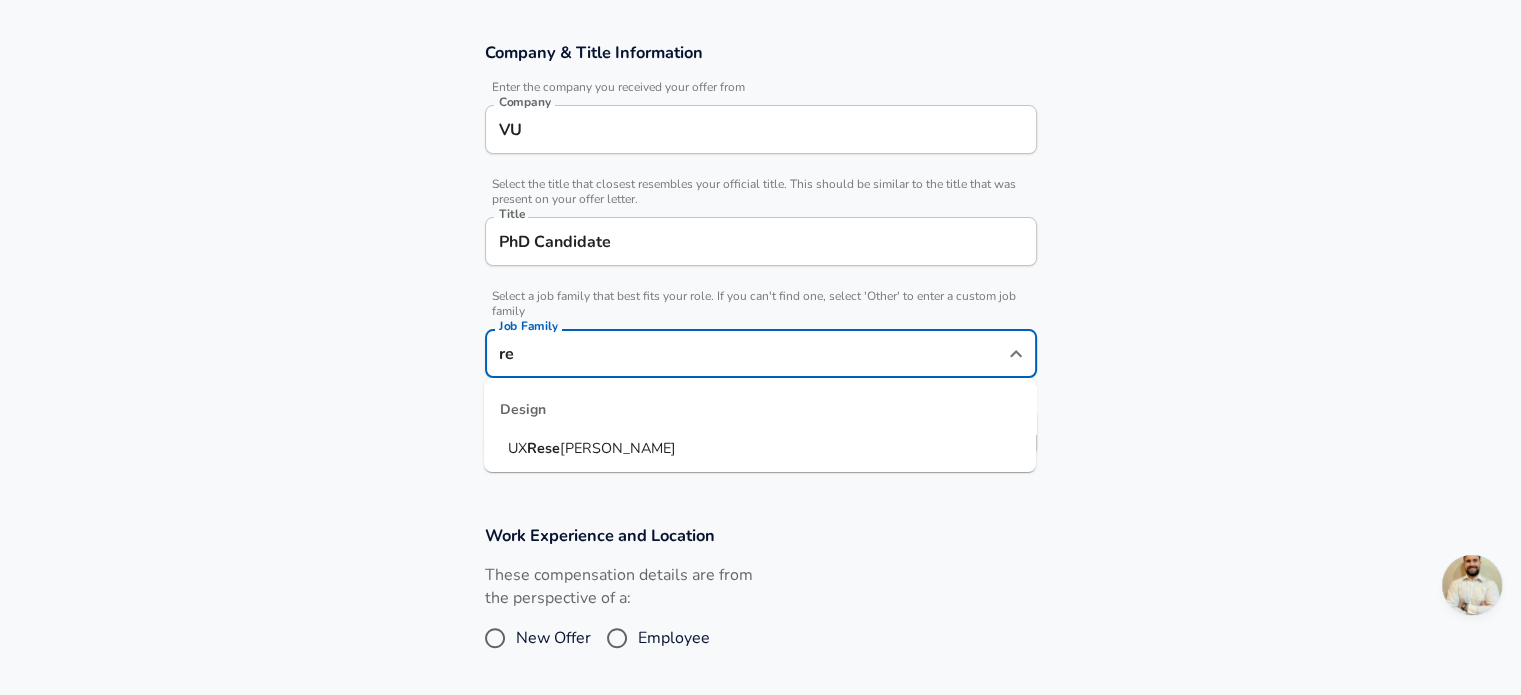 type on "r" 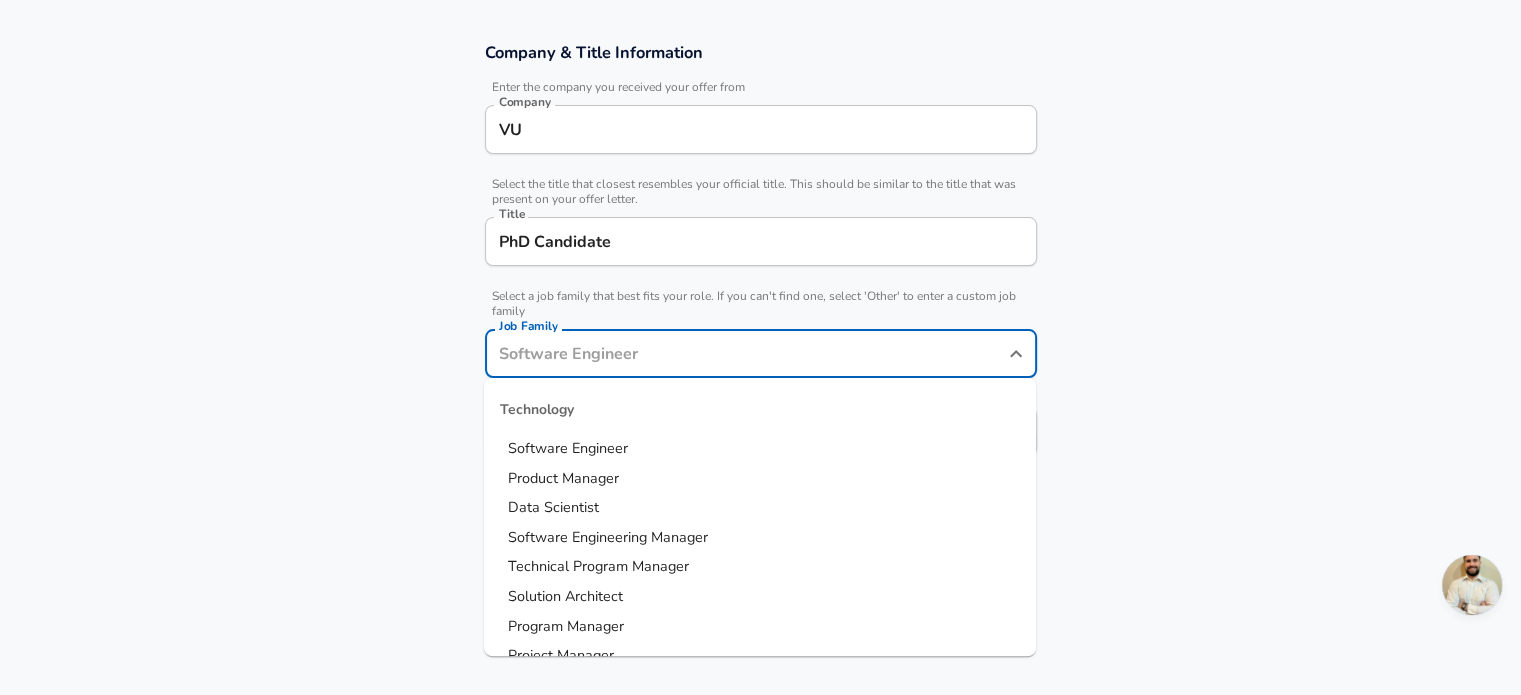 type on "S" 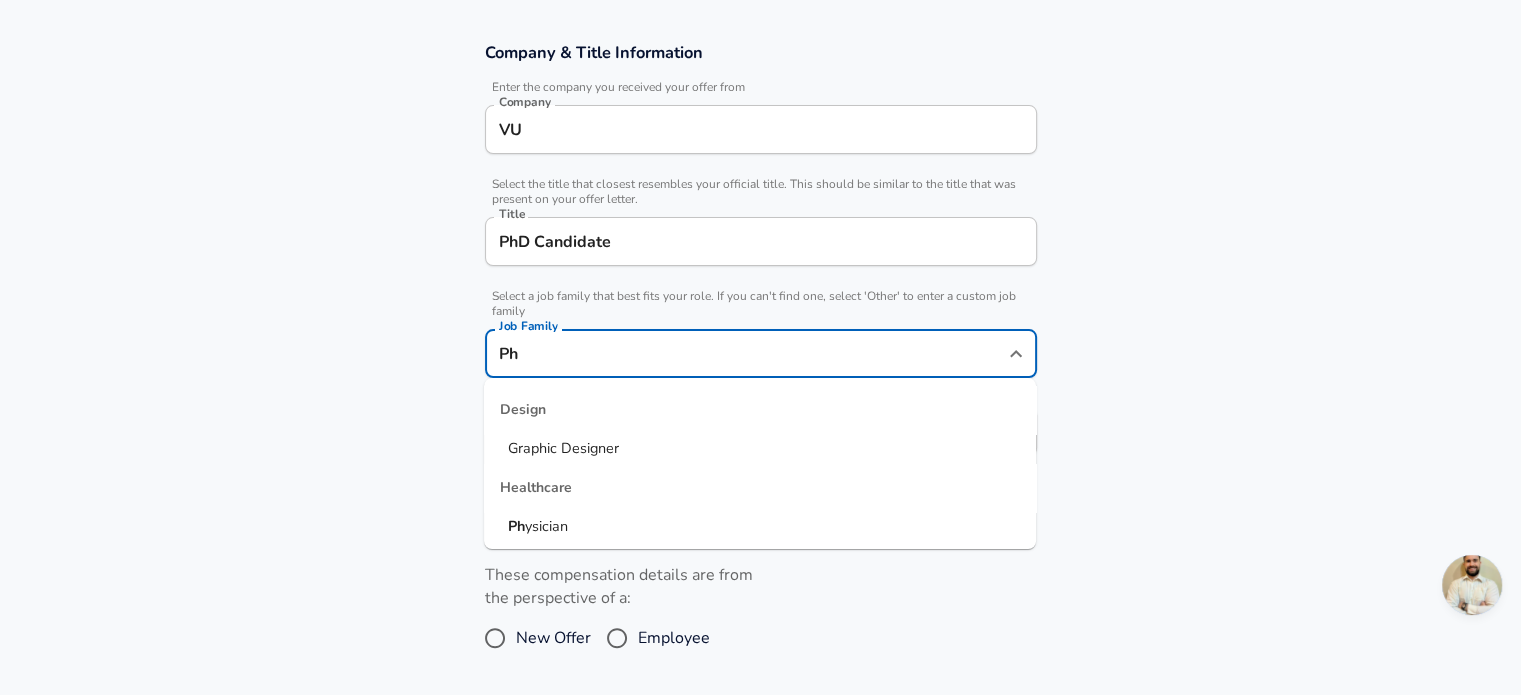 type on "P" 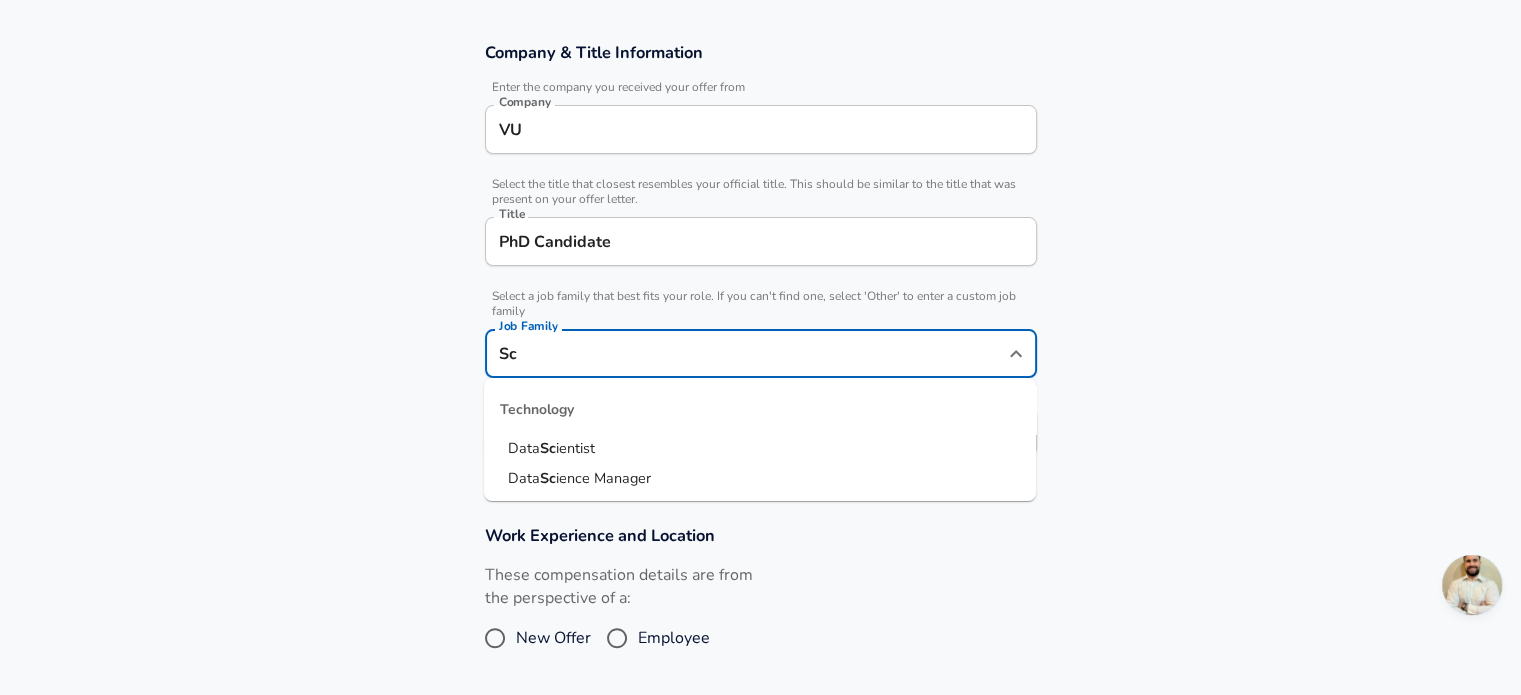 type on "S" 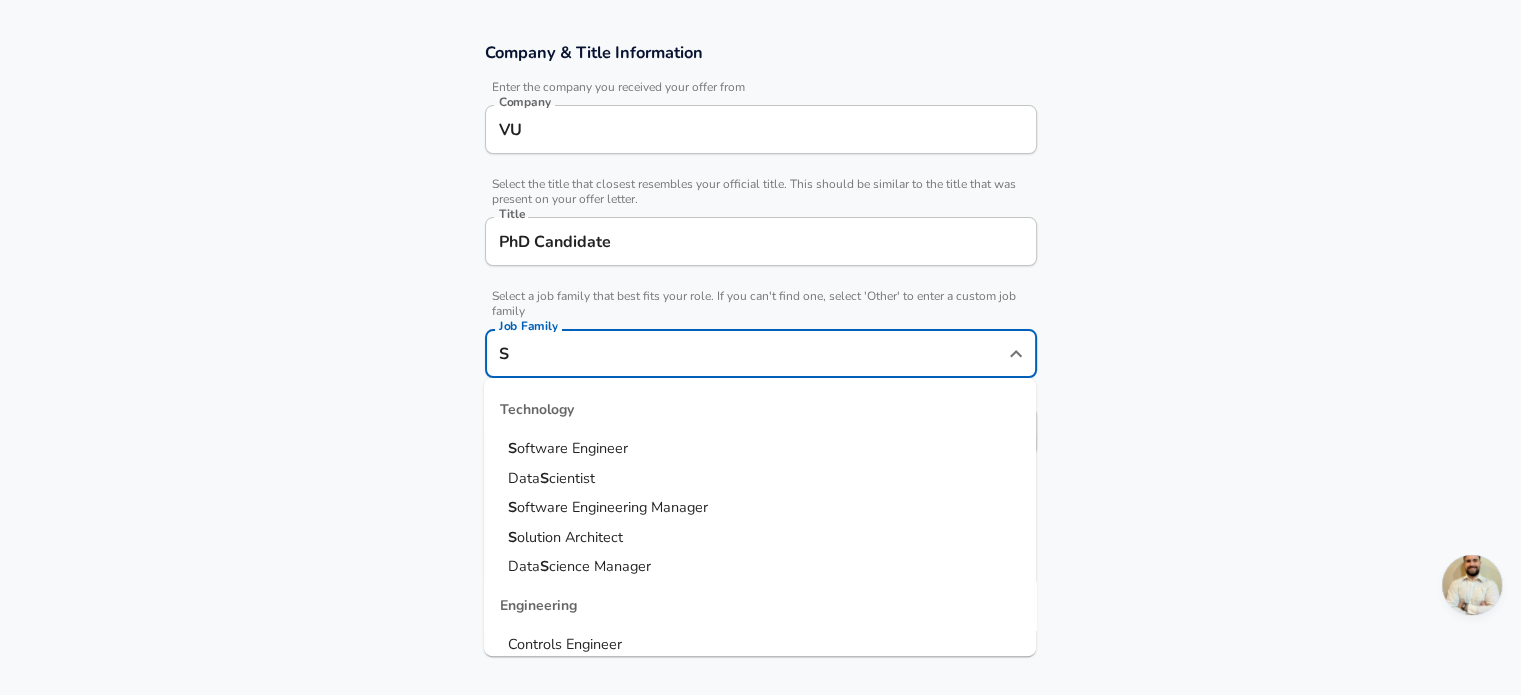 type 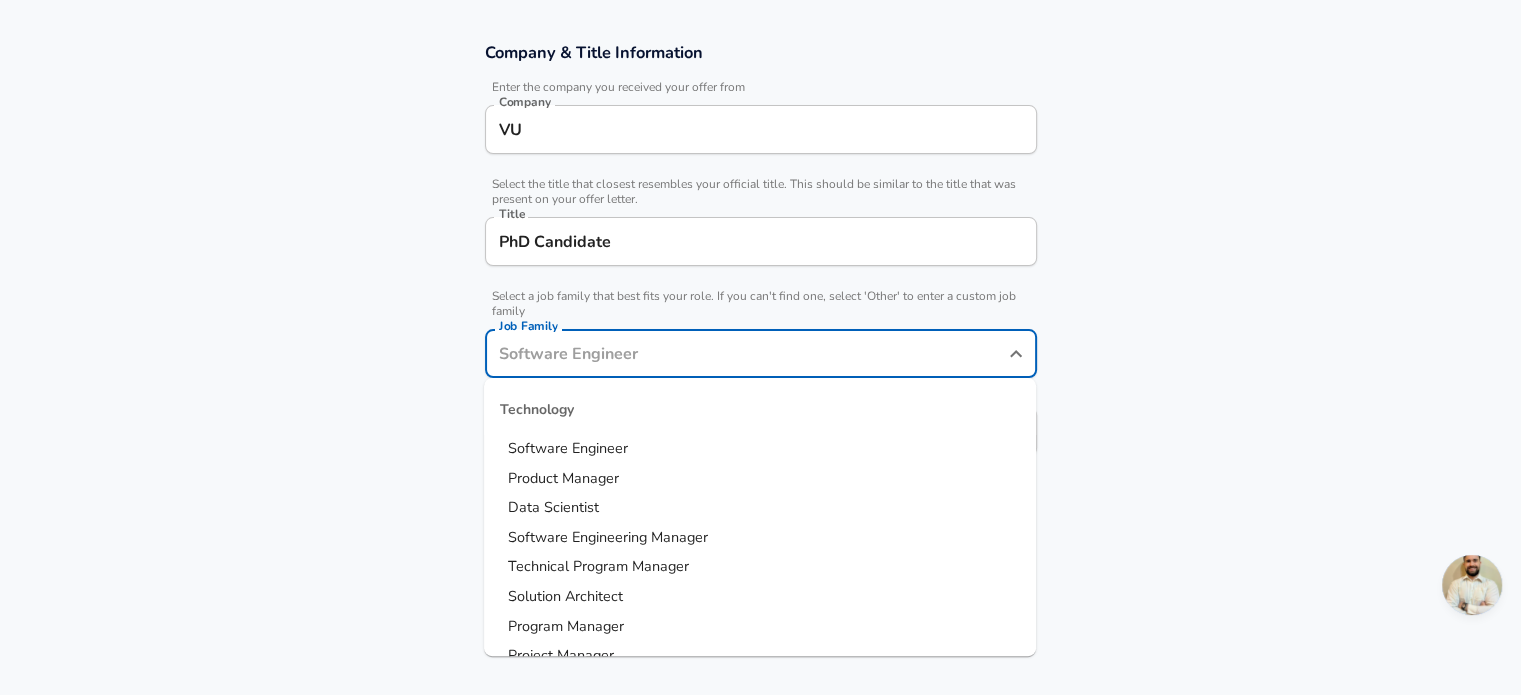 click on "Company & Title Information   Enter the company you received your offer from Company VU Company   Select the title that closest resembles your official title. This should be similar to the title that was present on your offer letter. Title PhD Candidate Title   Select a job family that best fits your role. If you can't find one, select 'Other' to enter a custom job family Job Family Job Family Technology Software Engineer Product Manager Data Scientist Software Engineering Manager Technical Program Manager Solution Architect Program Manager Project Manager Data Science Manager Technical Writer Engineering Biomedical Engineer Civil Engineer Hardware Engineer Mechanical Engineer Geological Engineer Electrical Engineer Controls Engineer Chemical Engineer Aerospace Engineer Materials Engineer Optical Engineer MEP Engineer Prompt Engineer Business Management Consultant Business Development Sales Sales Legal Legal Sales Sales Engineer Legal Regulatory Affairs Sales Customer Success Revenue Operations Design Finance" at bounding box center (760, 259) 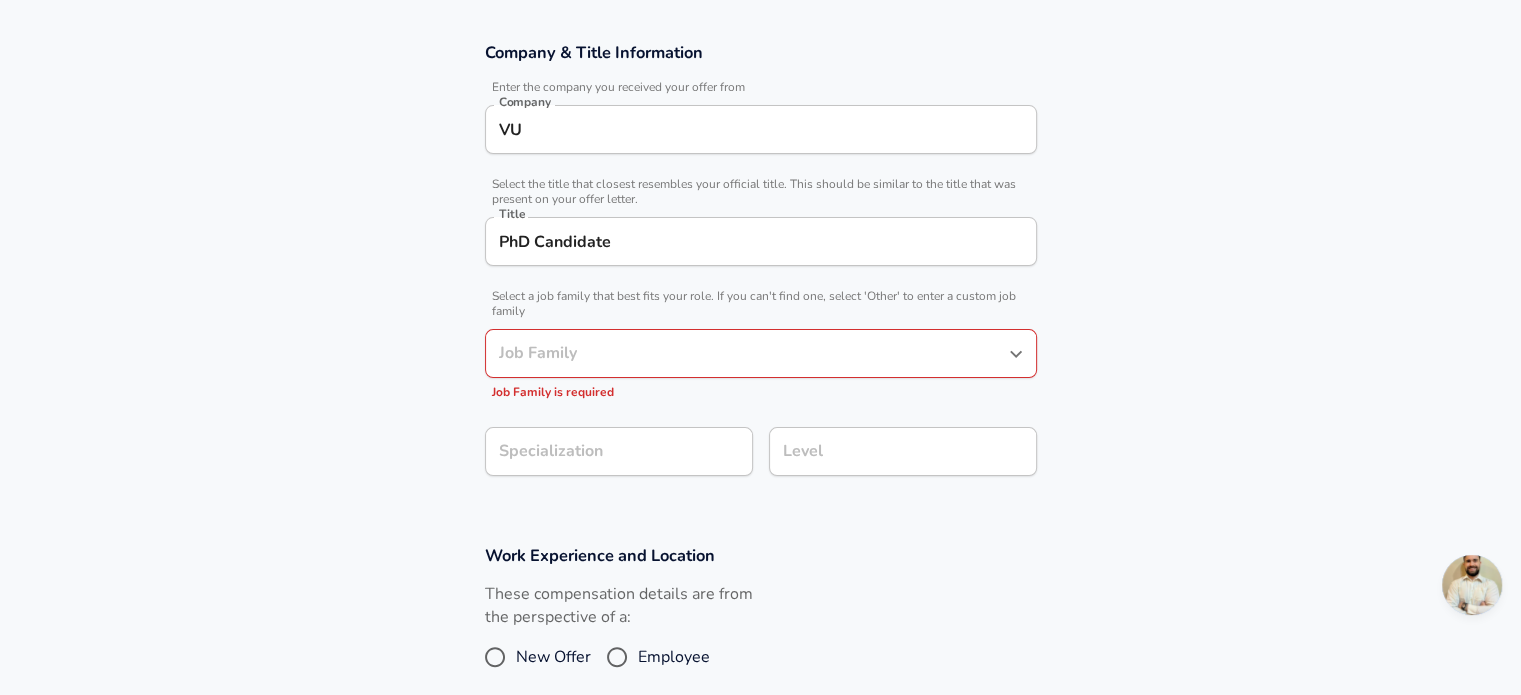 click on "Company & Title Information   Enter the company you received your offer from Company VU Company   Select the title that closest resembles your official title. This should be similar to the title that was present on your offer letter. Title PhD Candidate Title   Select a job family that best fits your role. If you can't find one, select 'Other' to enter a custom job family Job Family Job Family Job Family is required Specialization Specialization Level Level" at bounding box center [760, 269] 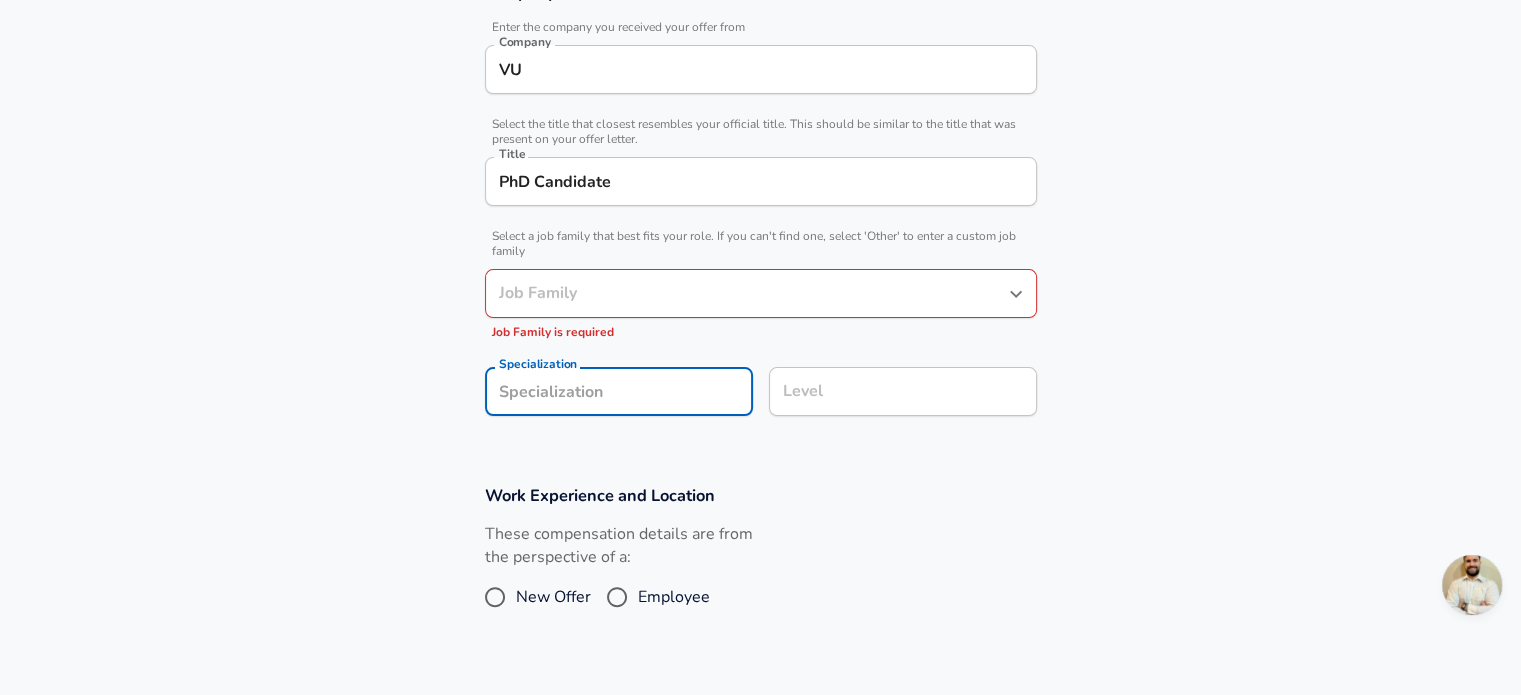 click on "Company & Title Information   Enter the company you received your offer from Company VU Company   Select the title that closest resembles your official title. This should be similar to the title that was present on your offer letter. Title PhD Candidate Title   Select a job family that best fits your role. If you can't find one, select 'Other' to enter a custom job family Job Family Job Family Job Family is required Specialization Specialization Level Level" at bounding box center [760, 209] 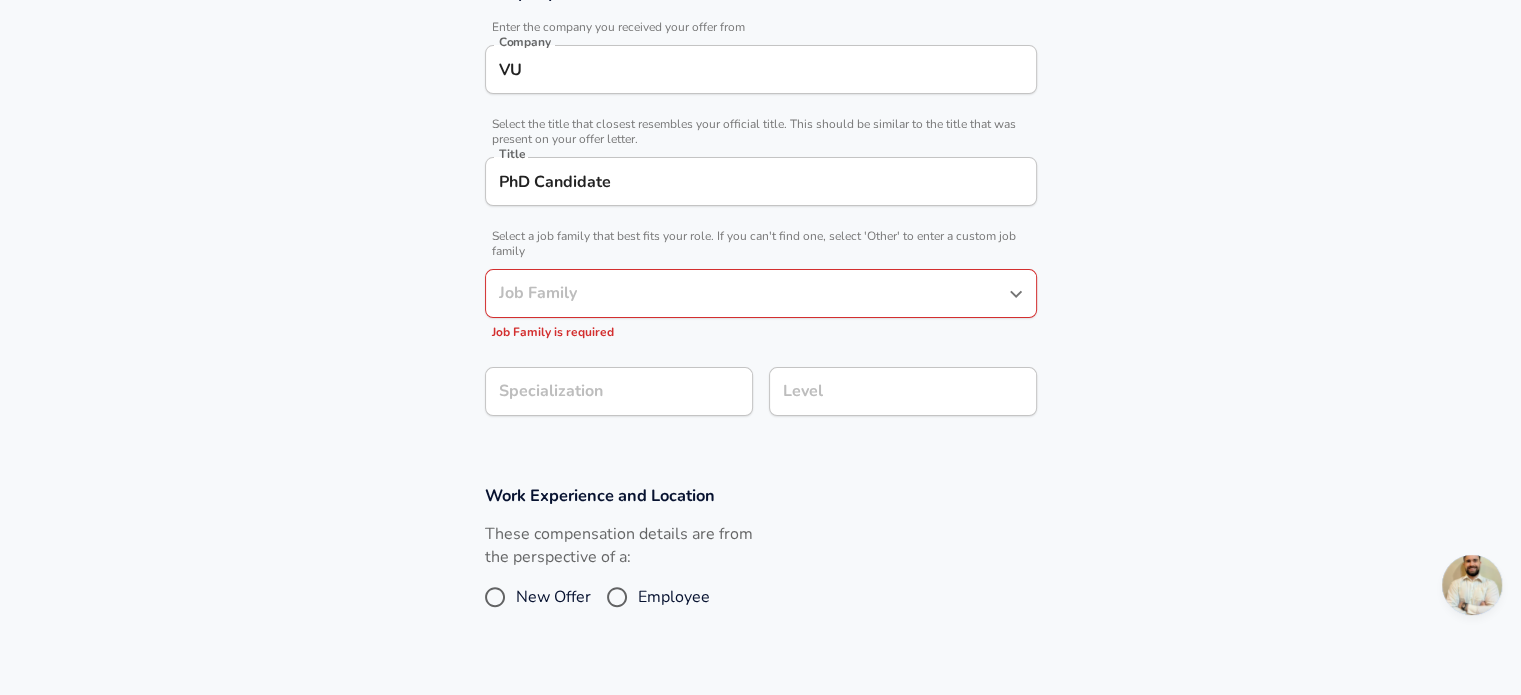 click on "Level" at bounding box center (903, 391) 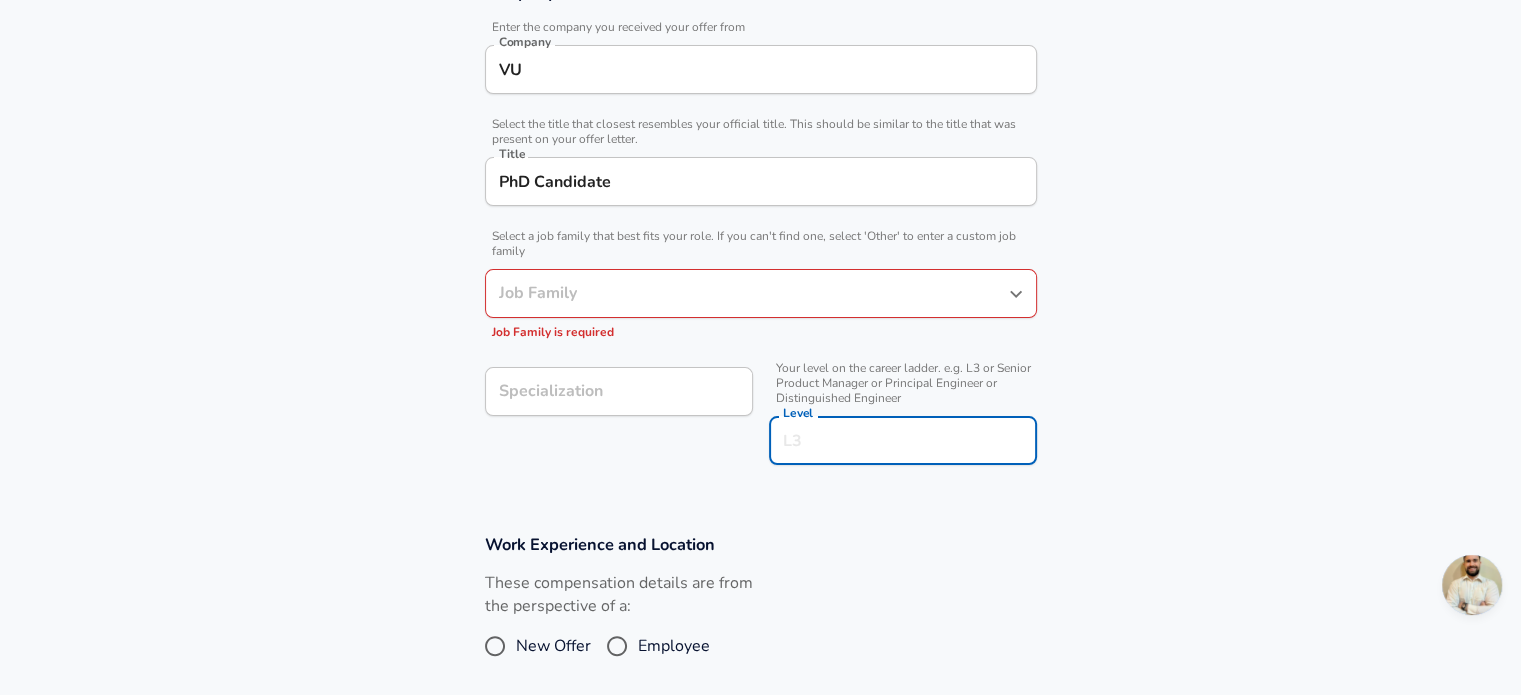 scroll, scrollTop: 438, scrollLeft: 0, axis: vertical 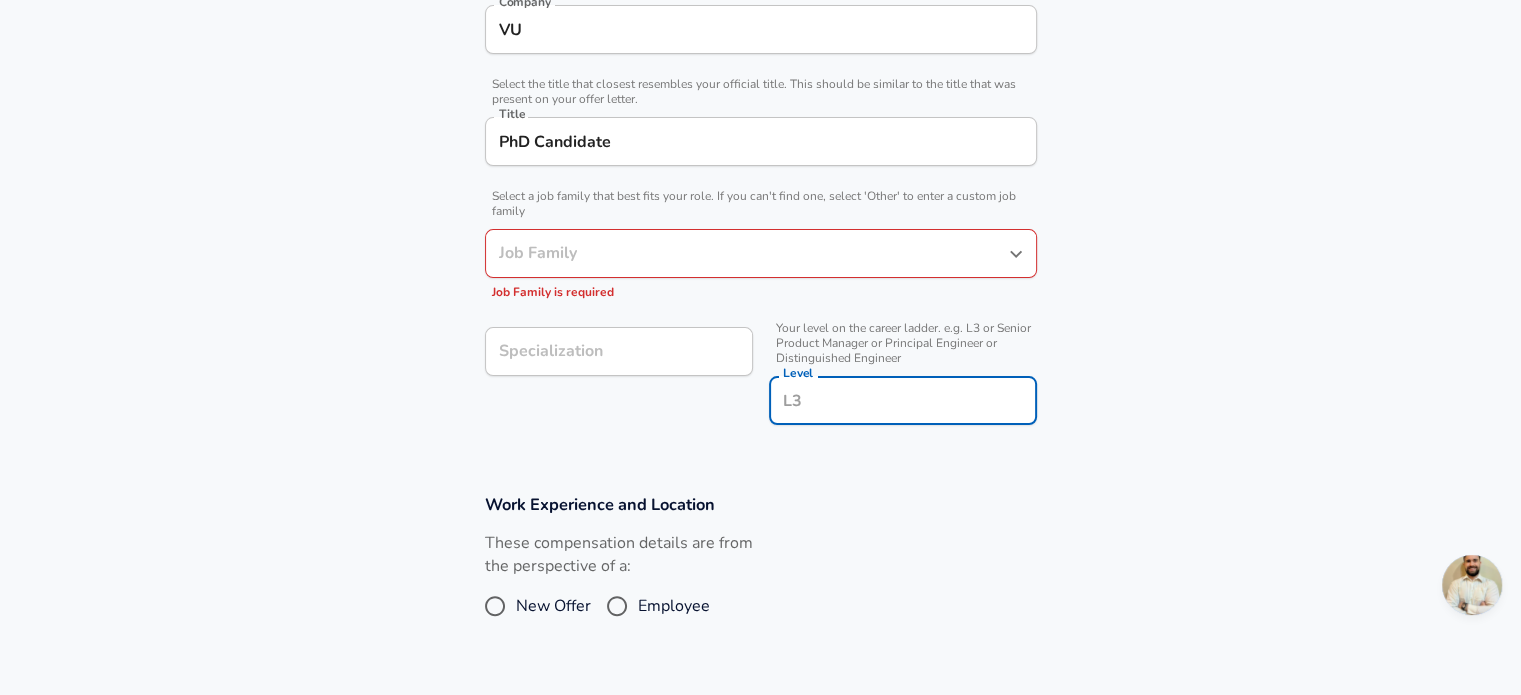click on "Level" at bounding box center (903, 400) 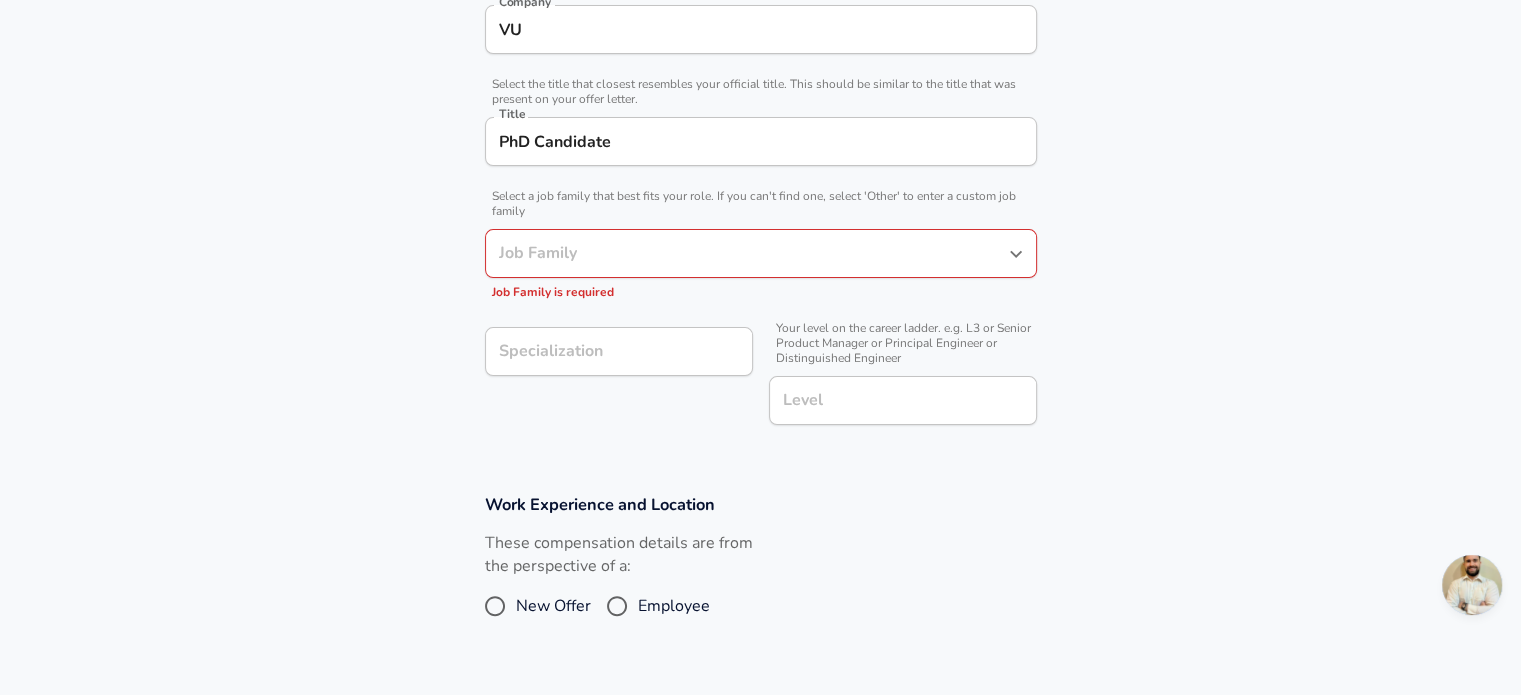 click on "Company & Title Information   Enter the company you received your offer from Company VU Company   Select the title that closest resembles your official title. This should be similar to the title that was present on your offer letter. Title PhD Candidate Title   Select a job family that best fits your role. If you can't find one, select 'Other' to enter a custom job family Job Family Job Family Job Family is required Specialization Specialization   Your level on the career ladder. e.g. L3 or Senior Product Manager or Principal Engineer or Distinguished Engineer Level Level" at bounding box center [760, 194] 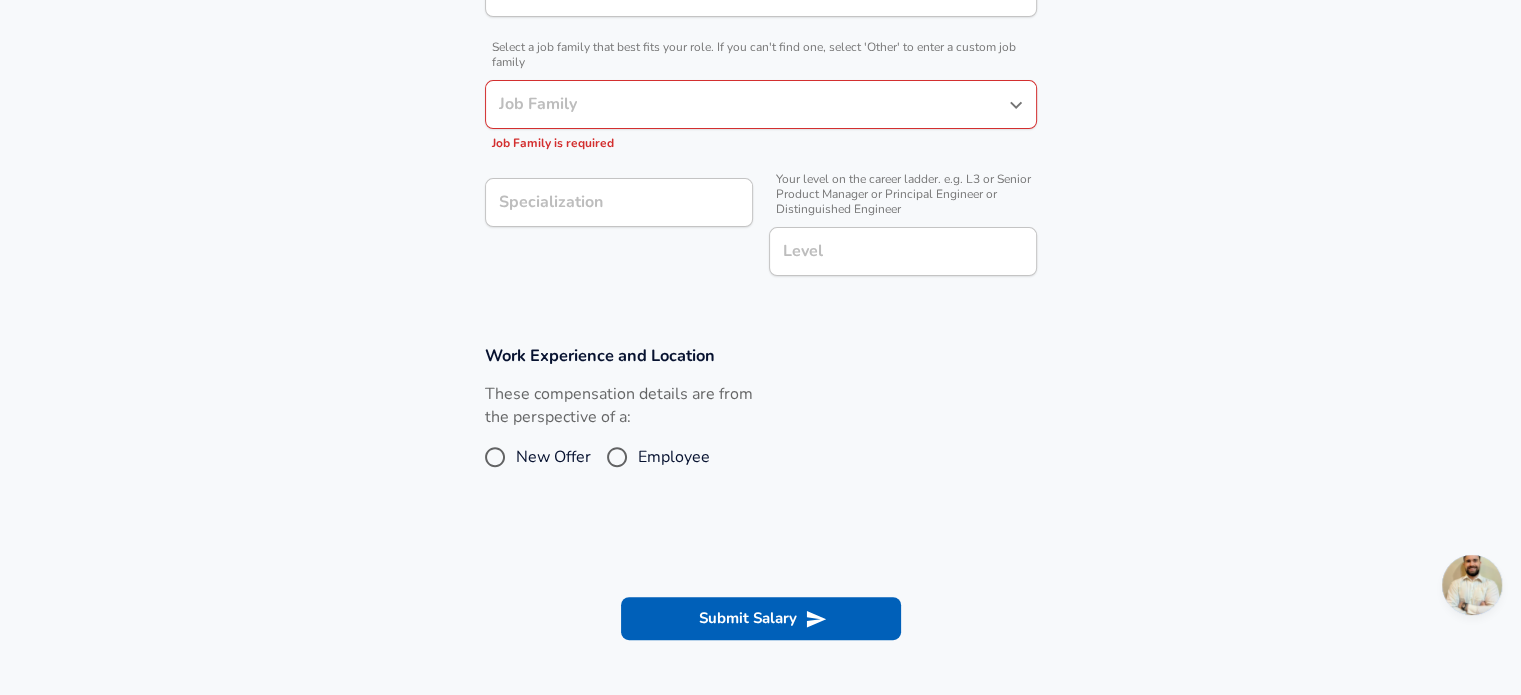 scroll, scrollTop: 586, scrollLeft: 0, axis: vertical 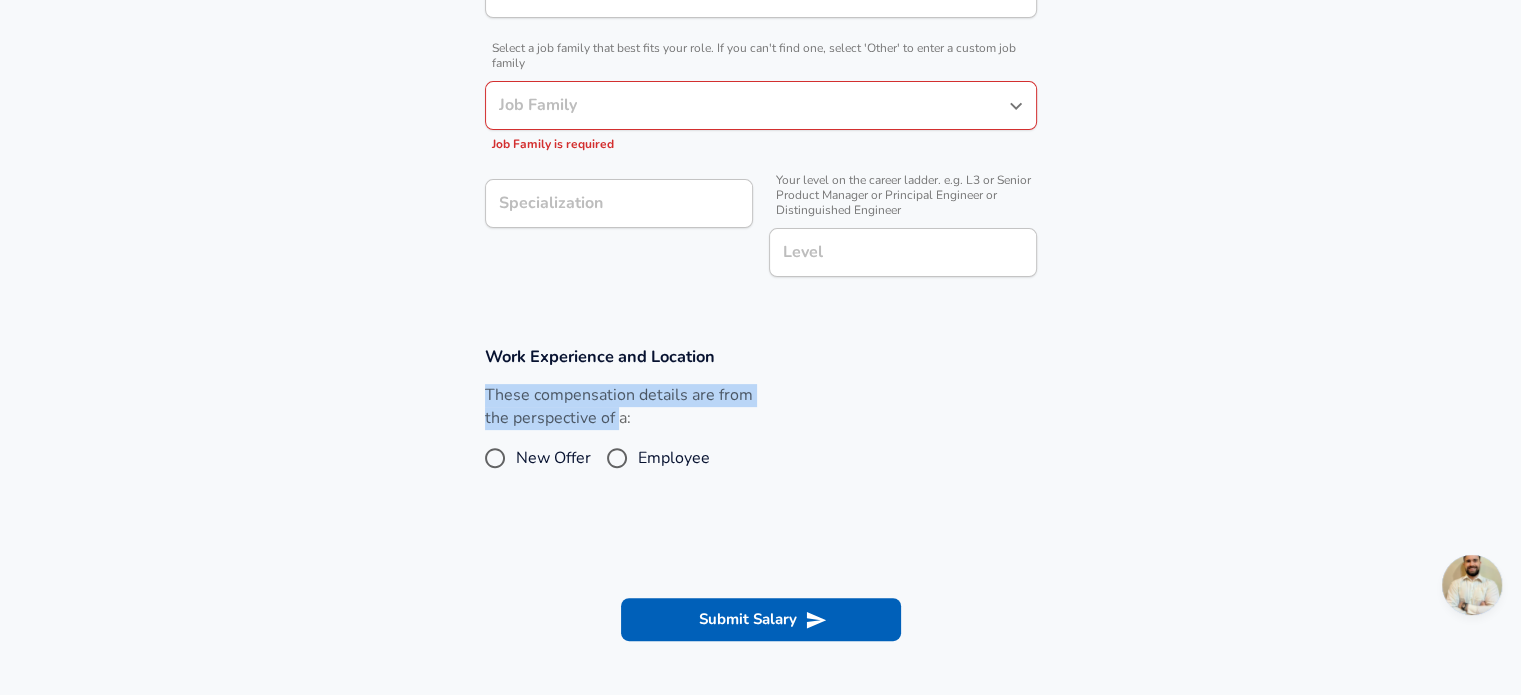 drag, startPoint x: 478, startPoint y: 395, endPoint x: 621, endPoint y: 417, distance: 144.6824 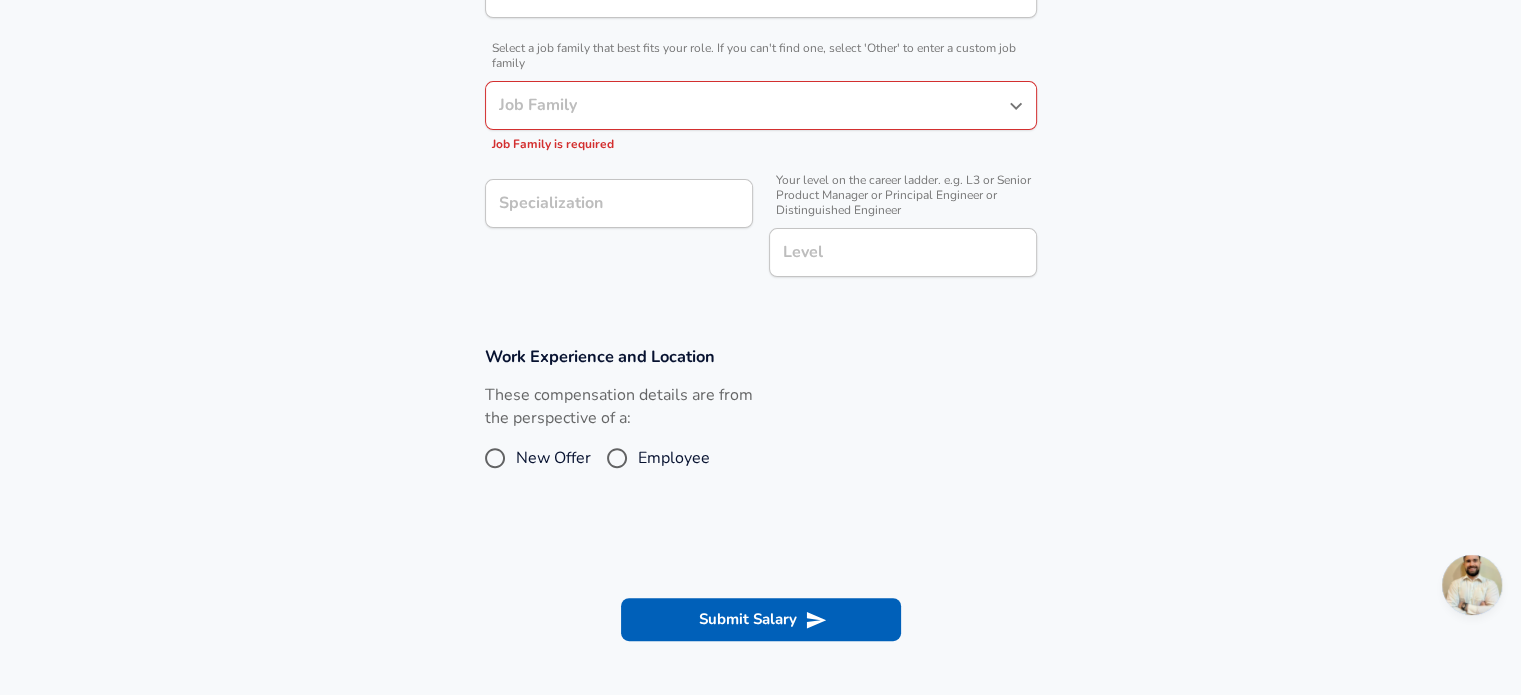 click on "Work Experience and Location These compensation details are from the perspective of a: New Offer Employee" at bounding box center (760, 422) 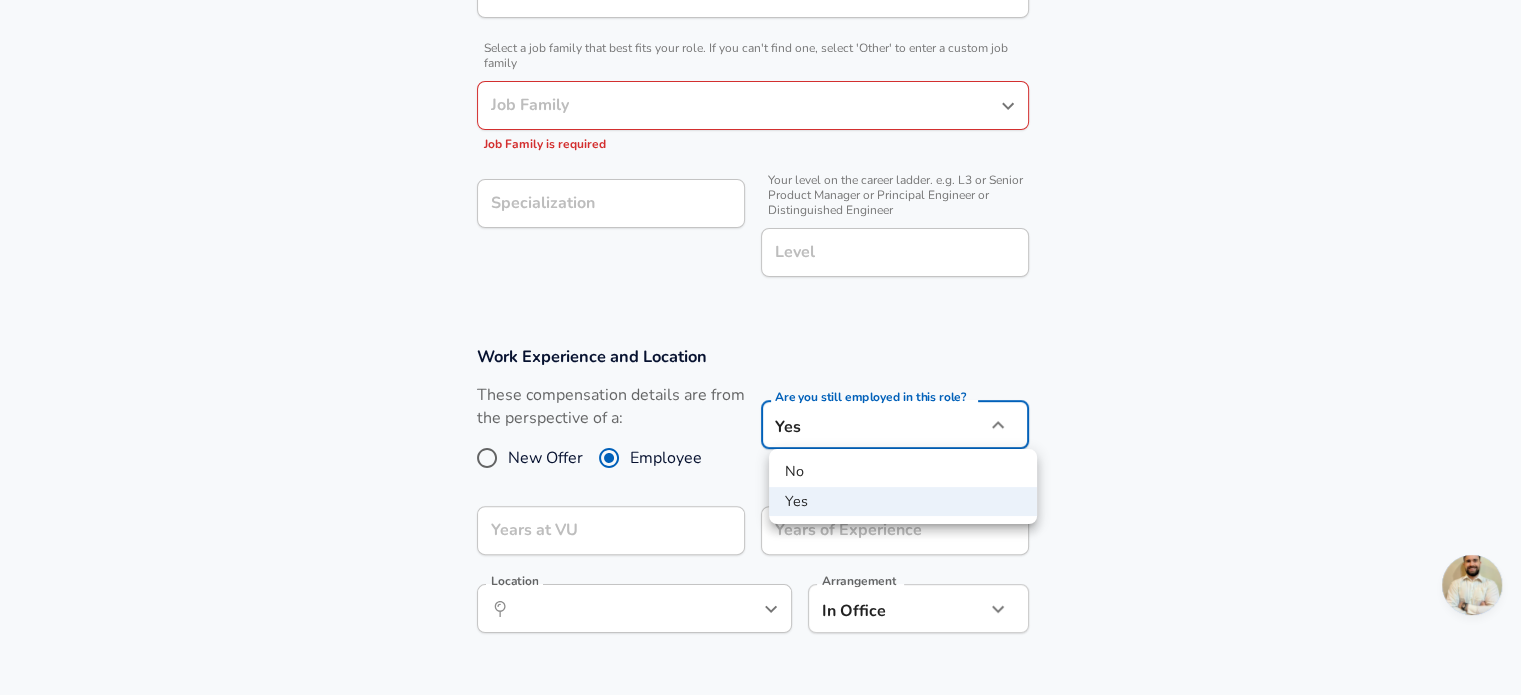 click on "We value your privacy We use cookies to enhance your browsing experience, serve personalized ads or content, and analyze our traffic. By clicking "Accept All", you consent to our use of cookies. Customize    Accept All   Customize Consent Preferences   We use cookies to help you navigate efficiently and perform certain functions. You will find detailed information about all cookies under each consent category below. The cookies that are categorized as "Necessary" are stored on your browser as they are essential for enabling the basic functionalities of the site. ...  Show more Necessary Always Active Necessary cookies are required to enable the basic features of this site, such as providing secure log-in or adjusting your consent preferences. These cookies do not store any personally identifiable data. Cookie _GRECAPTCHA Duration 5 months 27 days Description Google Recaptcha service sets this cookie to identify bots to protect the website against malicious spam attacks. Cookie __stripe_mid Duration 1 year MR" at bounding box center (760, -239) 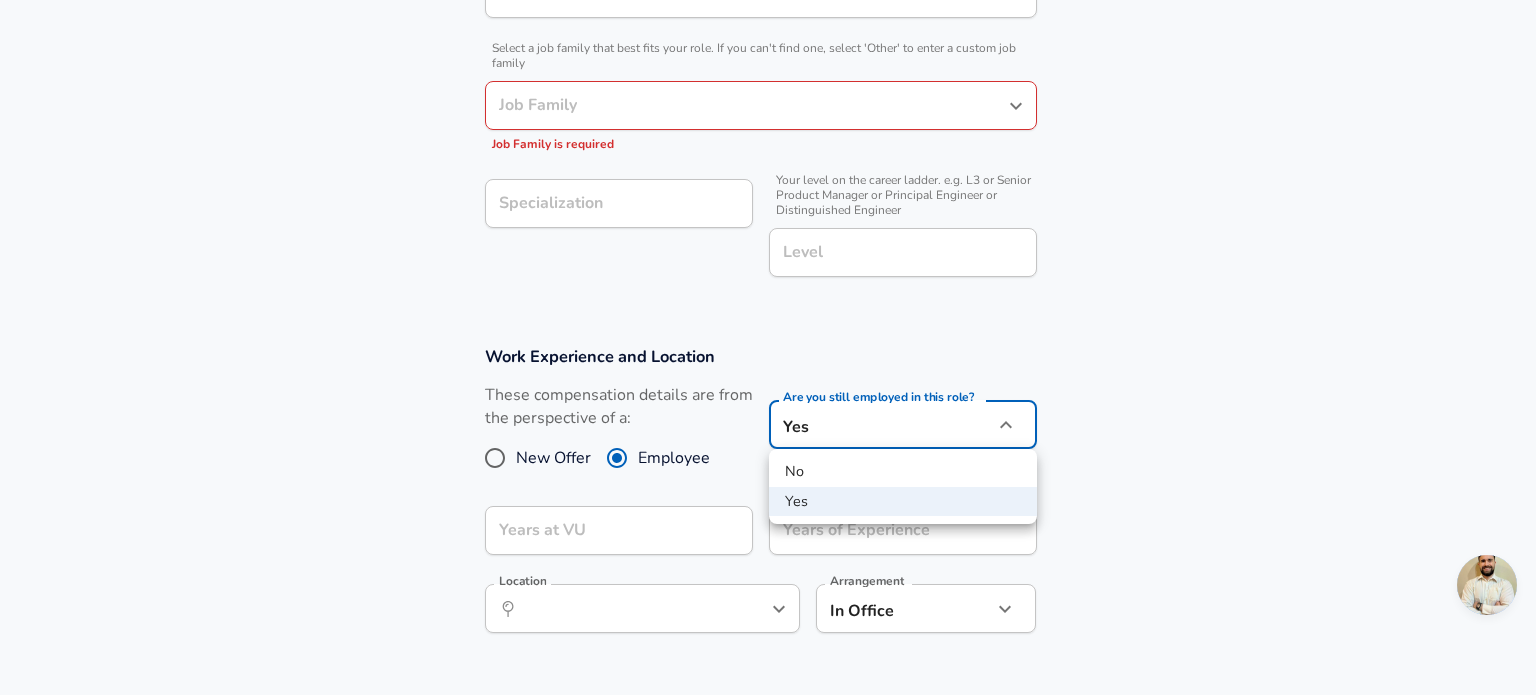 click at bounding box center [768, 347] 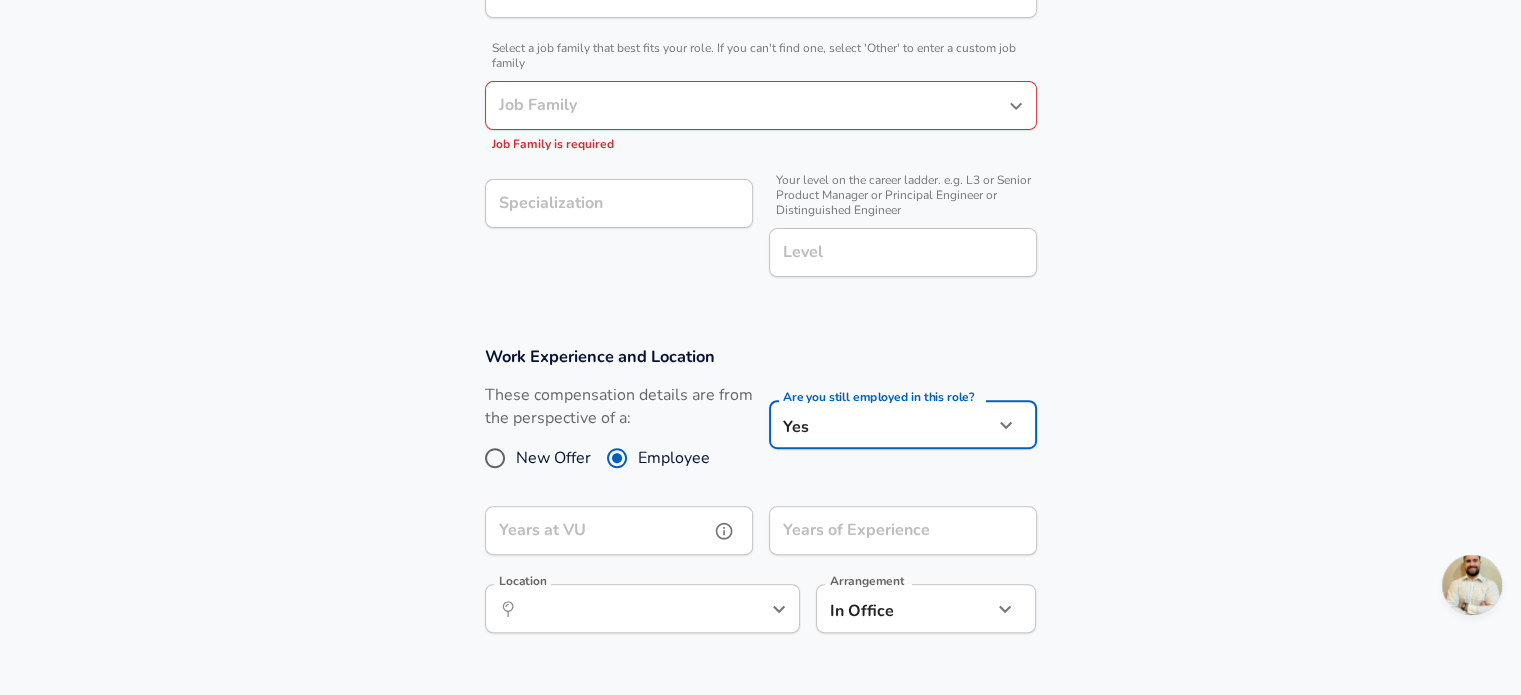 click on "Years at VU" at bounding box center [597, 530] 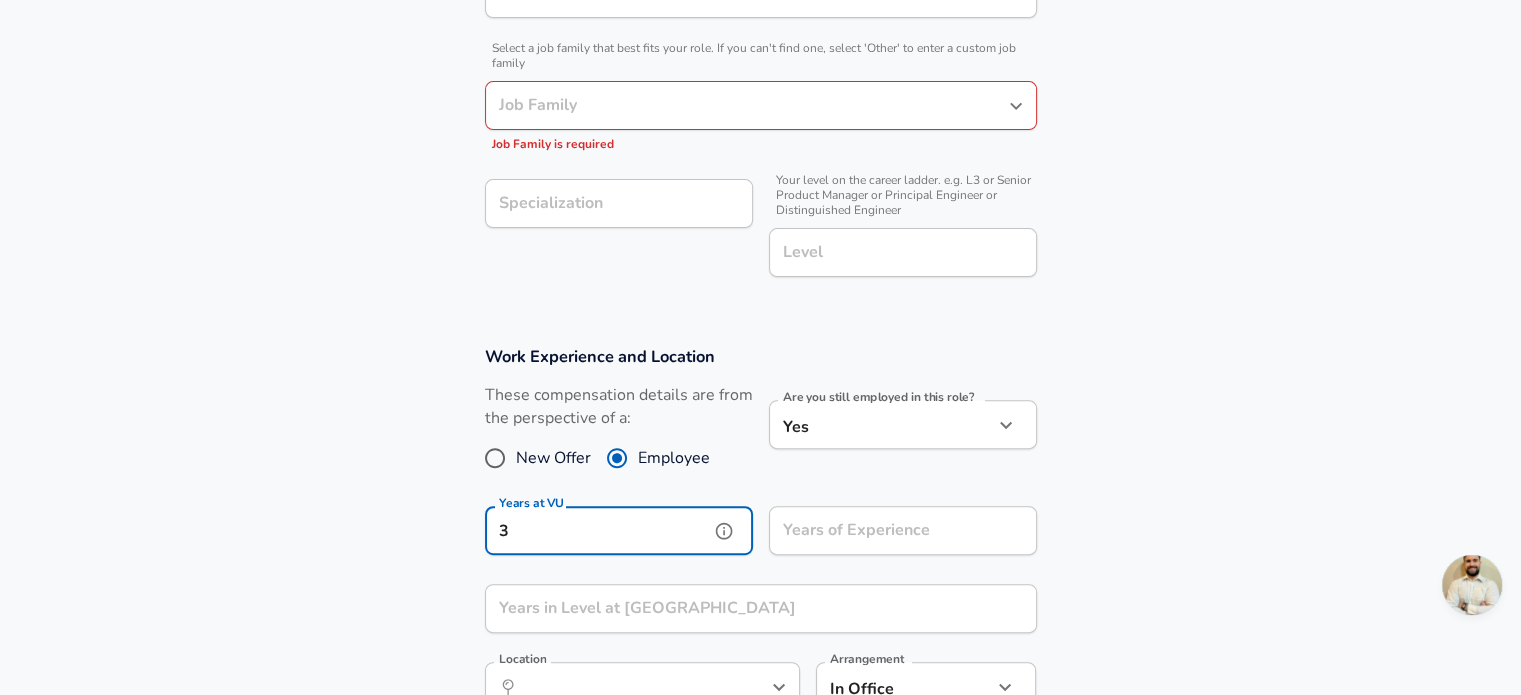 type on "3" 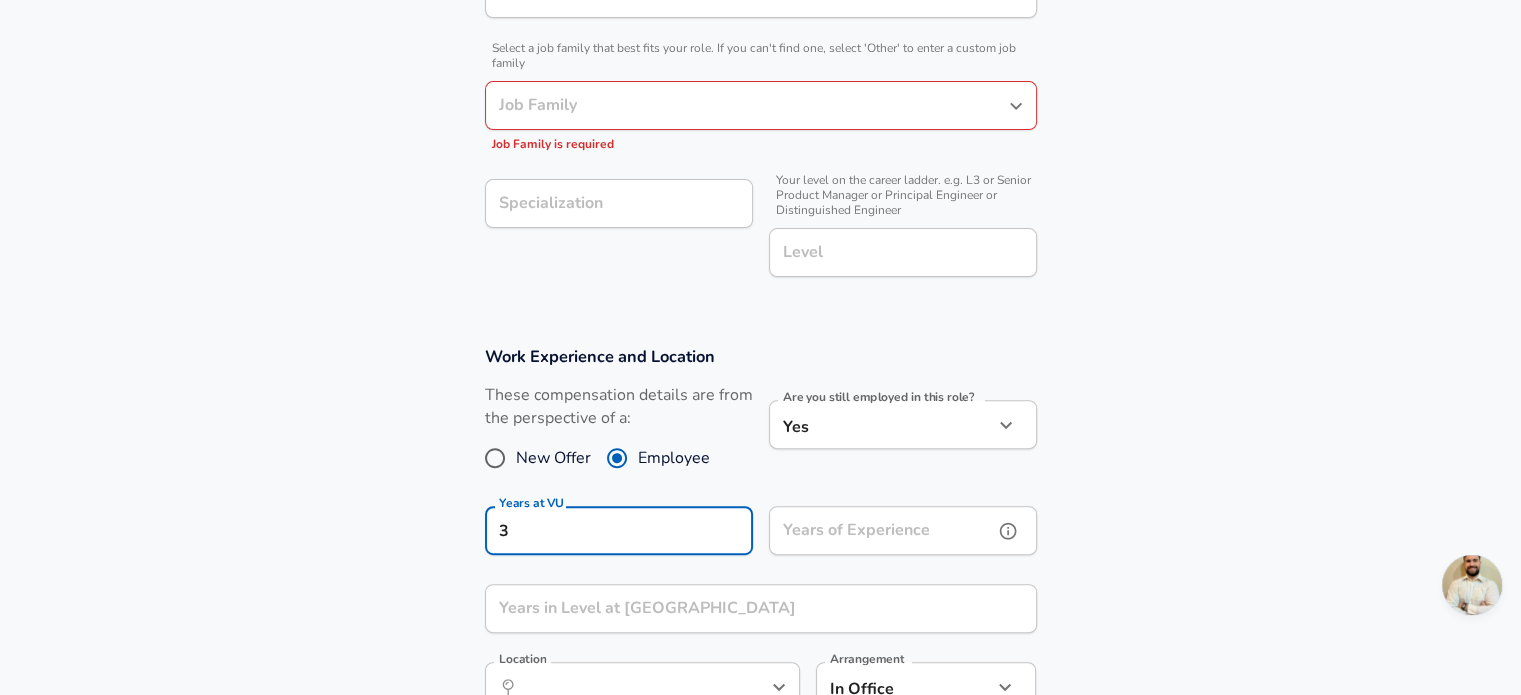 click on "Years of Experience" at bounding box center (881, 530) 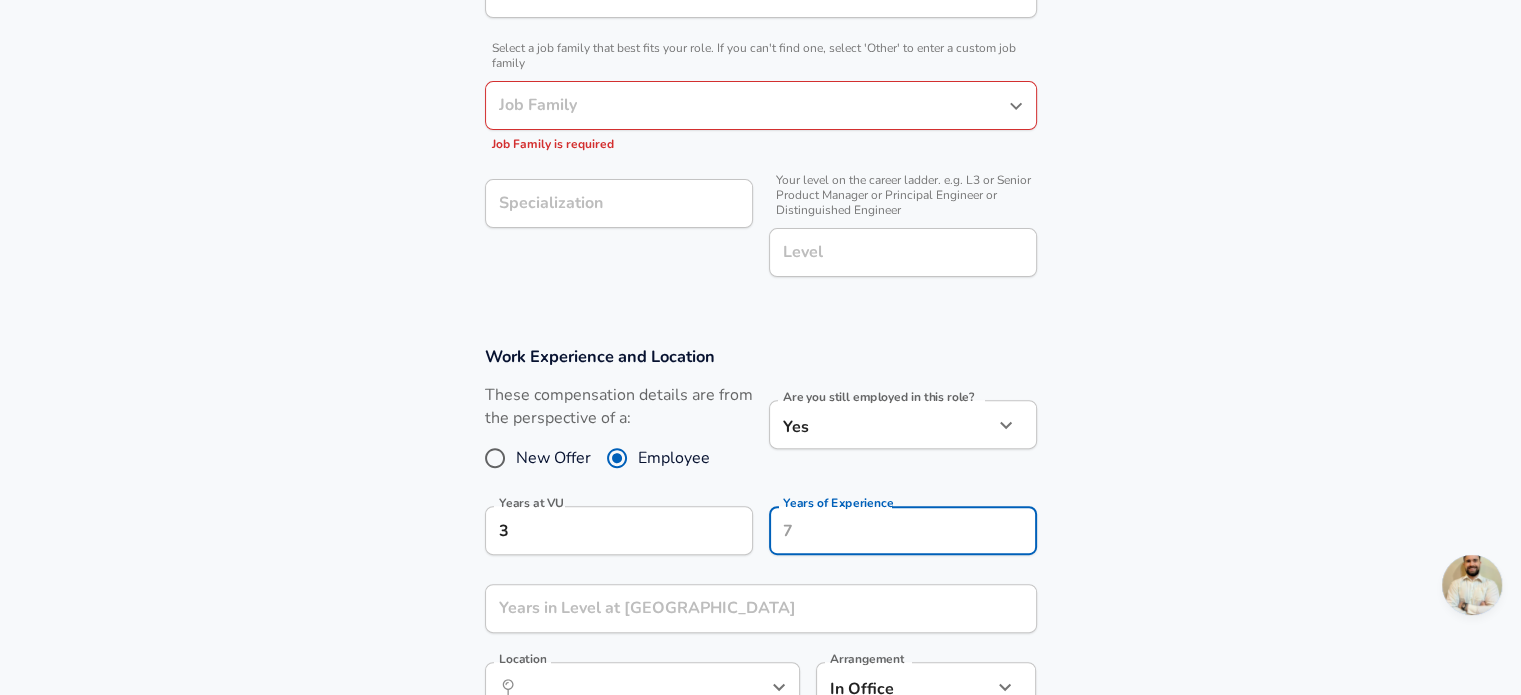 click on "Work Experience and Location These compensation details are from the perspective of a: New Offer Employee Are you still employed in this role? Yes yes Are you still employed in this role? Years at VU 3 Years at VU Years of Experience Years of Experience Years in Level at VU Years in Level at VU Location ​ Location Arrangement In Office office Arrangement" at bounding box center (760, 539) 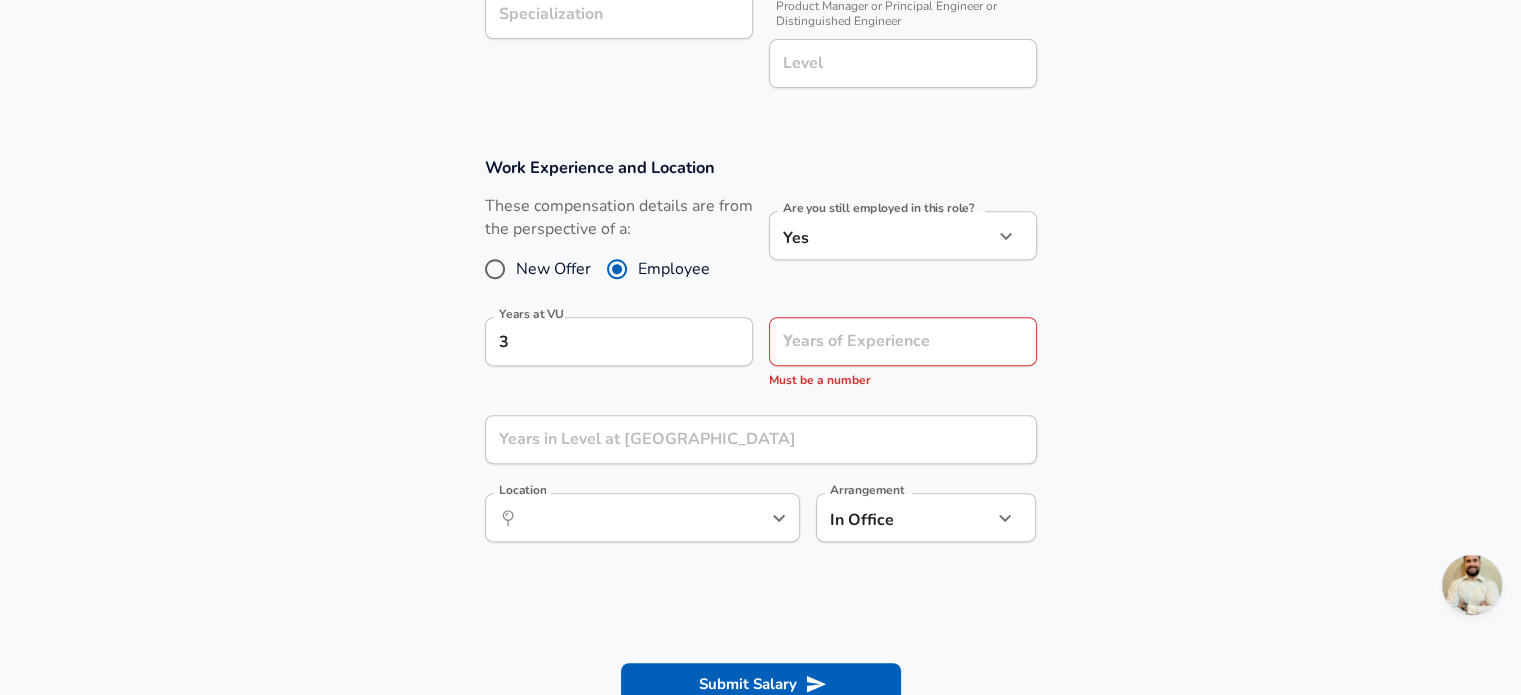 scroll, scrollTop: 778, scrollLeft: 0, axis: vertical 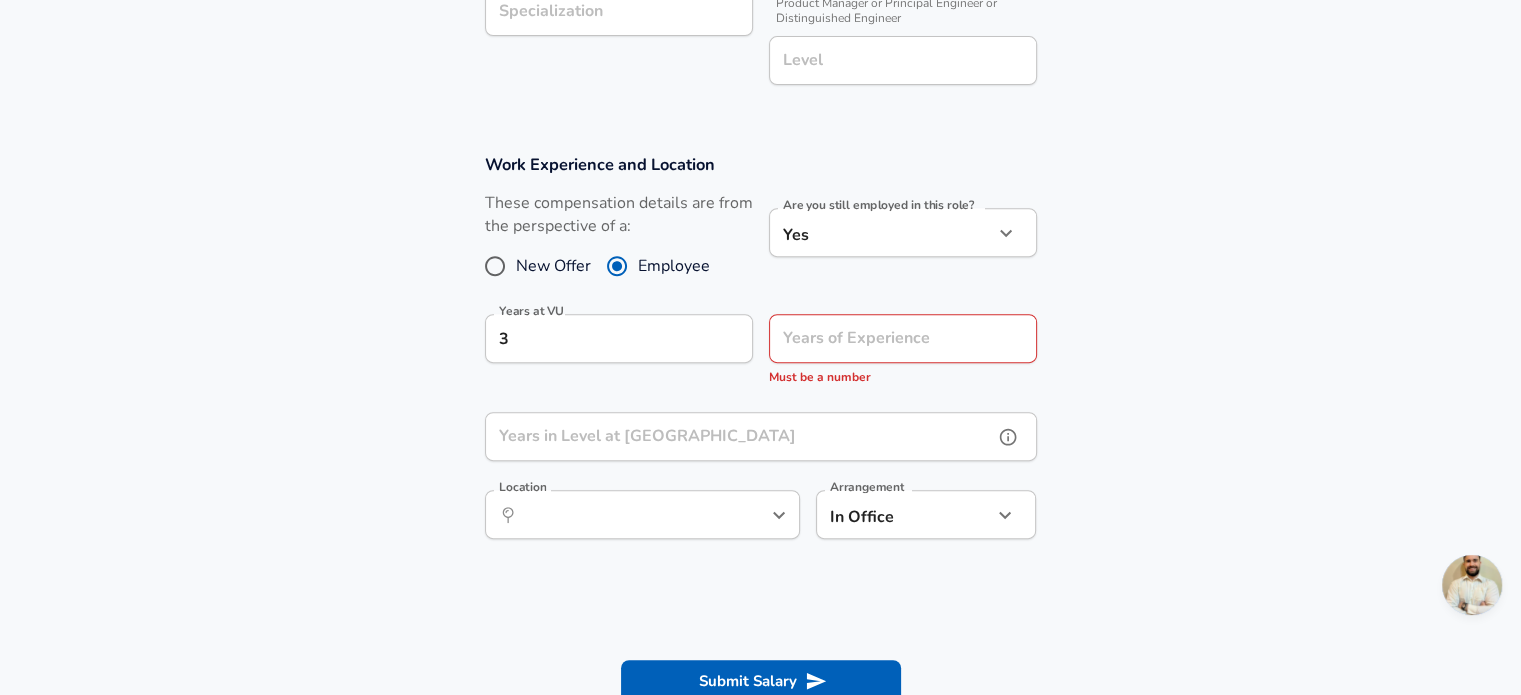 click on "Years in Level at [GEOGRAPHIC_DATA]" at bounding box center [739, 436] 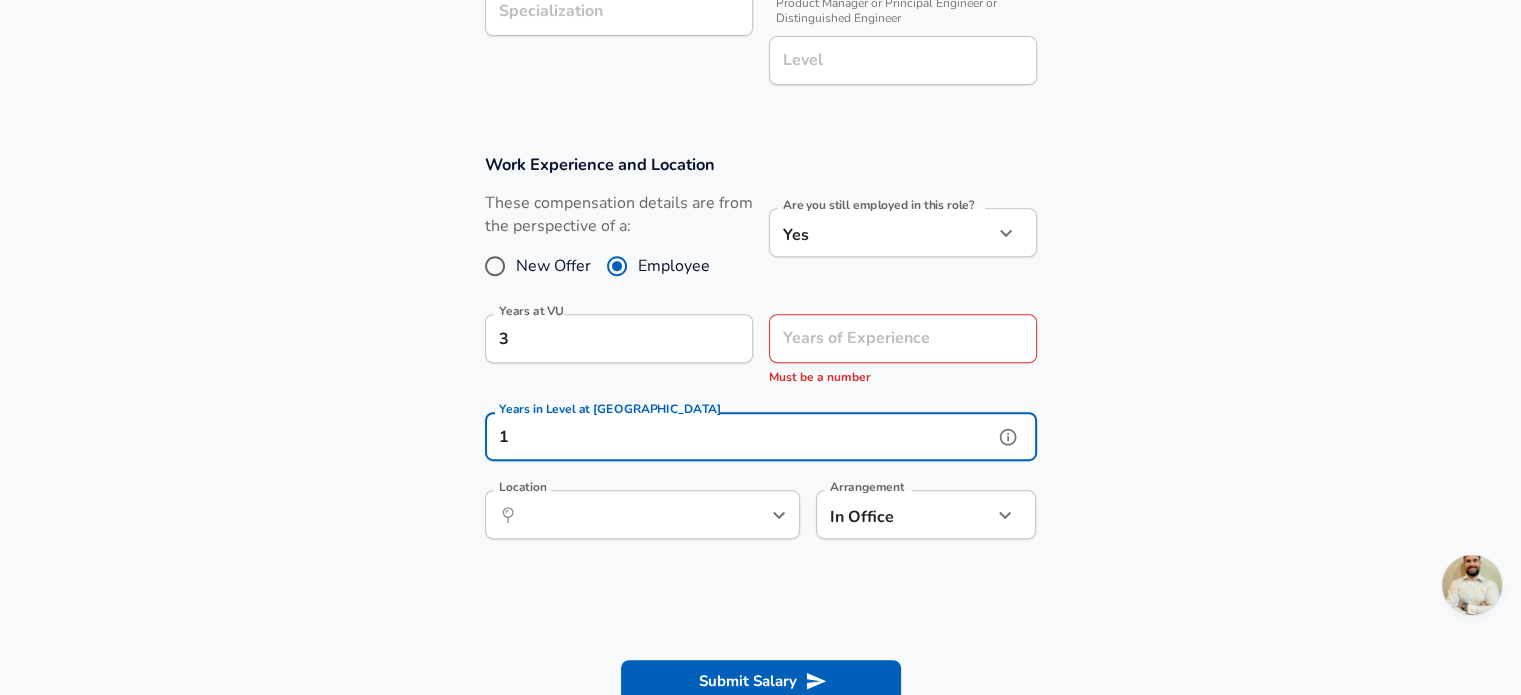 type on "1" 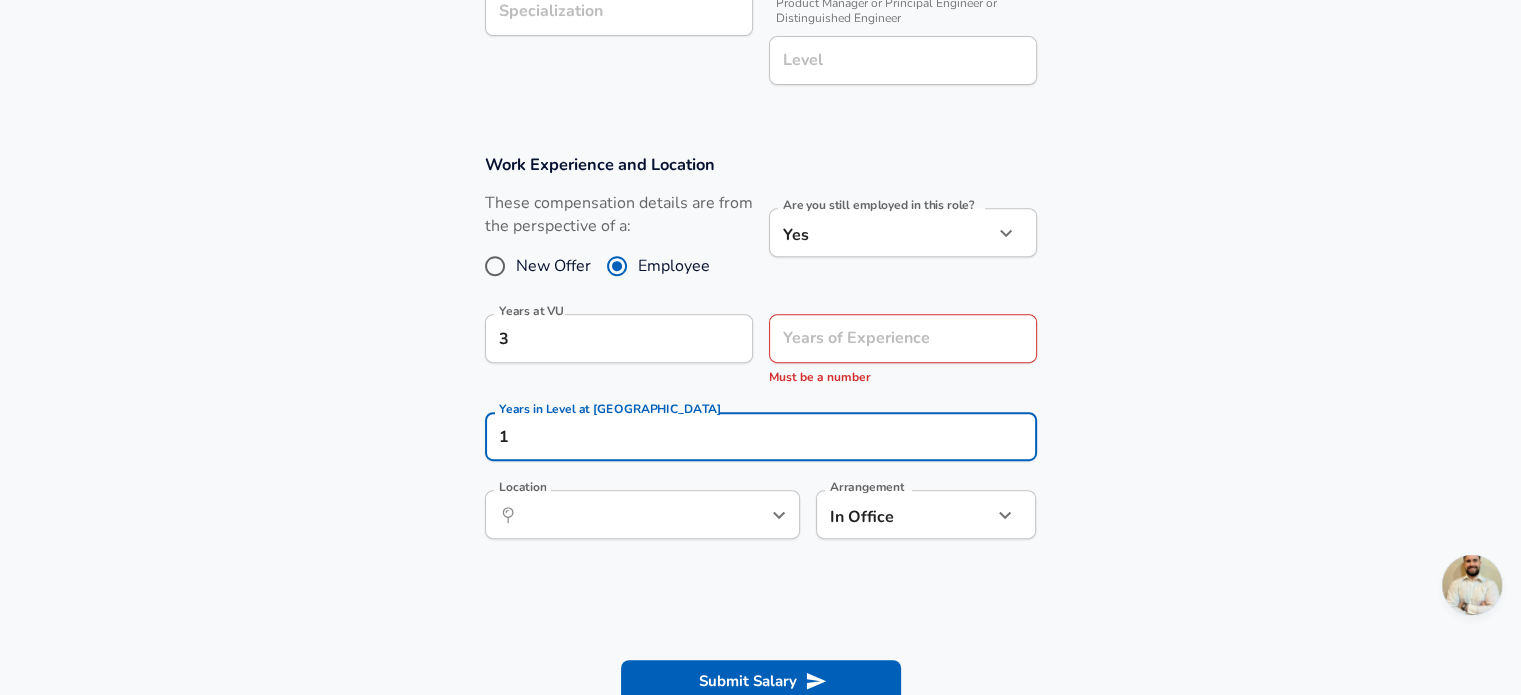click on "We value your privacy We use cookies to enhance your browsing experience, serve personalized ads or content, and analyze our traffic. By clicking "Accept All", you consent to our use of cookies. Customize    Accept All   Customize Consent Preferences   We use cookies to help you navigate efficiently and perform certain functions. You will find detailed information about all cookies under each consent category below. The cookies that are categorized as "Necessary" are stored on your browser as they are essential for enabling the basic functionalities of the site. ...  Show more Necessary Always Active Necessary cookies are required to enable the basic features of this site, such as providing secure log-in or adjusting your consent preferences. These cookies do not store any personally identifiable data. Cookie _GRECAPTCHA Duration 5 months 27 days Description Google Recaptcha service sets this cookie to identify bots to protect the website against malicious spam attacks. Cookie __stripe_mid Duration 1 year MR" at bounding box center [760, -431] 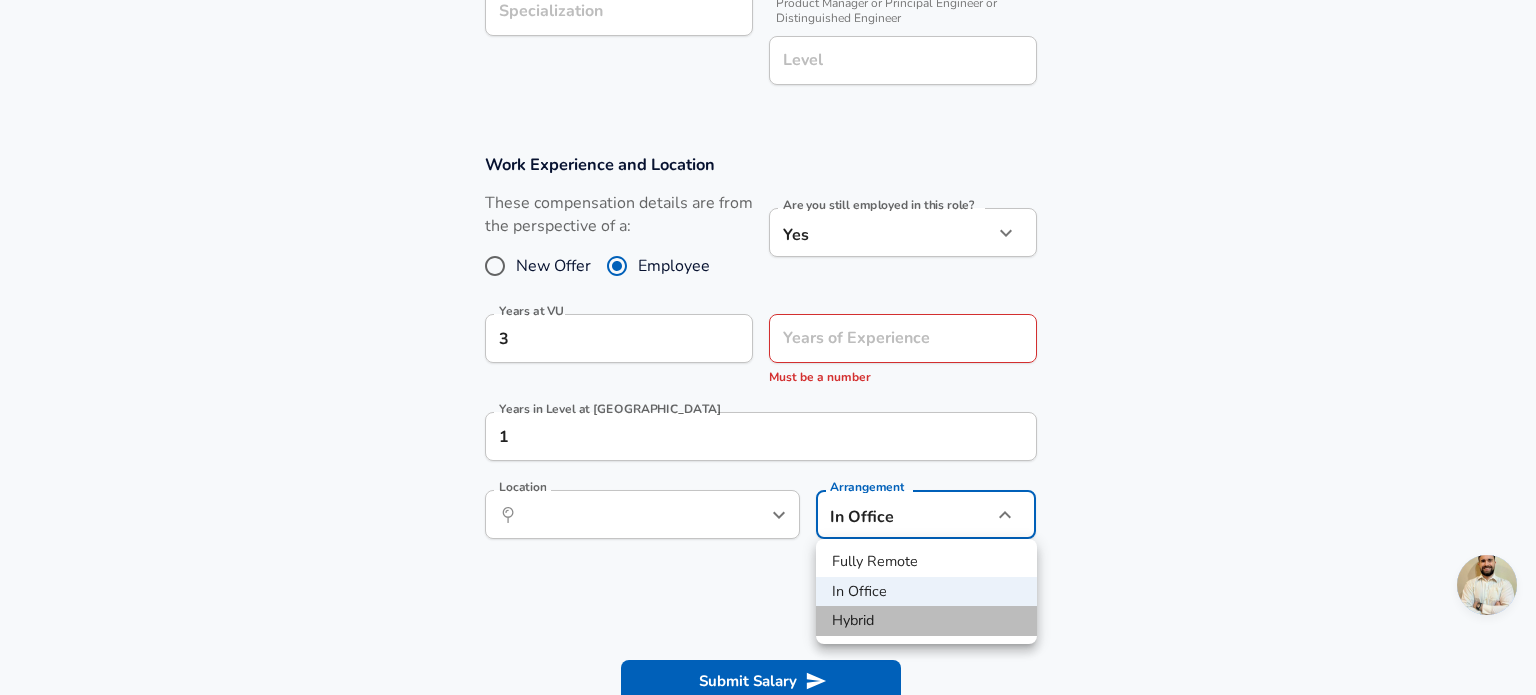 click on "Hybrid" at bounding box center [926, 621] 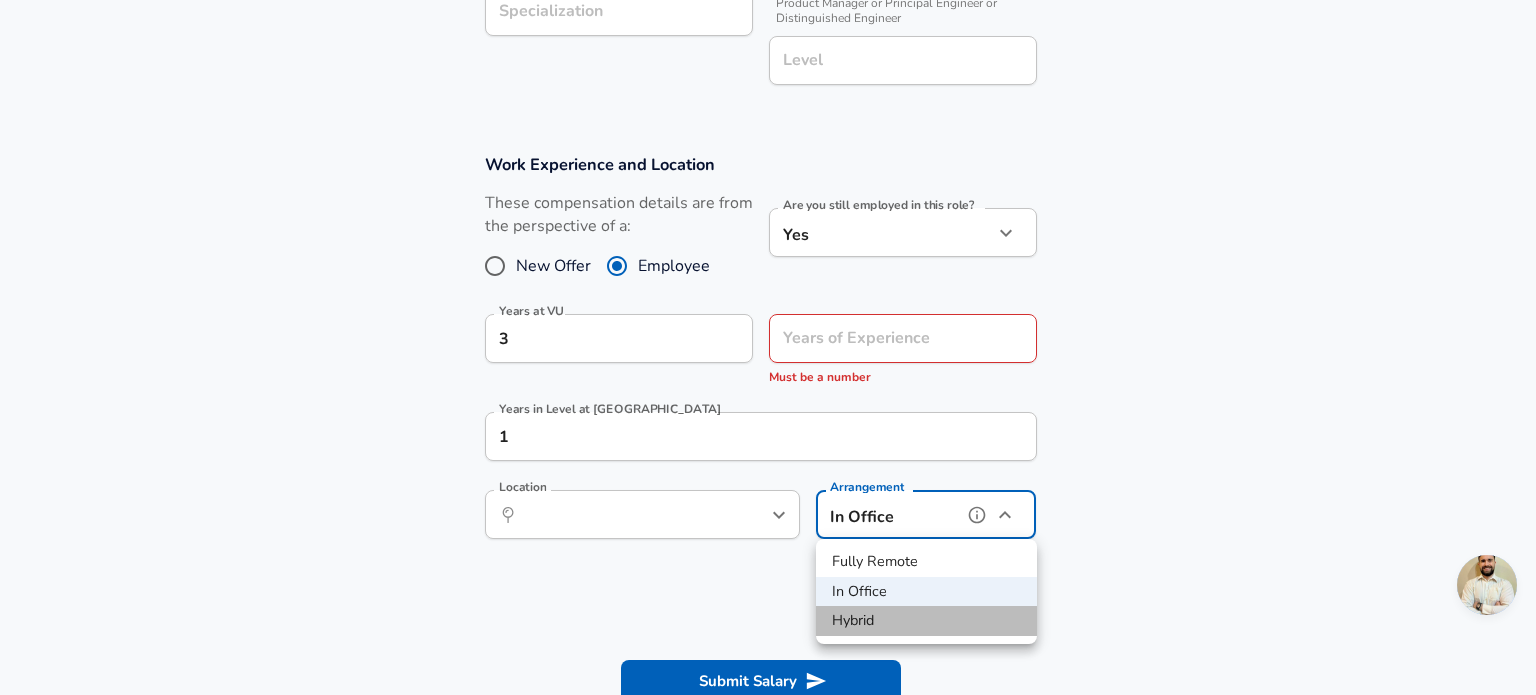 type on "hybrid" 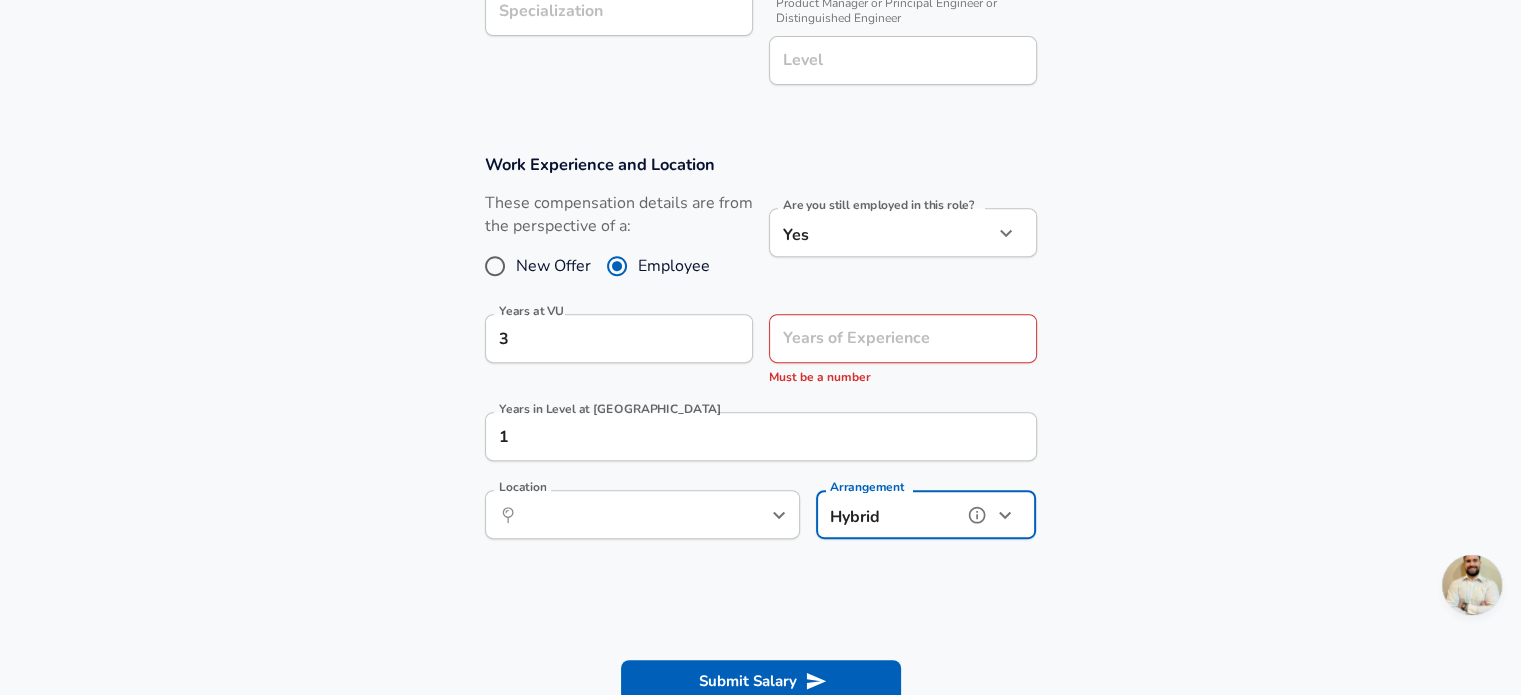 click on "​ Location" at bounding box center [642, 514] 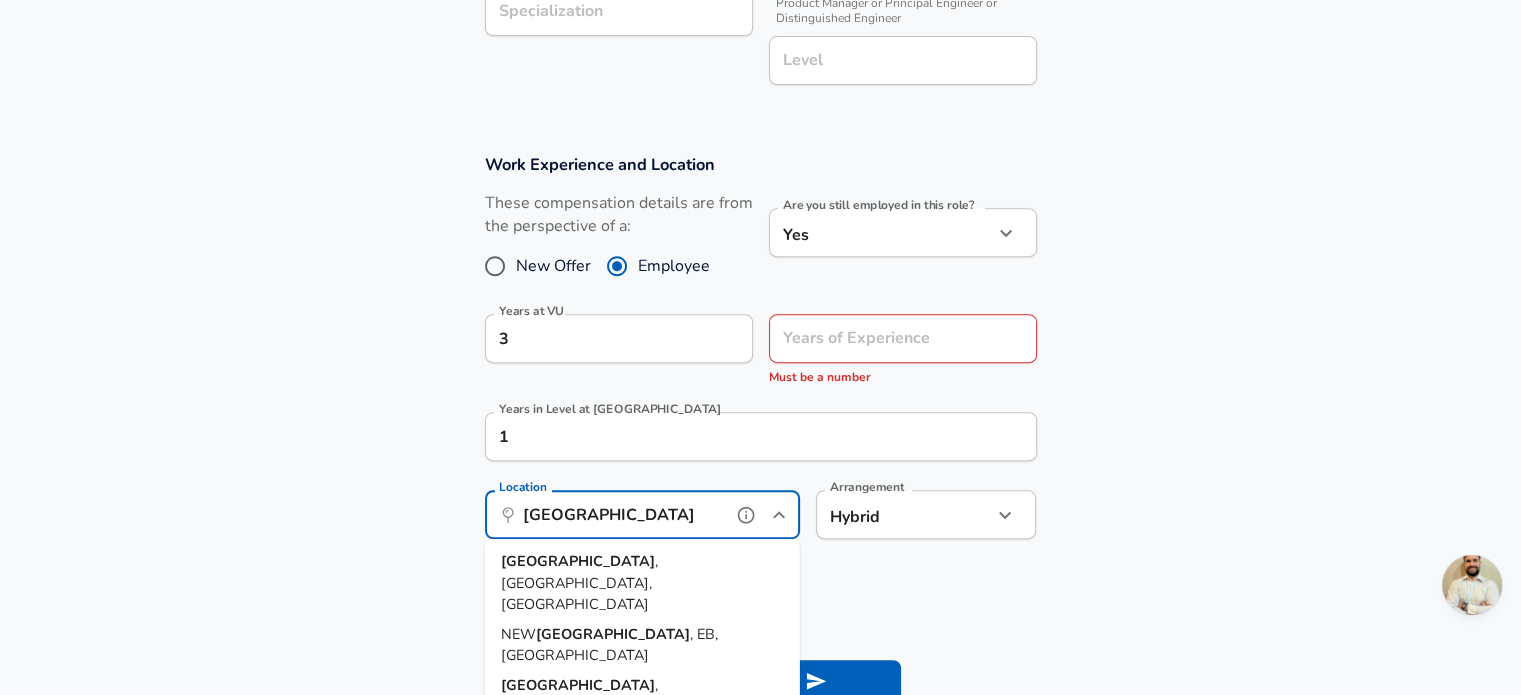 click on ", [GEOGRAPHIC_DATA], [GEOGRAPHIC_DATA]" at bounding box center [579, 582] 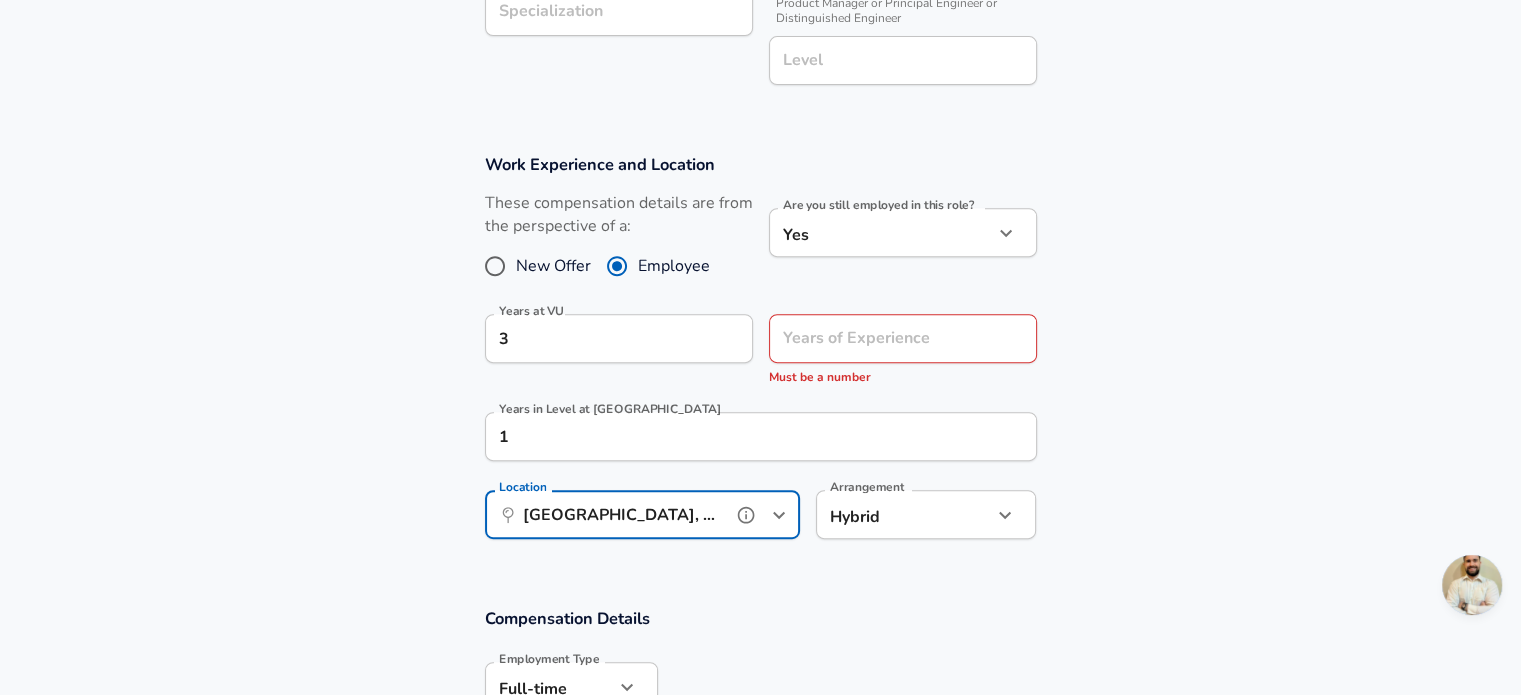 type on "[GEOGRAPHIC_DATA], [GEOGRAPHIC_DATA], [GEOGRAPHIC_DATA]" 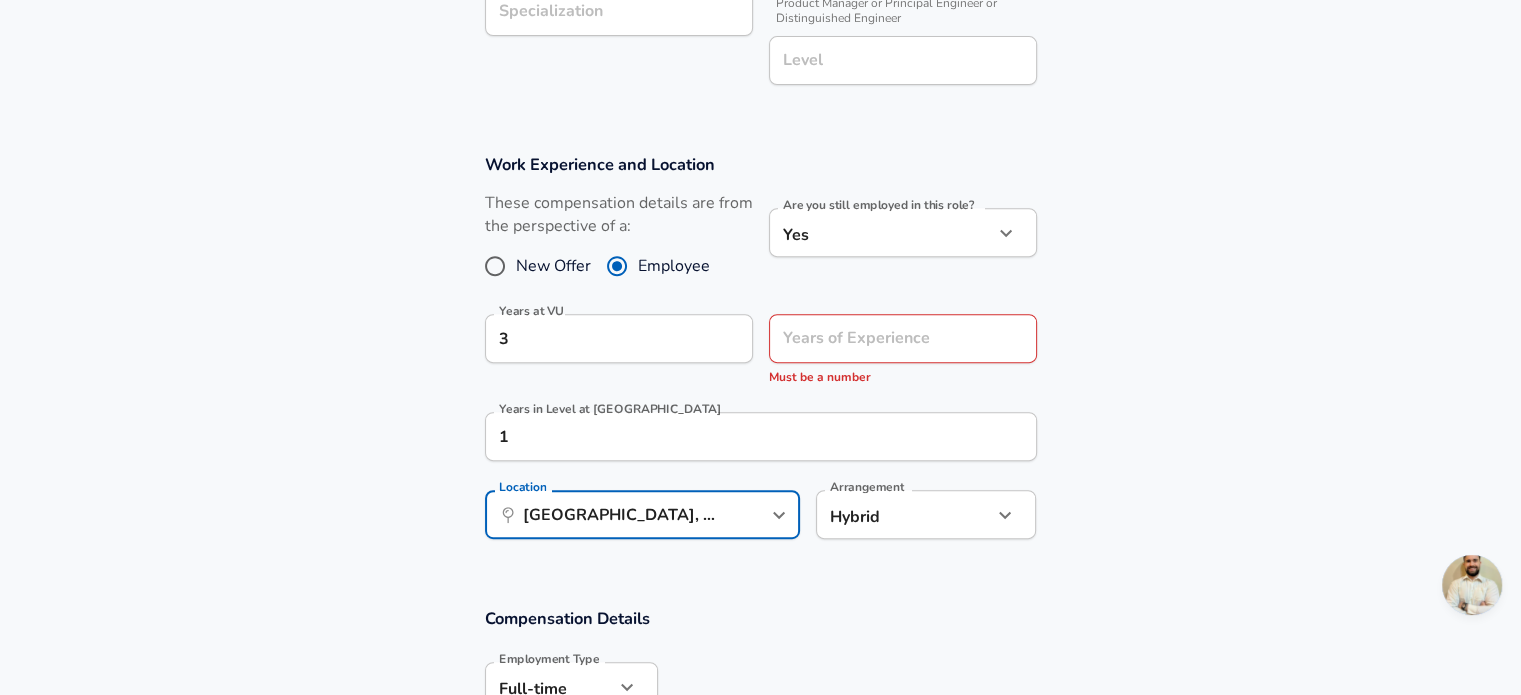 click on "Work Experience and Location These compensation details are from the perspective of a: New Offer Employee Are you still employed in this role? Yes yes Are you still employed in this role? Years at VU 3 Years at VU Years of Experience Years of Experience Must be a number Years in Level at VU 1 Years in Level at VU Location ​ [GEOGRAPHIC_DATA], [GEOGRAPHIC_DATA], [GEOGRAPHIC_DATA] Location Arrangement Hybrid hybrid Arrangement" at bounding box center [760, 357] 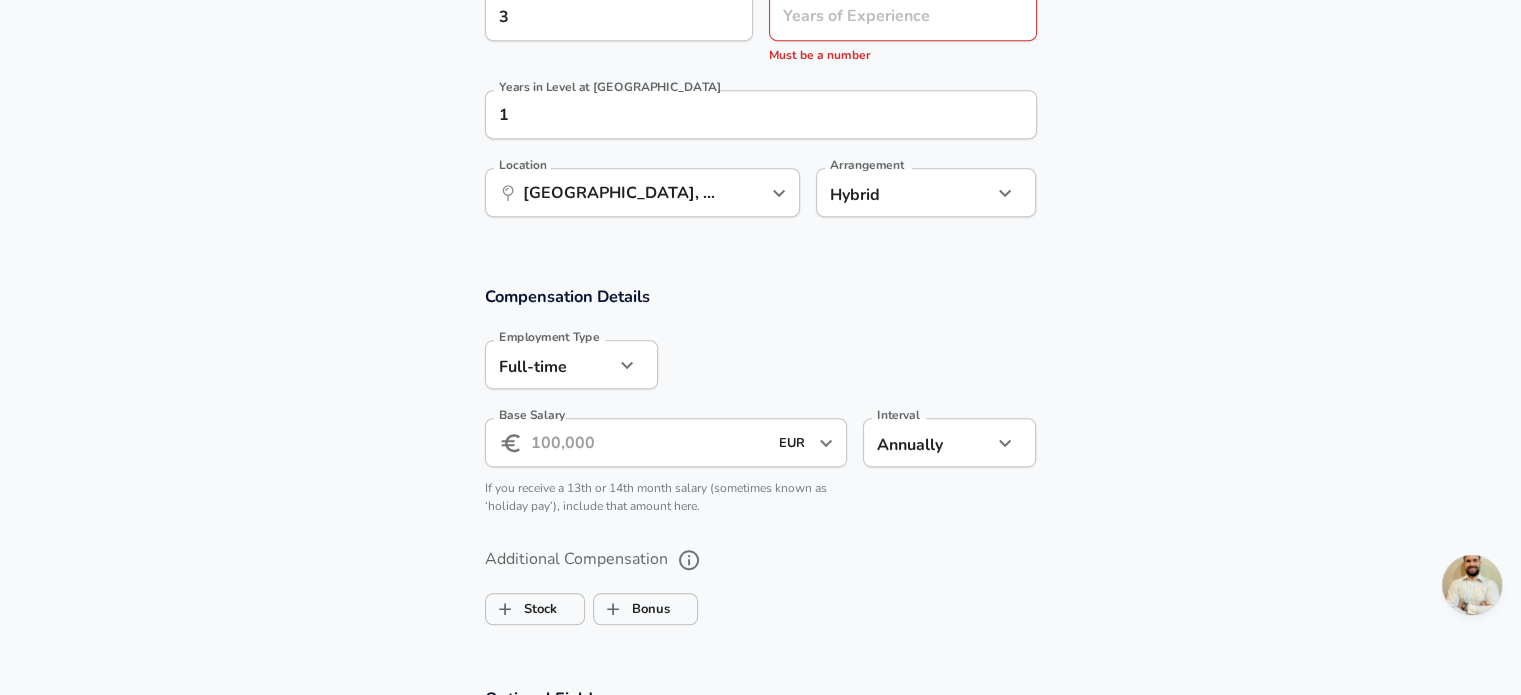 scroll, scrollTop: 1100, scrollLeft: 0, axis: vertical 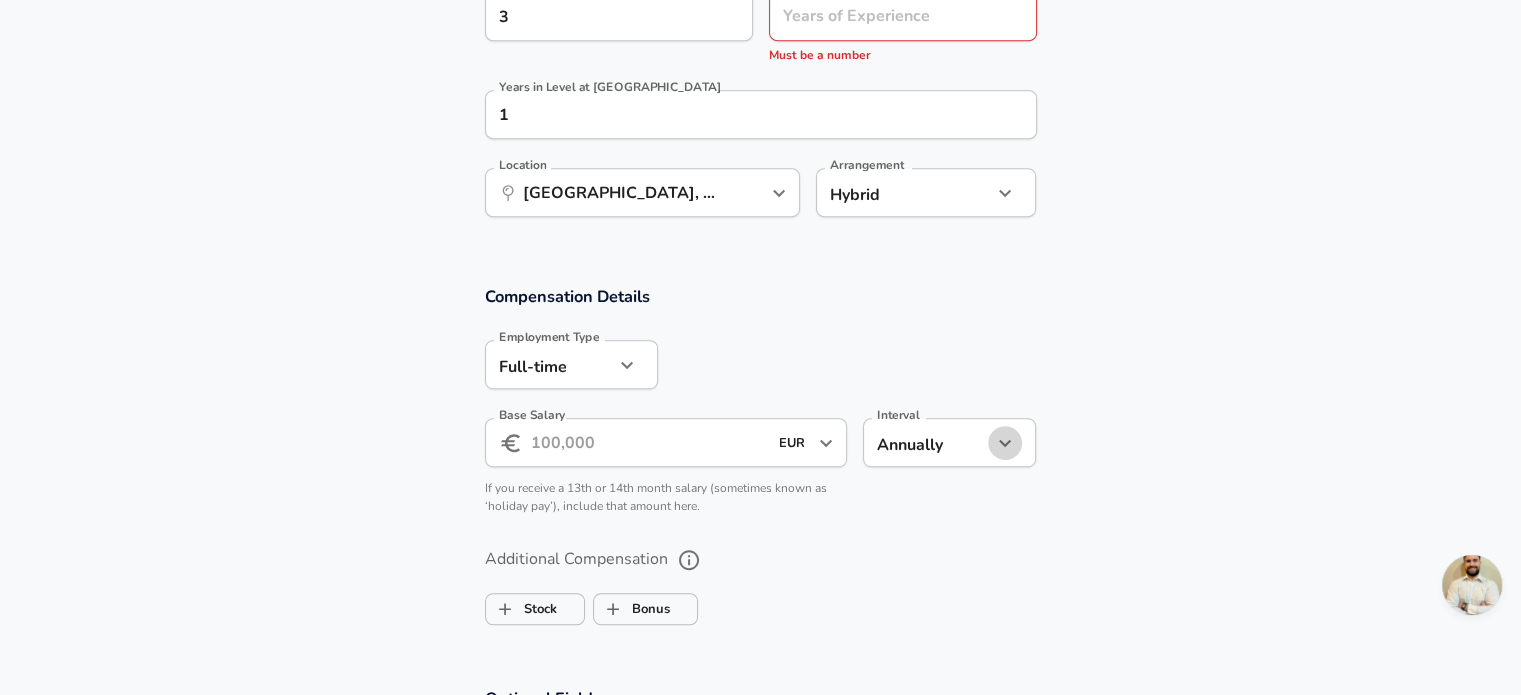 click 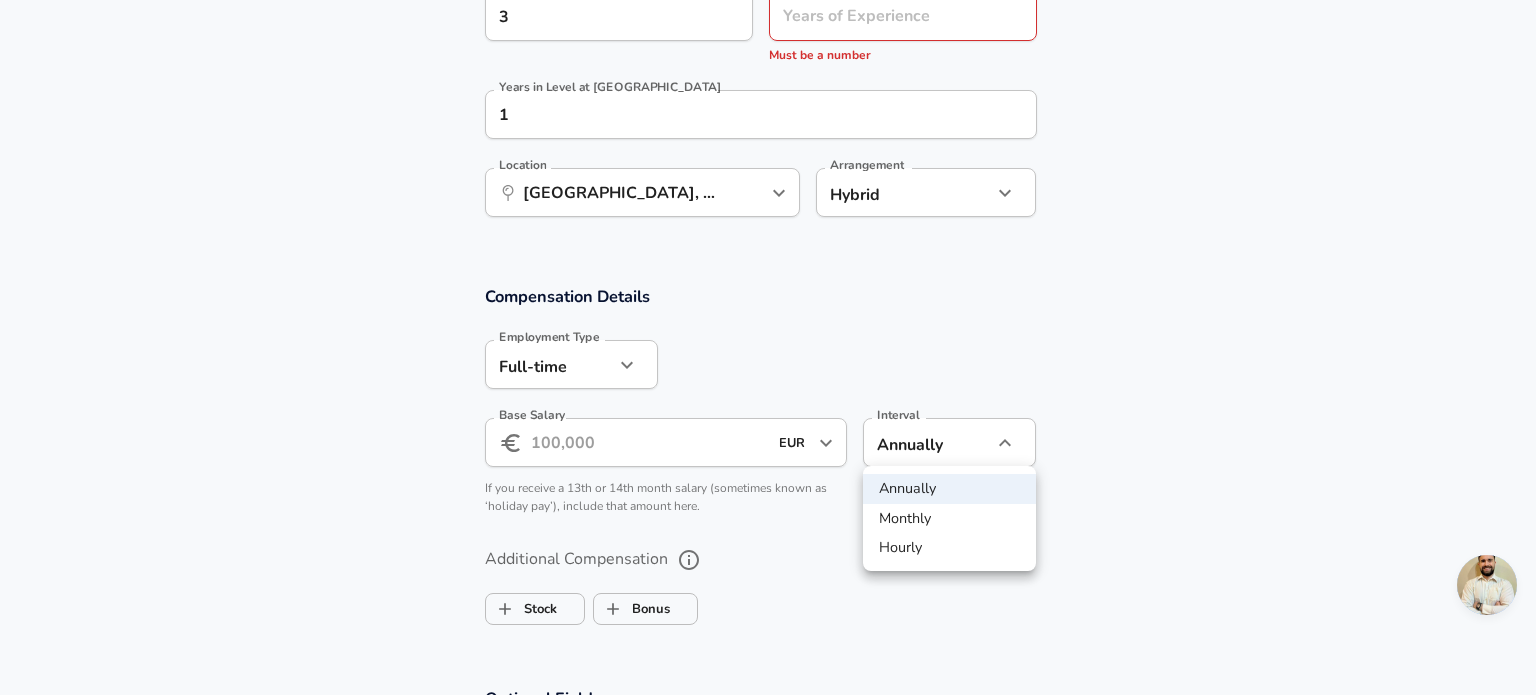 click at bounding box center (768, 347) 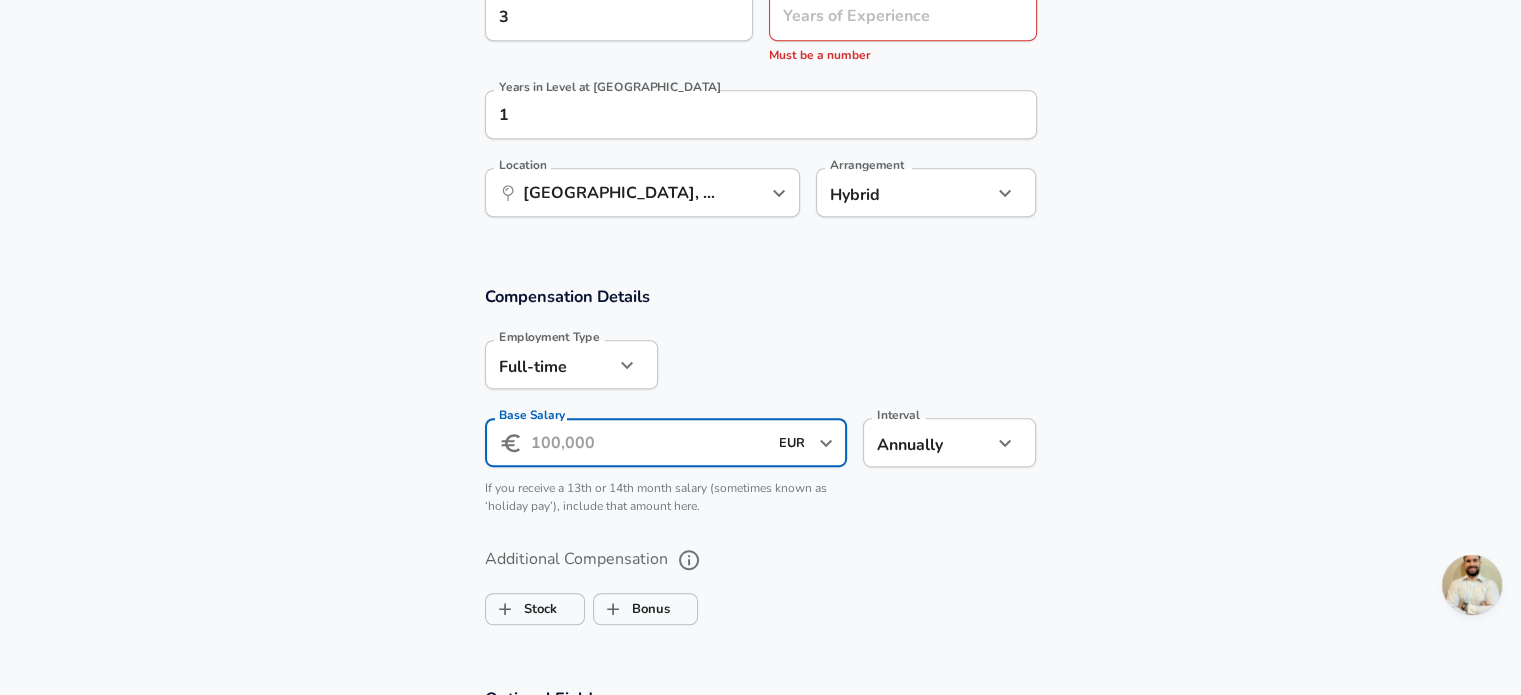 click on "Base Salary" at bounding box center (649, 442) 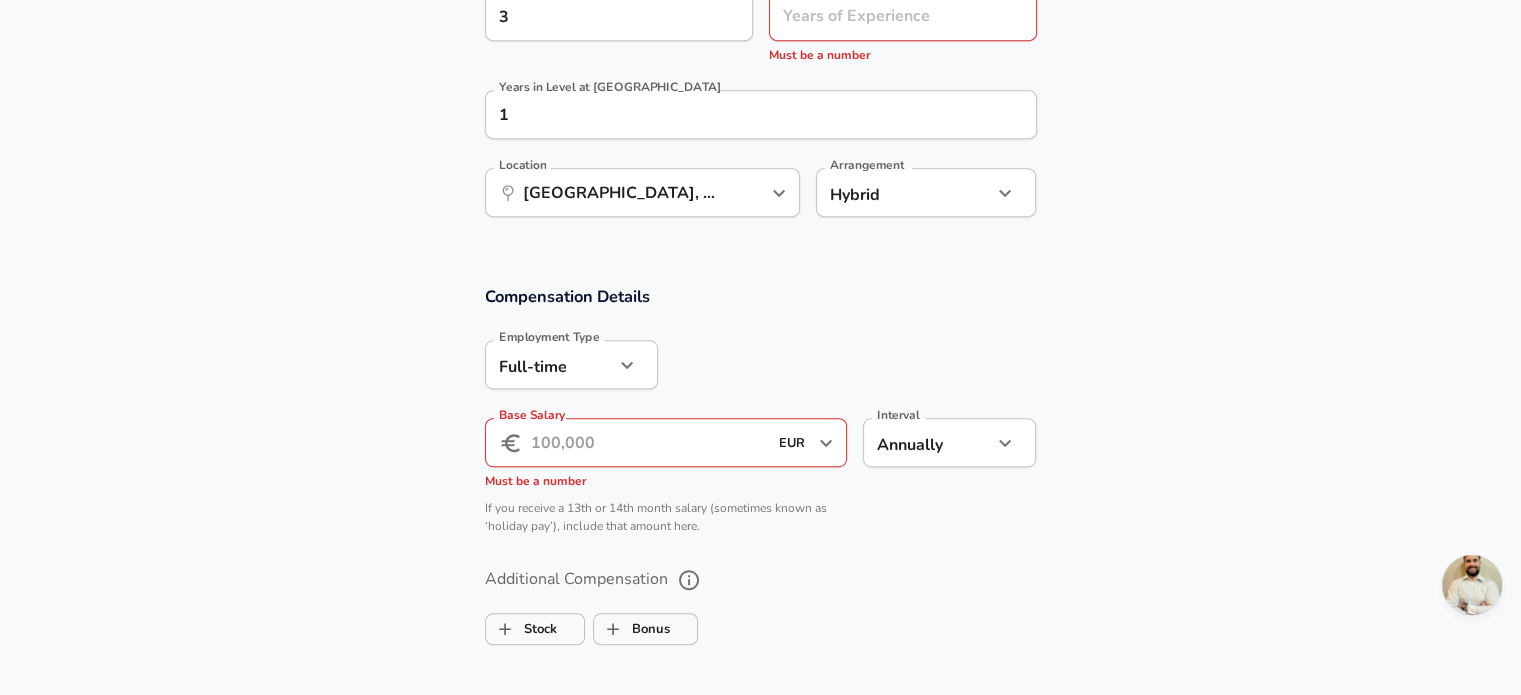 click on "Compensation Details Employment Type [DEMOGRAPHIC_DATA] full_time Employment Type Base Salary ​ EUR ​ Base Salary Must be a number Interval Annually yearly Interval If you receive a 13th or 14th month salary (sometimes known as ‘holiday pay’), include that amount here." at bounding box center [760, 416] 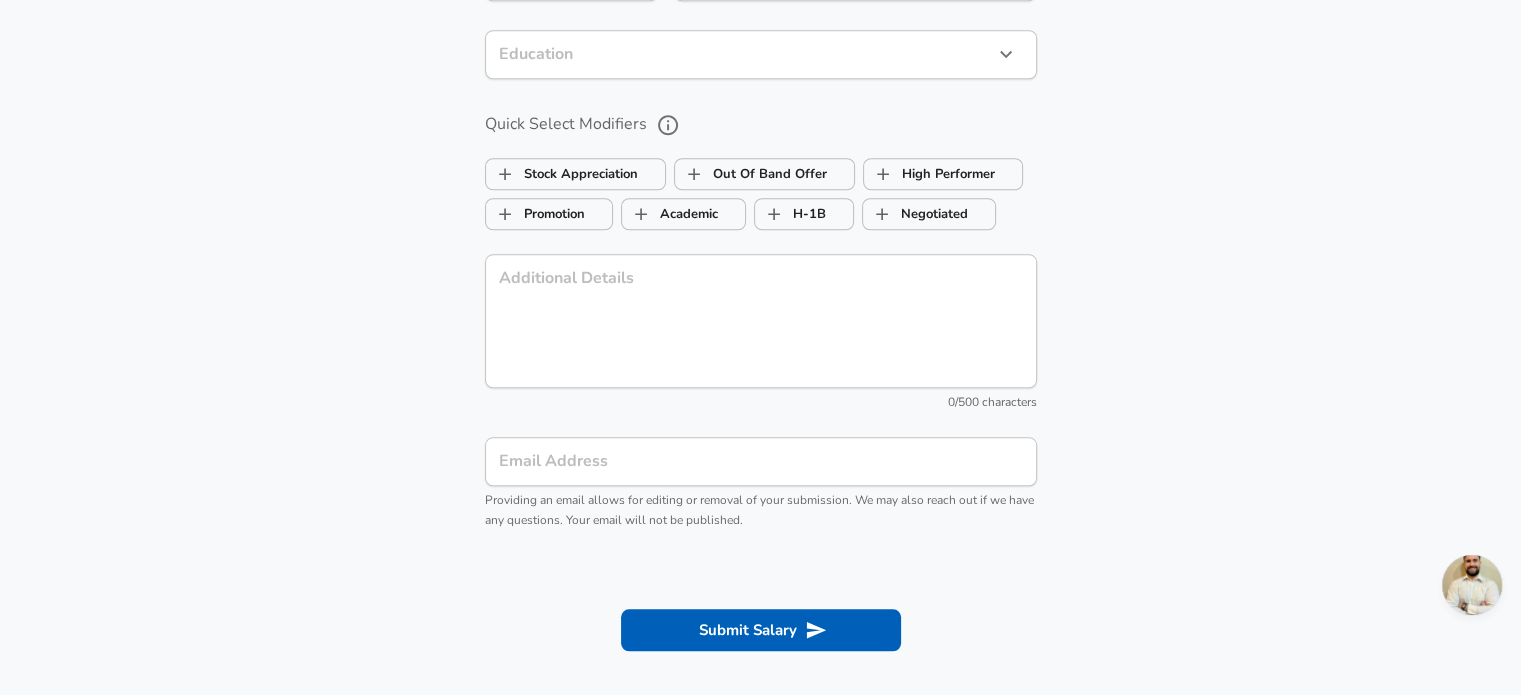scroll, scrollTop: 1910, scrollLeft: 0, axis: vertical 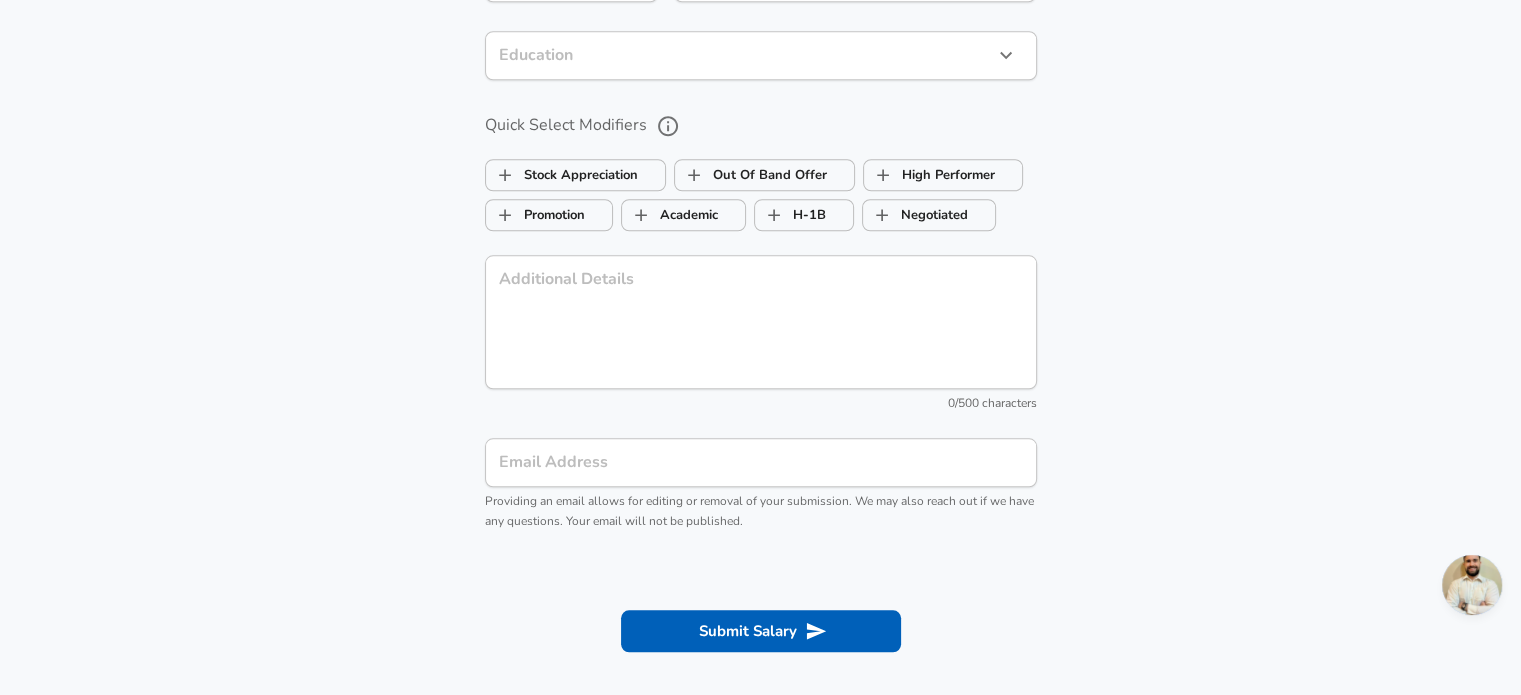 click on "Optional Fields Gender ​ Gender Ethnicity ​ Ethnicity Education ​ Education Quick Select Modifiers   Stock Appreciation Out Of Band Offer High Performer Promotion Academic H-1B Negotiated Additional Details x Additional Details 0 /500 characters Email Address Email Address   Providing an email allows for editing or removal of your submission. We may also reach out if we have any questions. Your email will not be published." at bounding box center [760, 223] 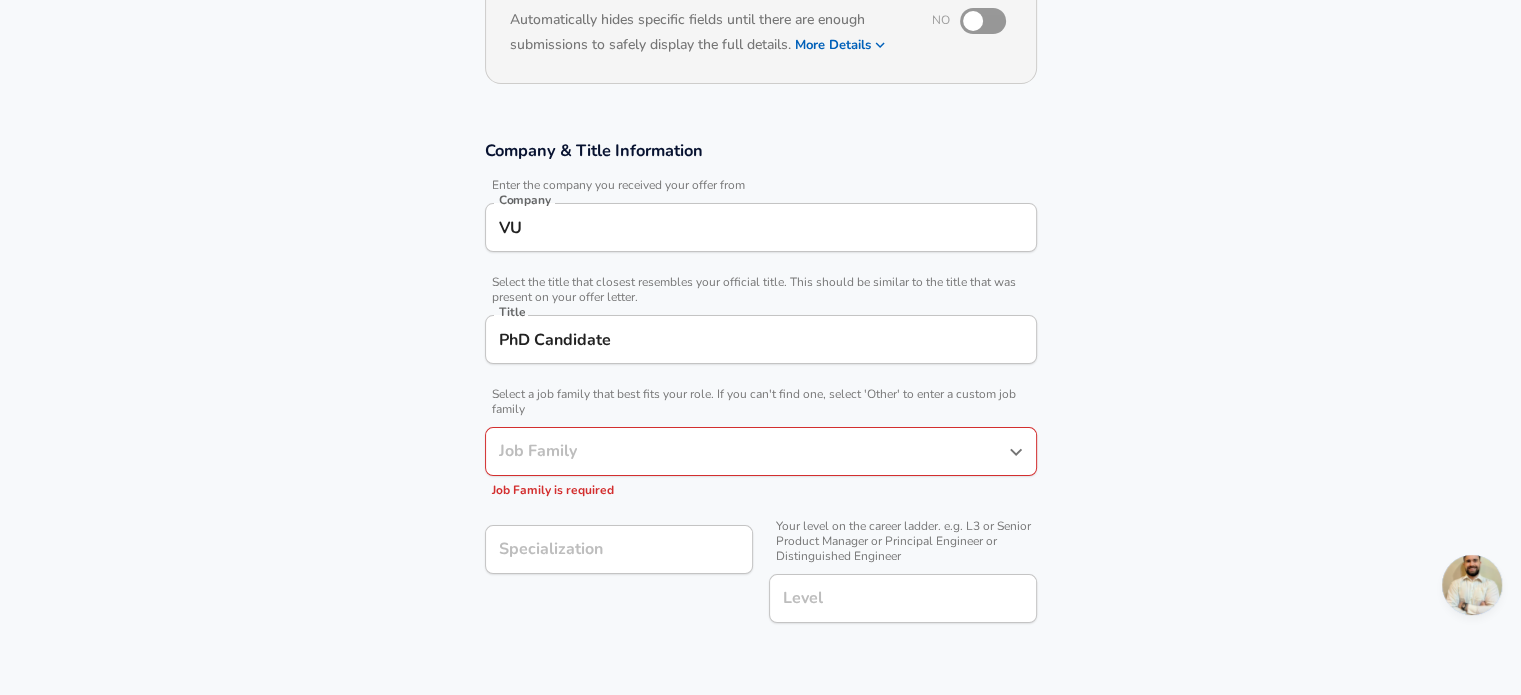 scroll, scrollTop: 0, scrollLeft: 0, axis: both 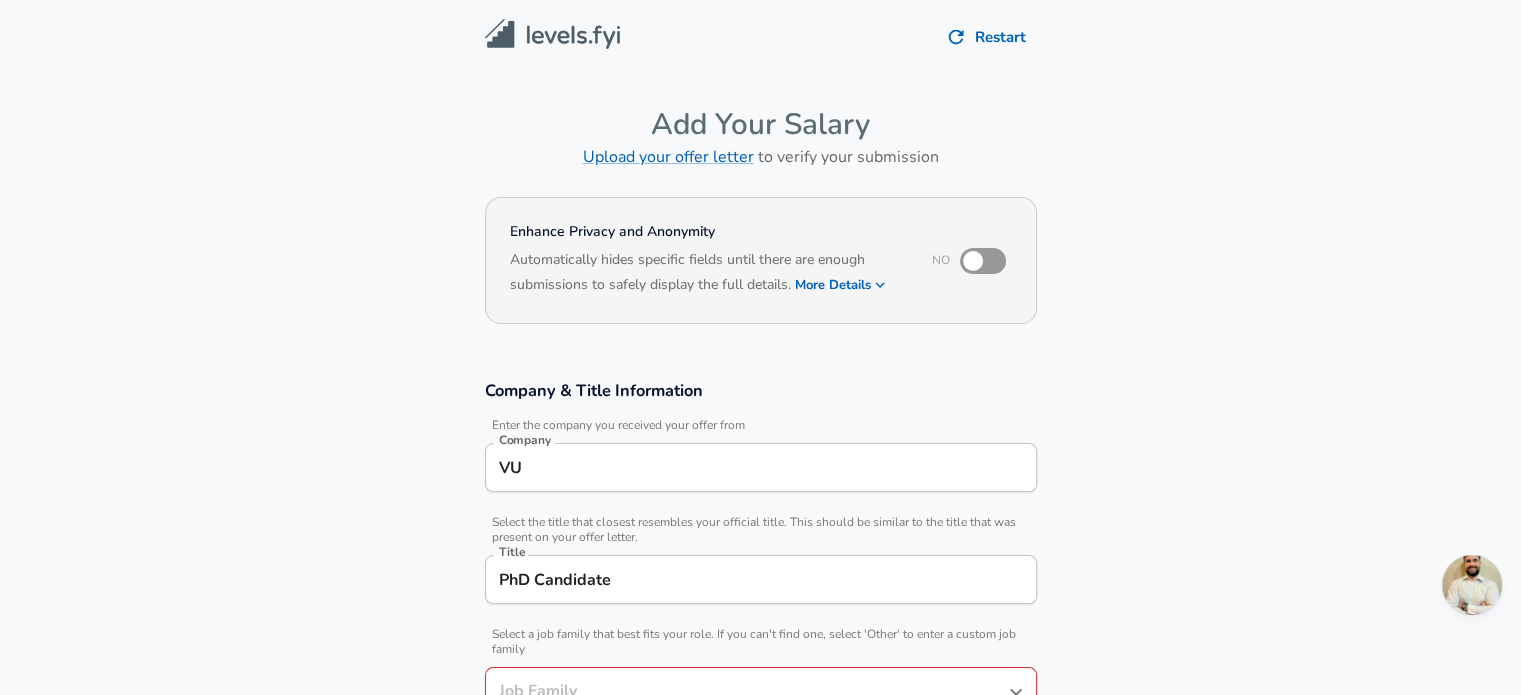 click at bounding box center [973, 261] 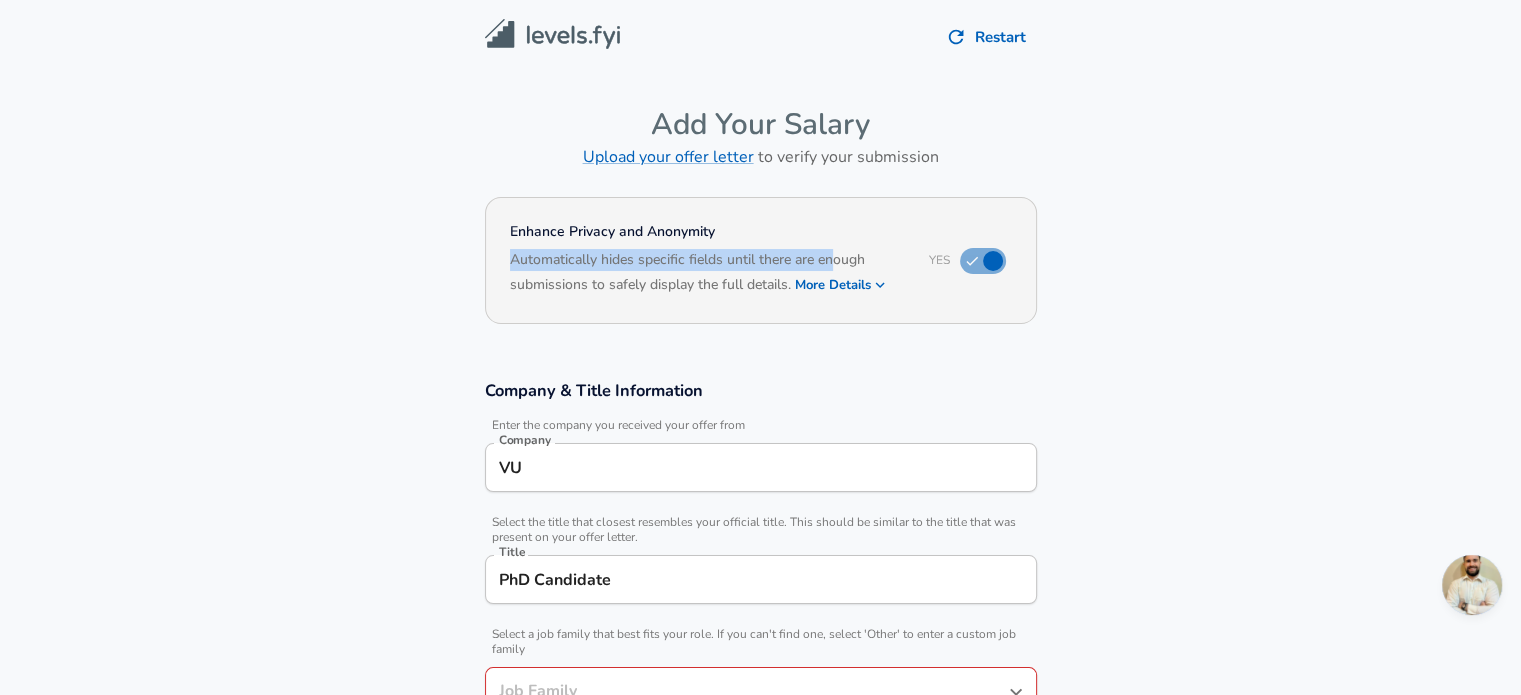 drag, startPoint x: 505, startPoint y: 260, endPoint x: 838, endPoint y: 262, distance: 333.006 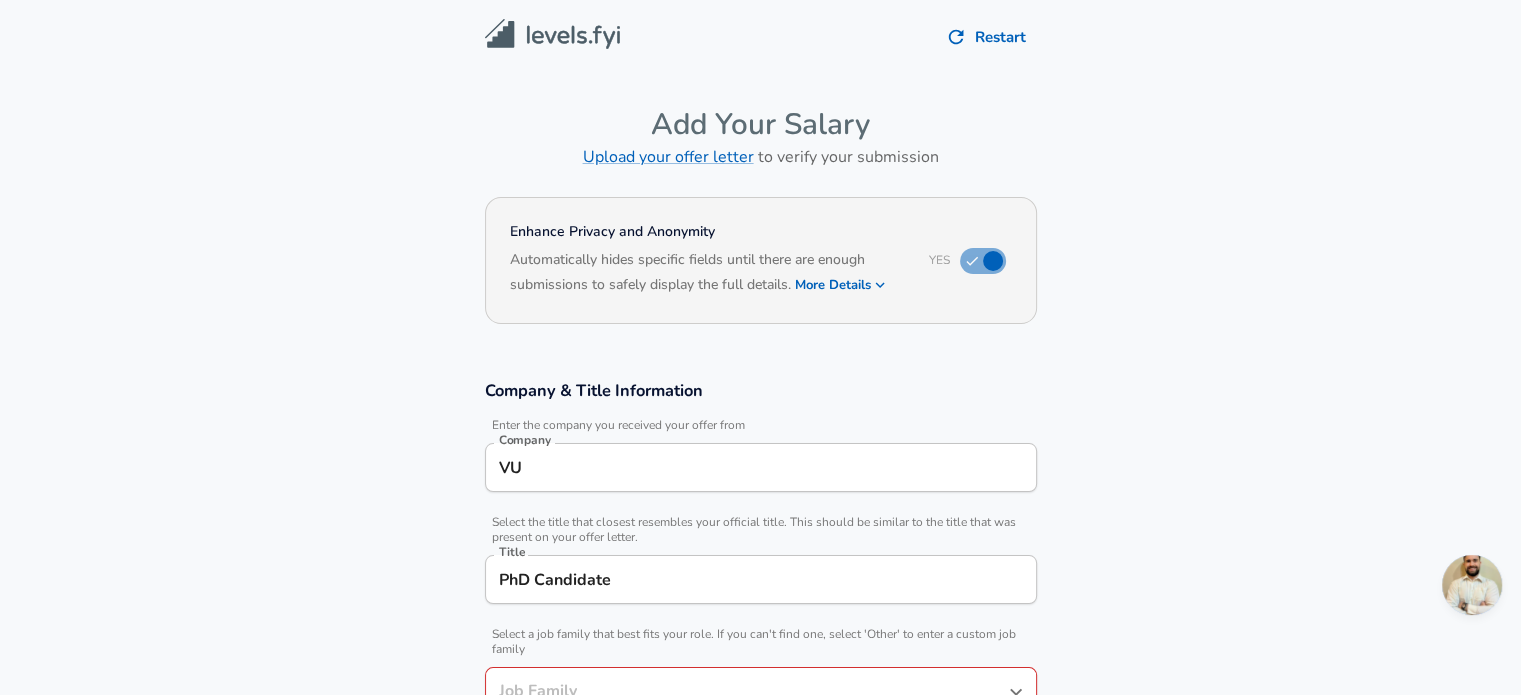 click on "More Details" at bounding box center (841, 285) 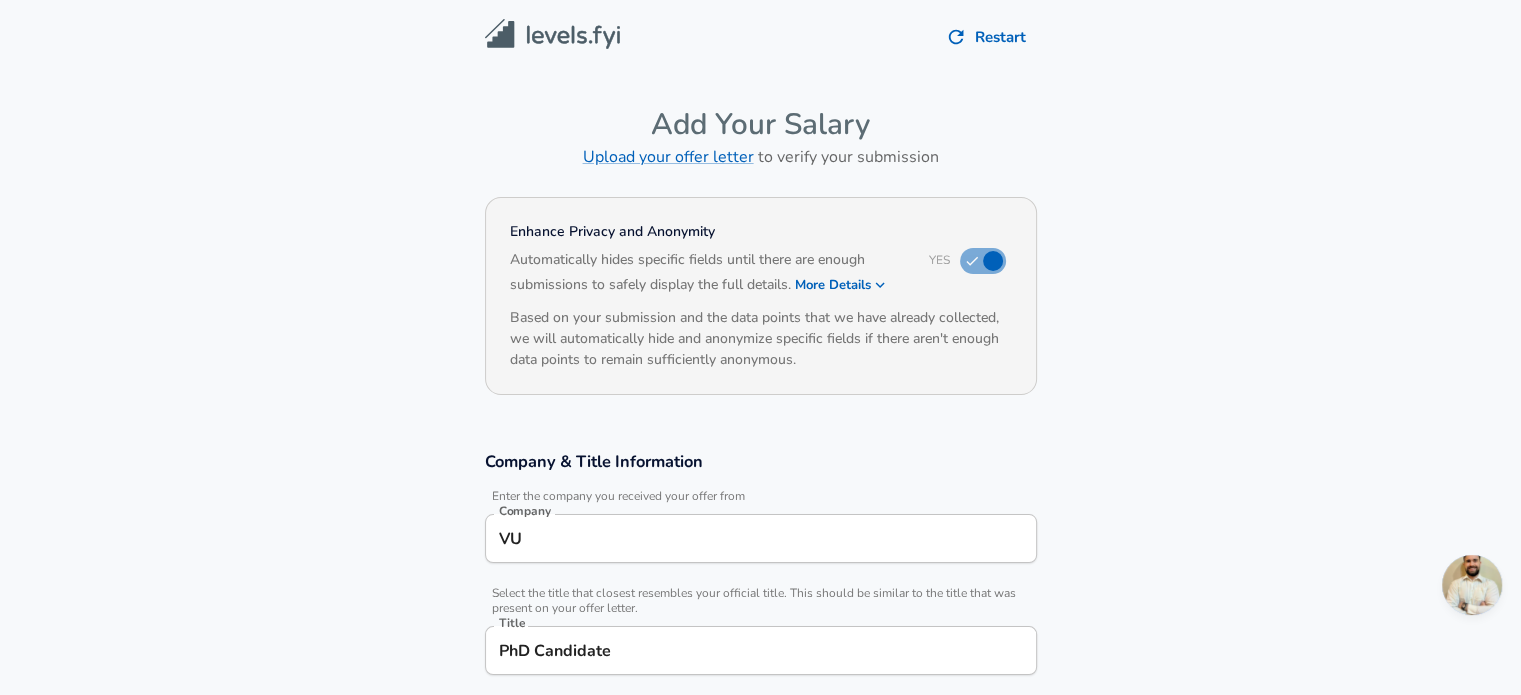 click on "More Details" at bounding box center (841, 285) 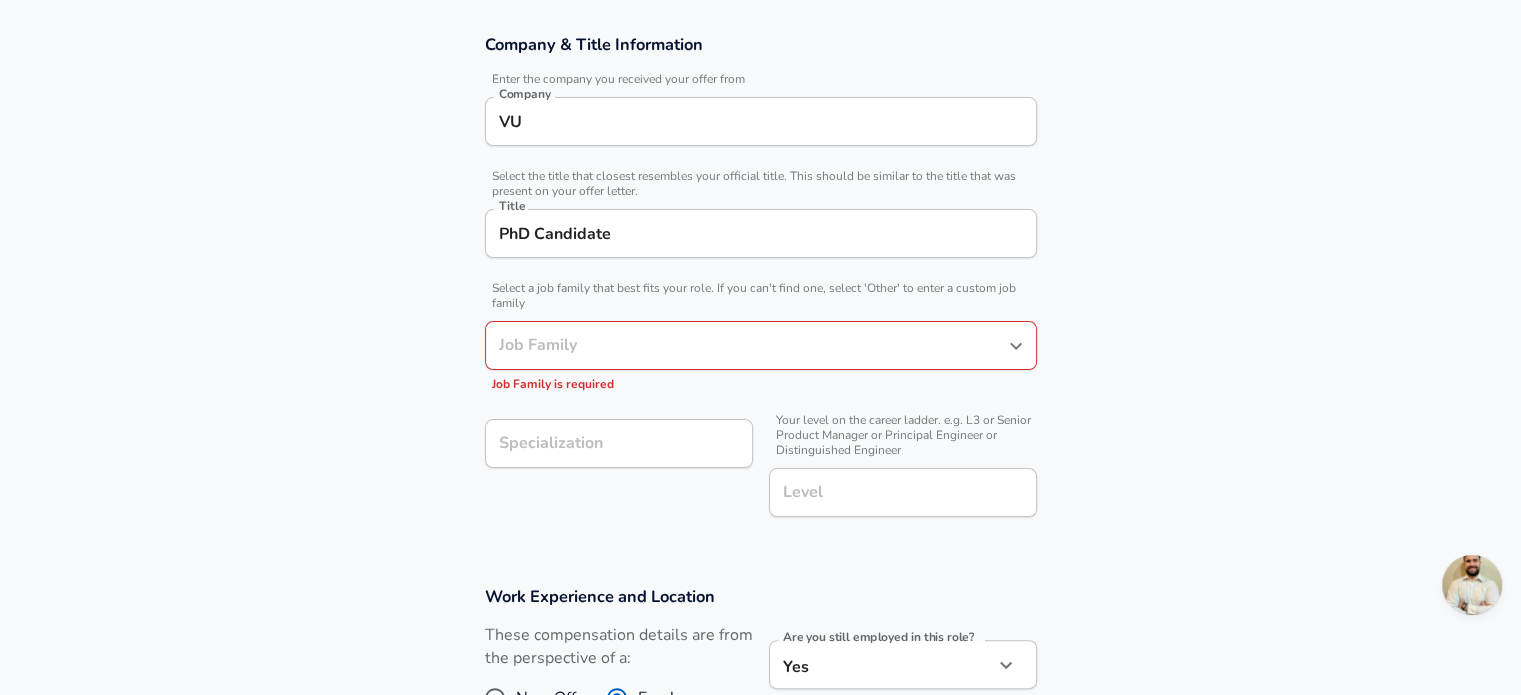 scroll, scrollTop: 344, scrollLeft: 0, axis: vertical 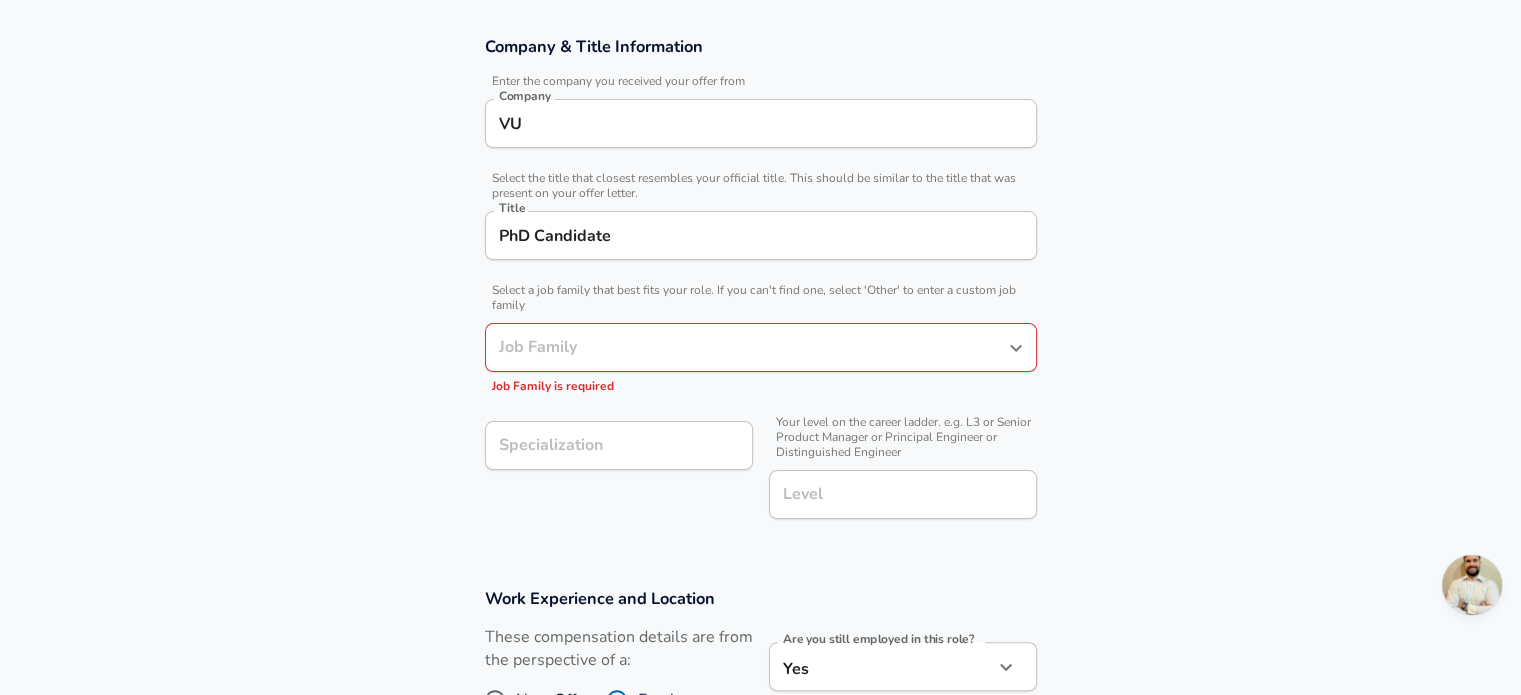 click on "Job Family" at bounding box center [746, 347] 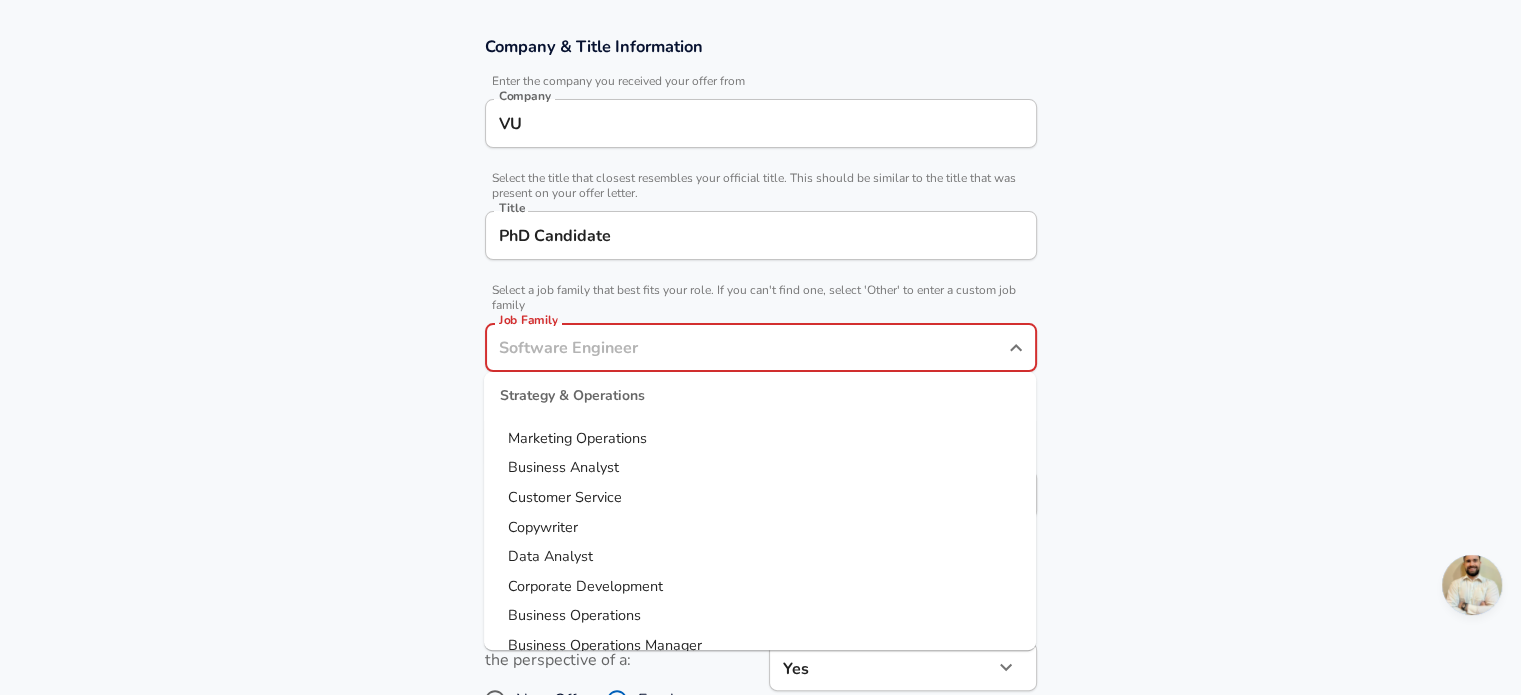 scroll, scrollTop: 2714, scrollLeft: 0, axis: vertical 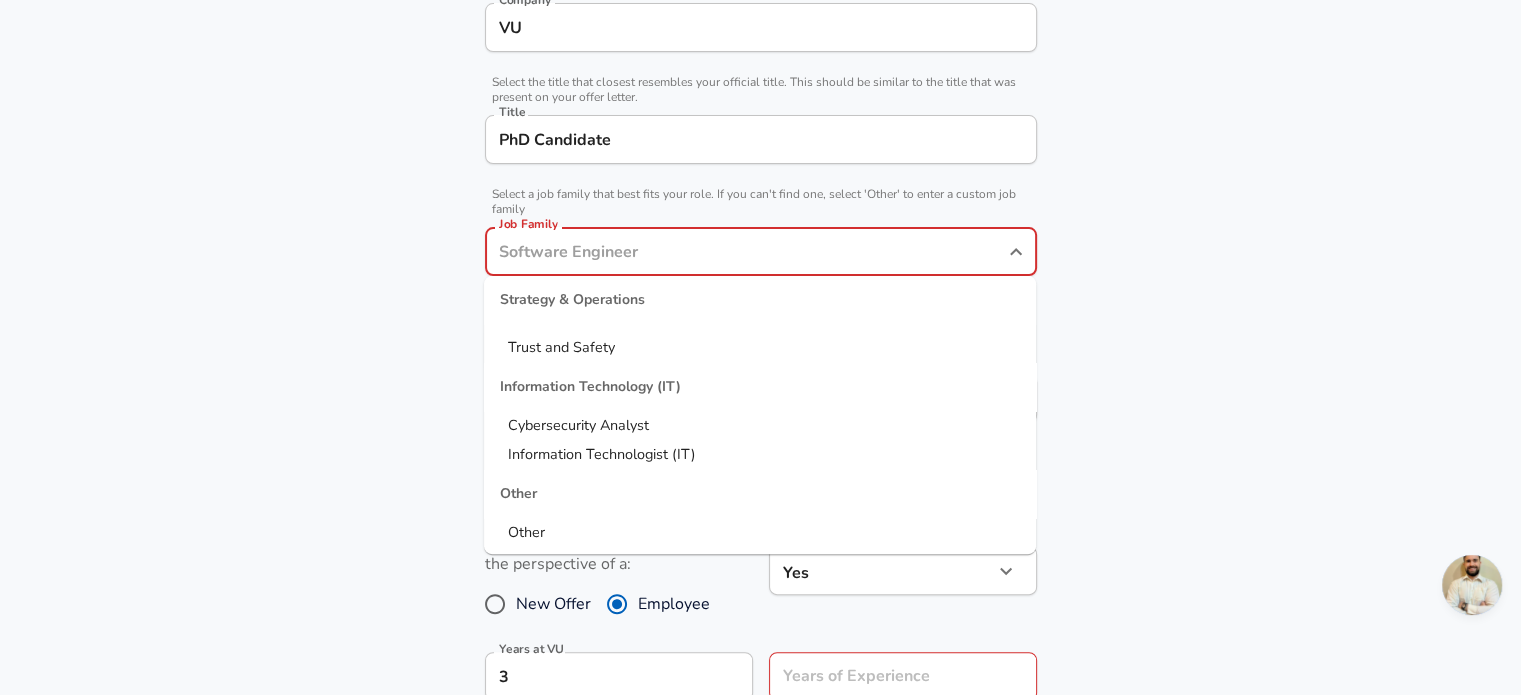 click on "Other" at bounding box center [760, 533] 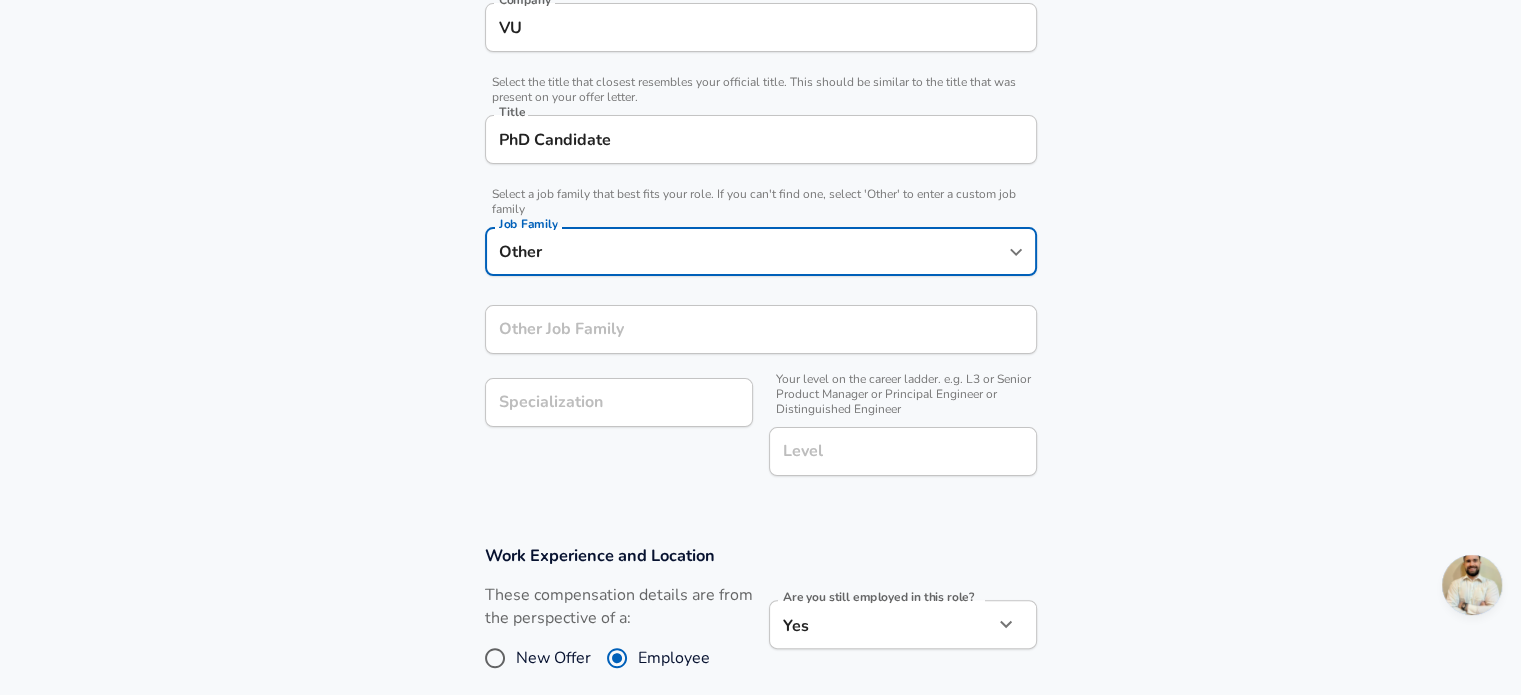 click on "Company & Title Information   Enter the company you received your offer from Company VU Company   Select the title that closest resembles your official title. This should be similar to the title that was present on your offer letter. Title PhD Candidate Title   Select a job family that best fits your role. If you can't find one, select 'Other' to enter a custom job family Job Family Other Job Family Other Job Family Other Job Family Specialization Specialization   Your level on the career ladder. e.g. L3 or Senior Product Manager or Principal Engineer or Distinguished Engineer Level Level" at bounding box center (760, 218) 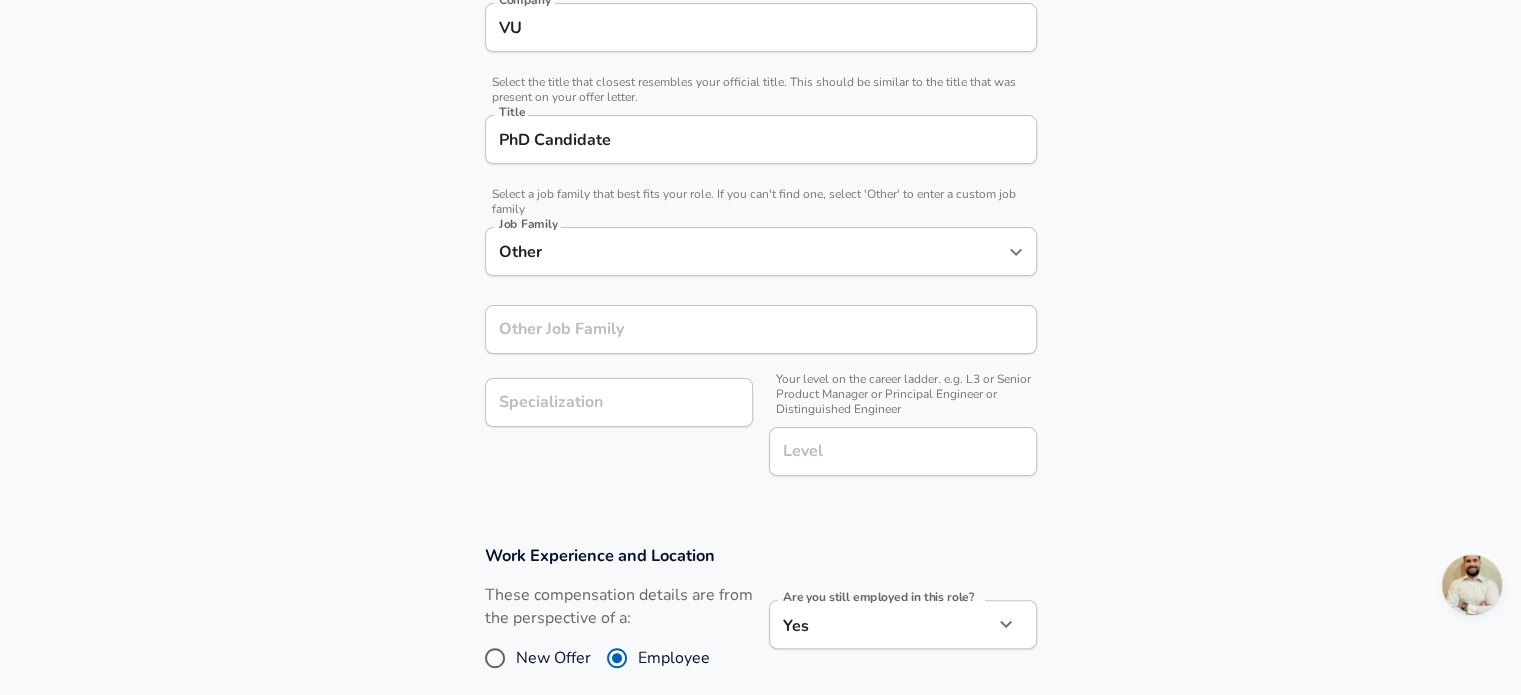 click on "Other Job Family" at bounding box center [761, 329] 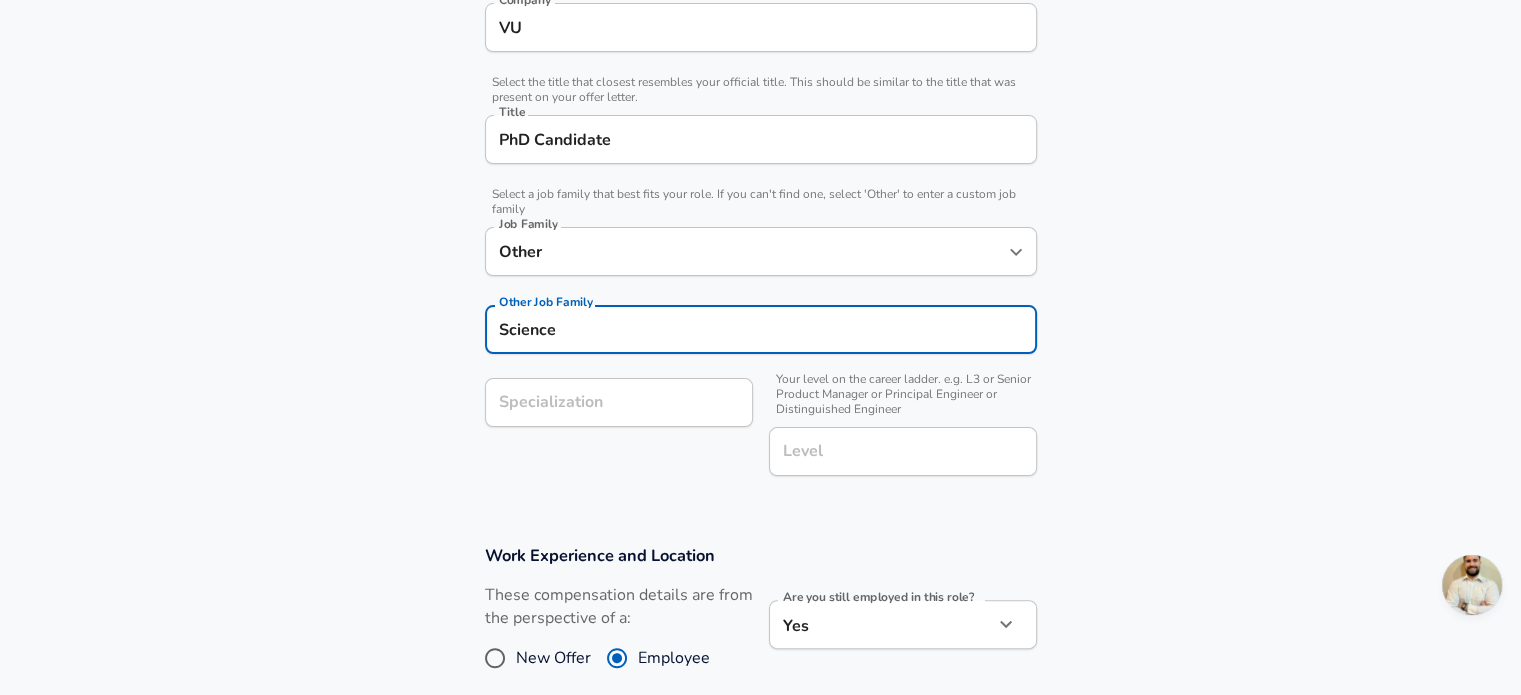 type on "Science" 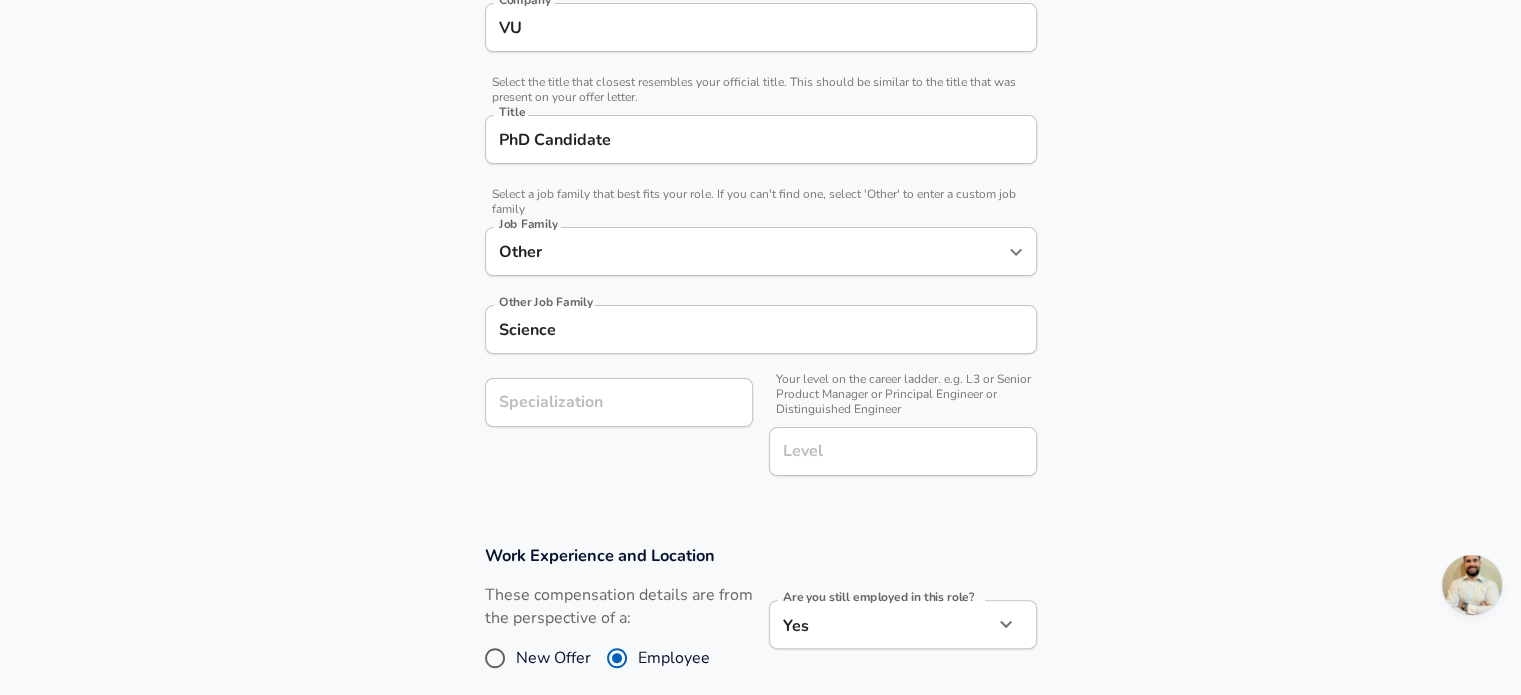 click on "Specialization" at bounding box center [619, 402] 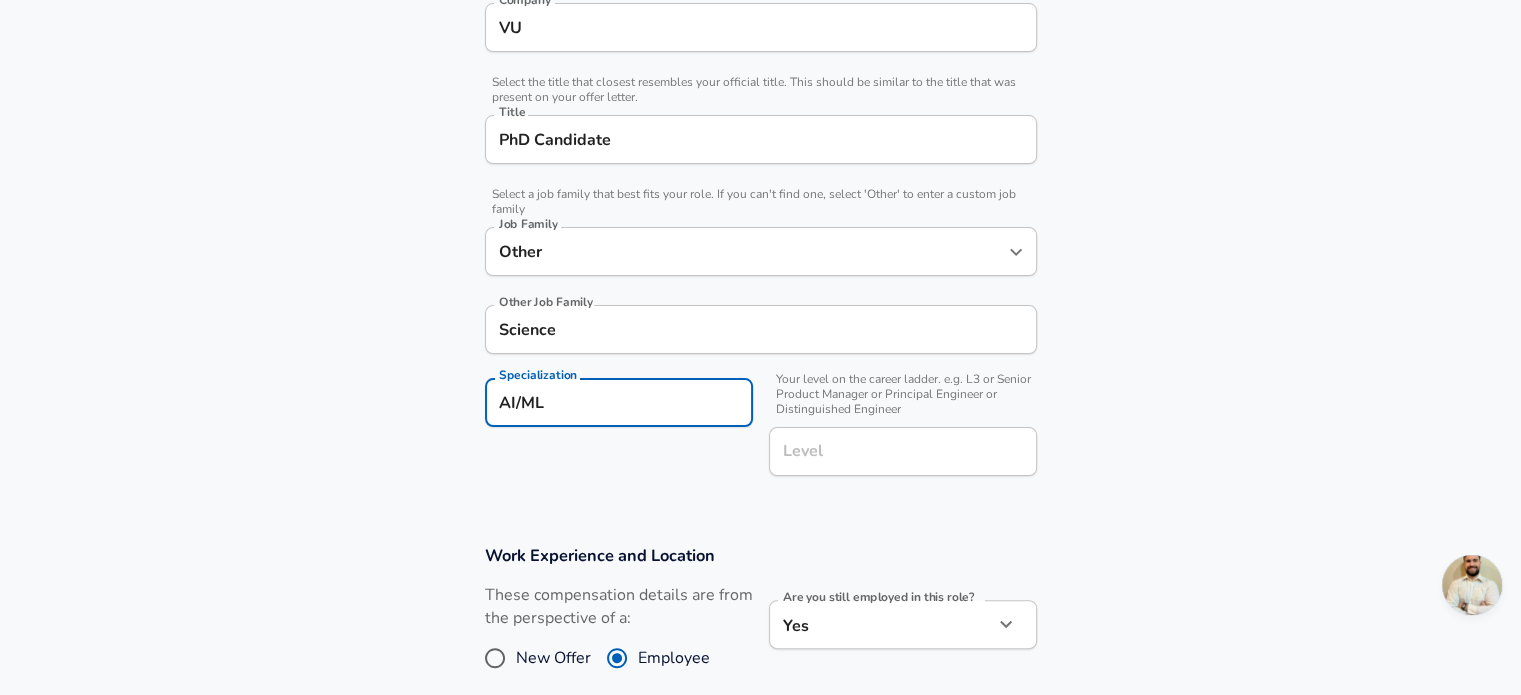 drag, startPoint x: 638, startPoint y: 395, endPoint x: 398, endPoint y: 371, distance: 241.19702 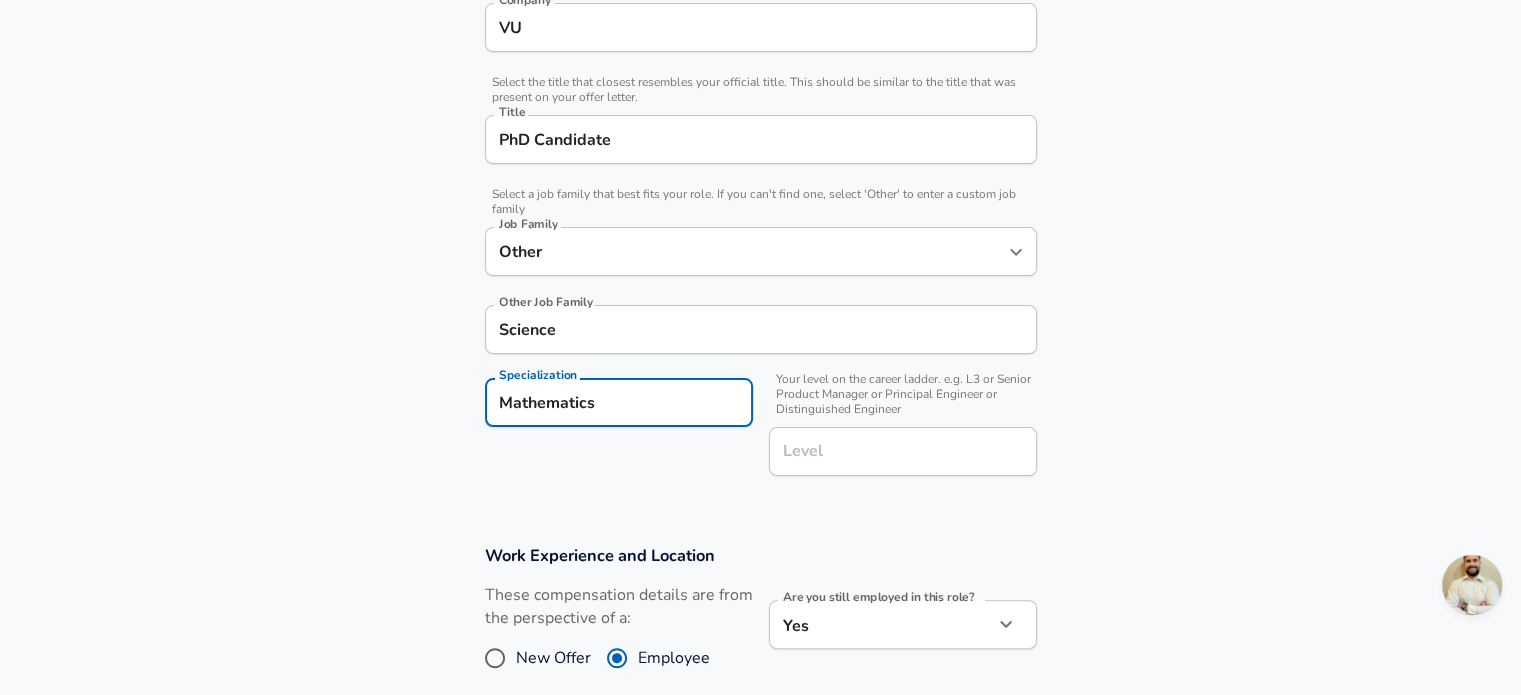 type on "Mathematics" 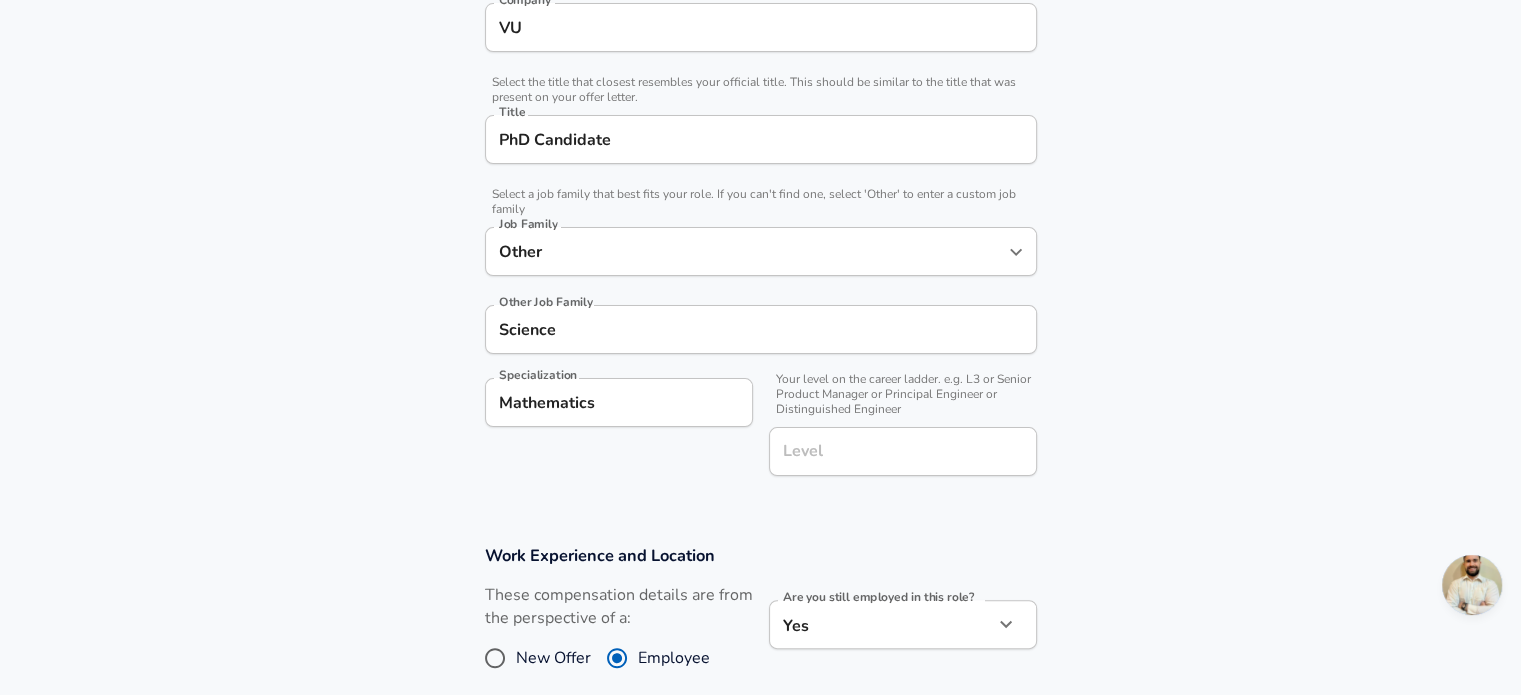 click on "Company & Title Information   Enter the company you received your offer from Company VU Company   Select the title that closest resembles your official title. This should be similar to the title that was present on your offer letter. Title PhD Candidate Title   Select a job family that best fits your role. If you can't find one, select 'Other' to enter a custom job family Job Family Other Job Family Other Job Family Science Other Job Family Specialization Mathematics Specialization   Your level on the career ladder. e.g. L3 or Senior Product Manager or Principal Engineer or Distinguished Engineer Level Level" at bounding box center (760, 218) 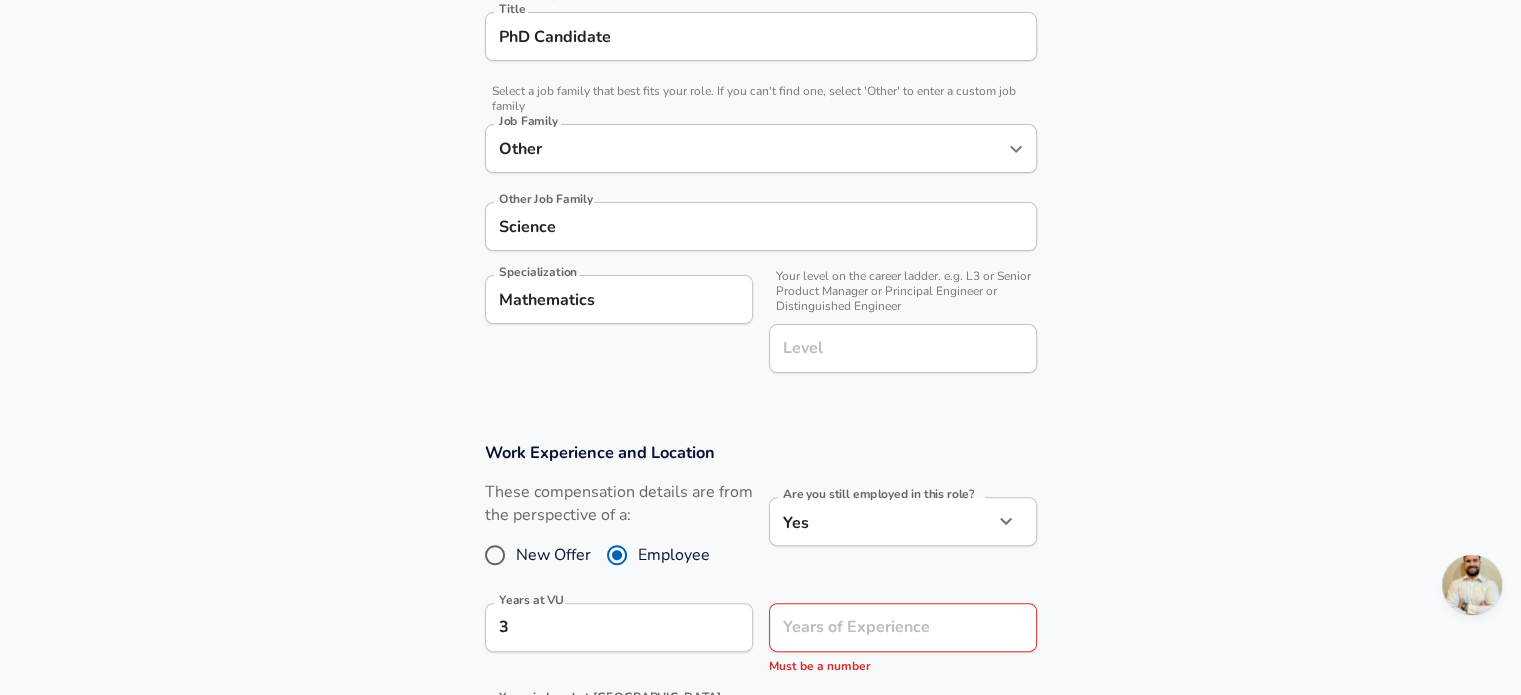 scroll, scrollTop: 560, scrollLeft: 0, axis: vertical 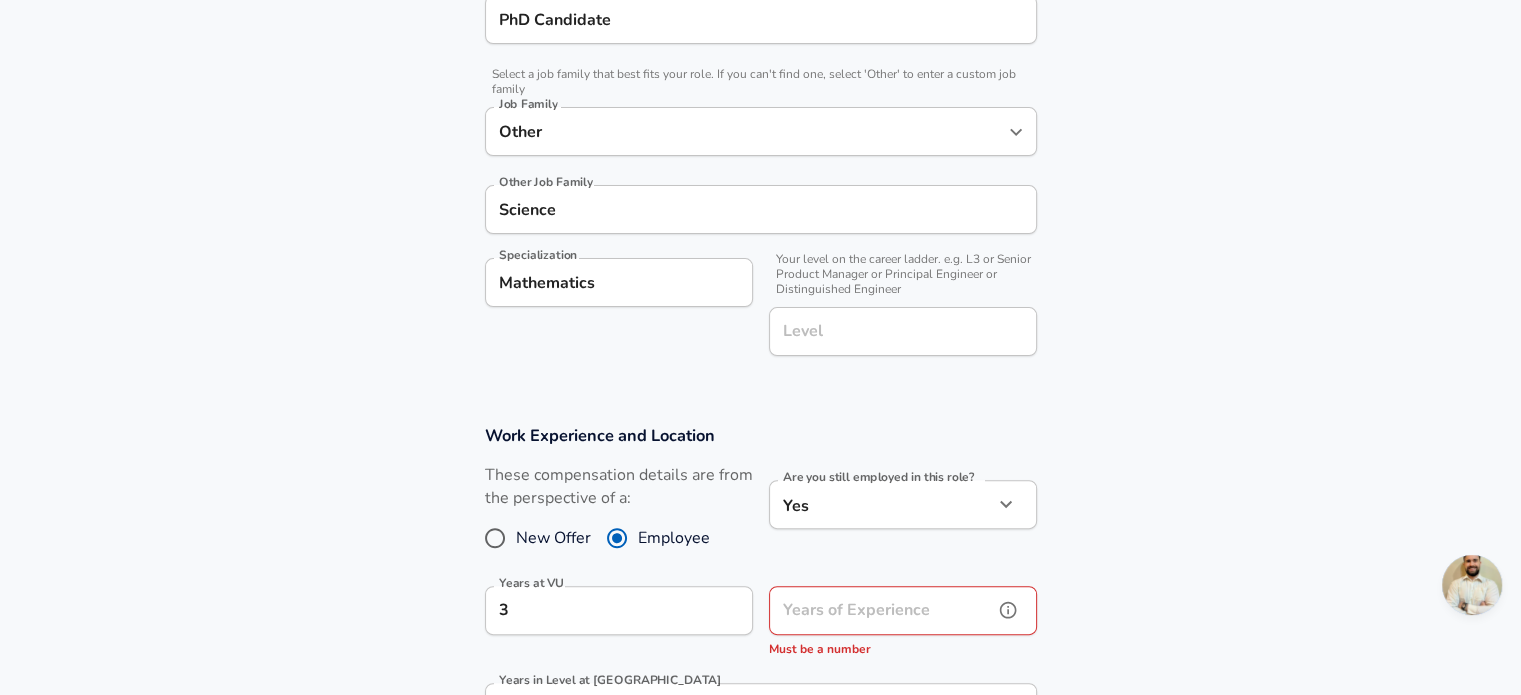 click on "Years of Experience Years of Experience Must be a number" at bounding box center [903, 623] 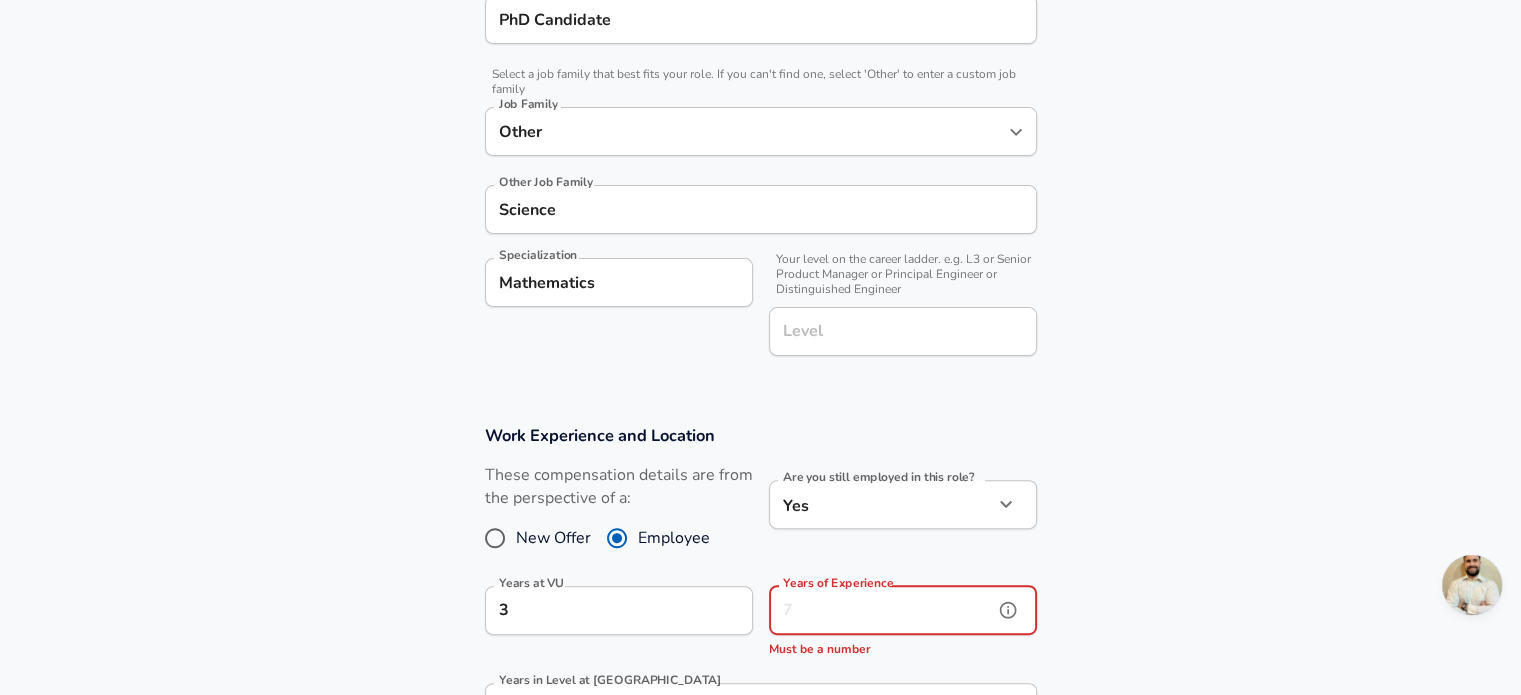 click on "Level Level" at bounding box center (903, 334) 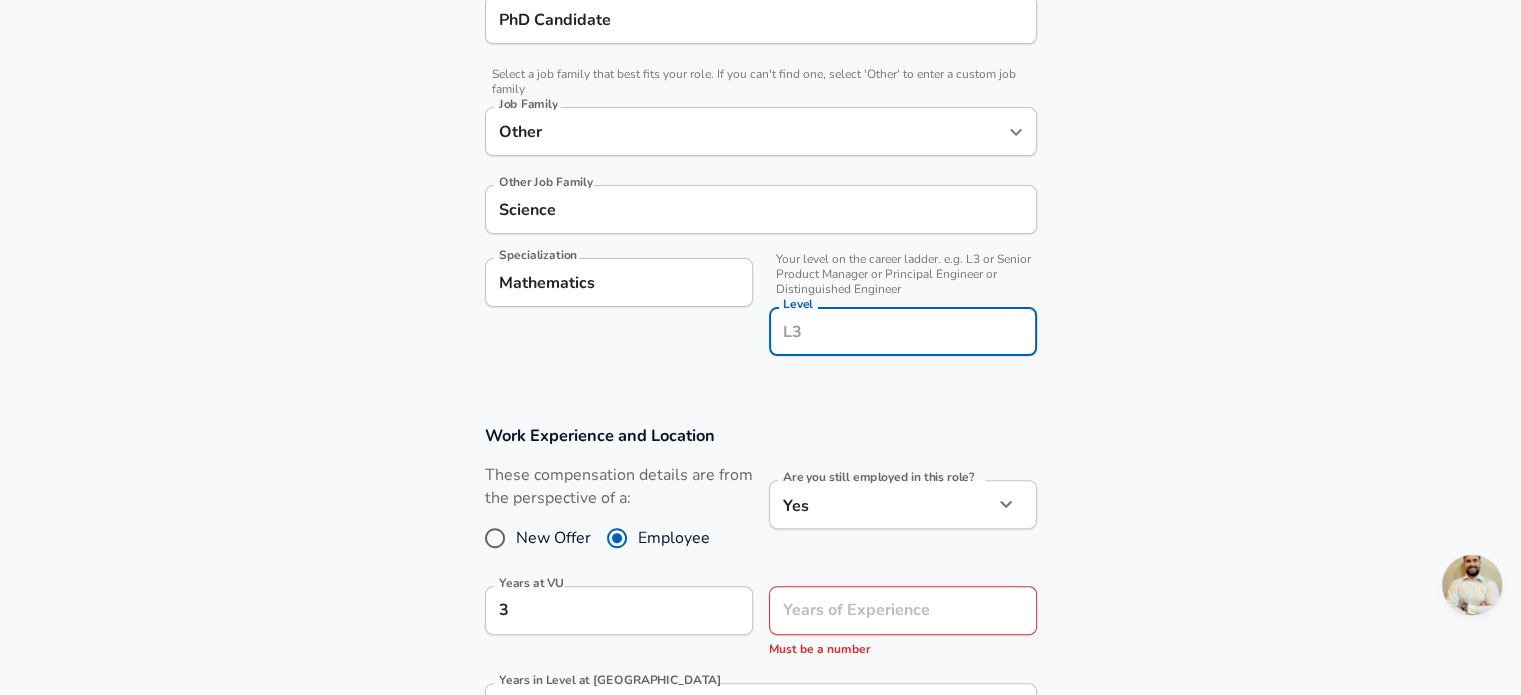 click on "Level" at bounding box center (903, 331) 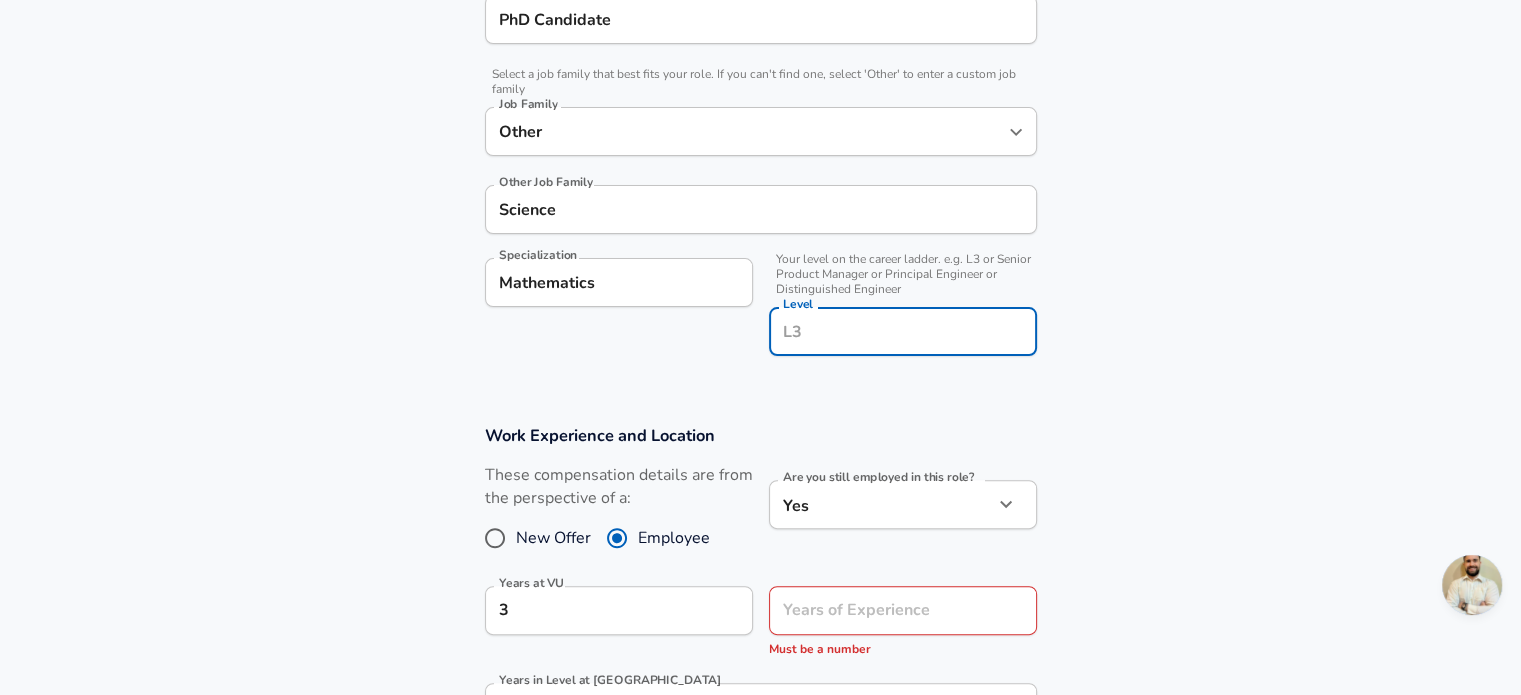 paste on "85" 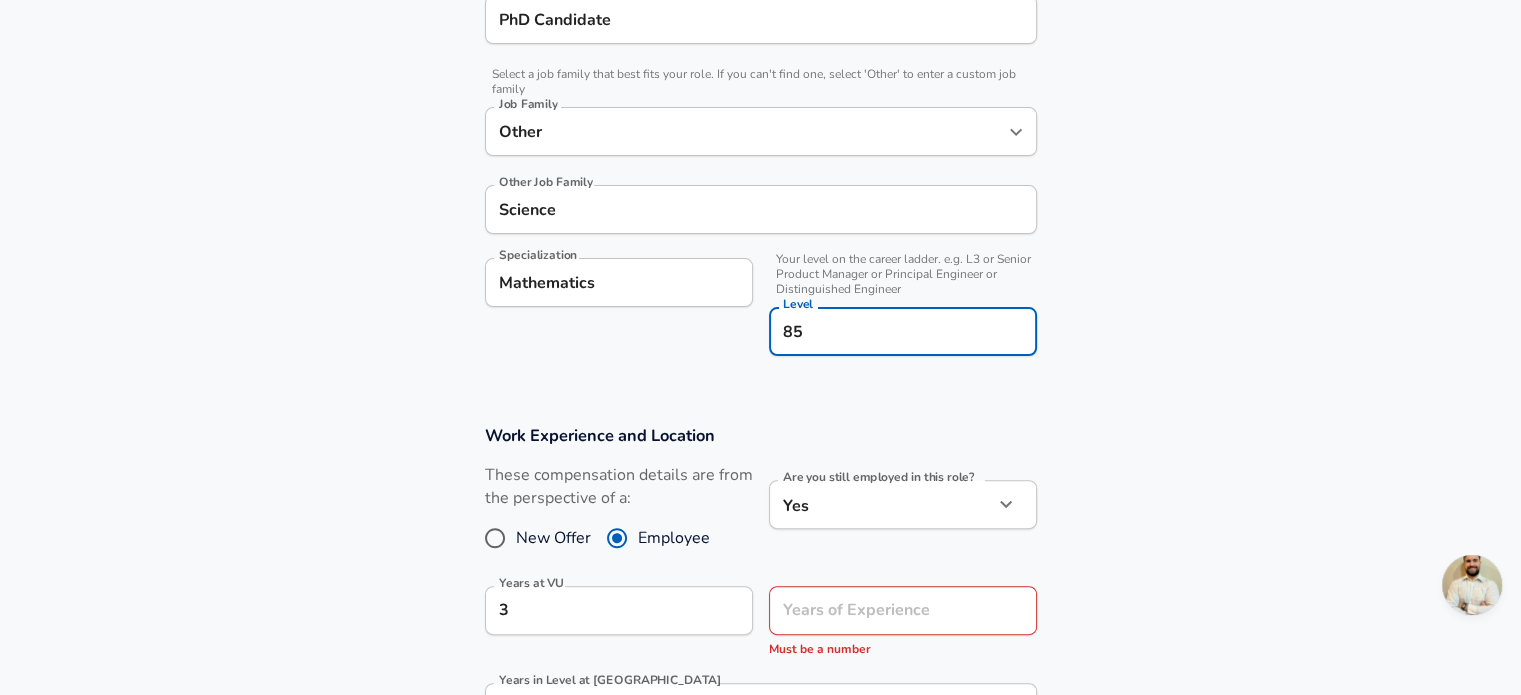 click on "85" at bounding box center (903, 331) 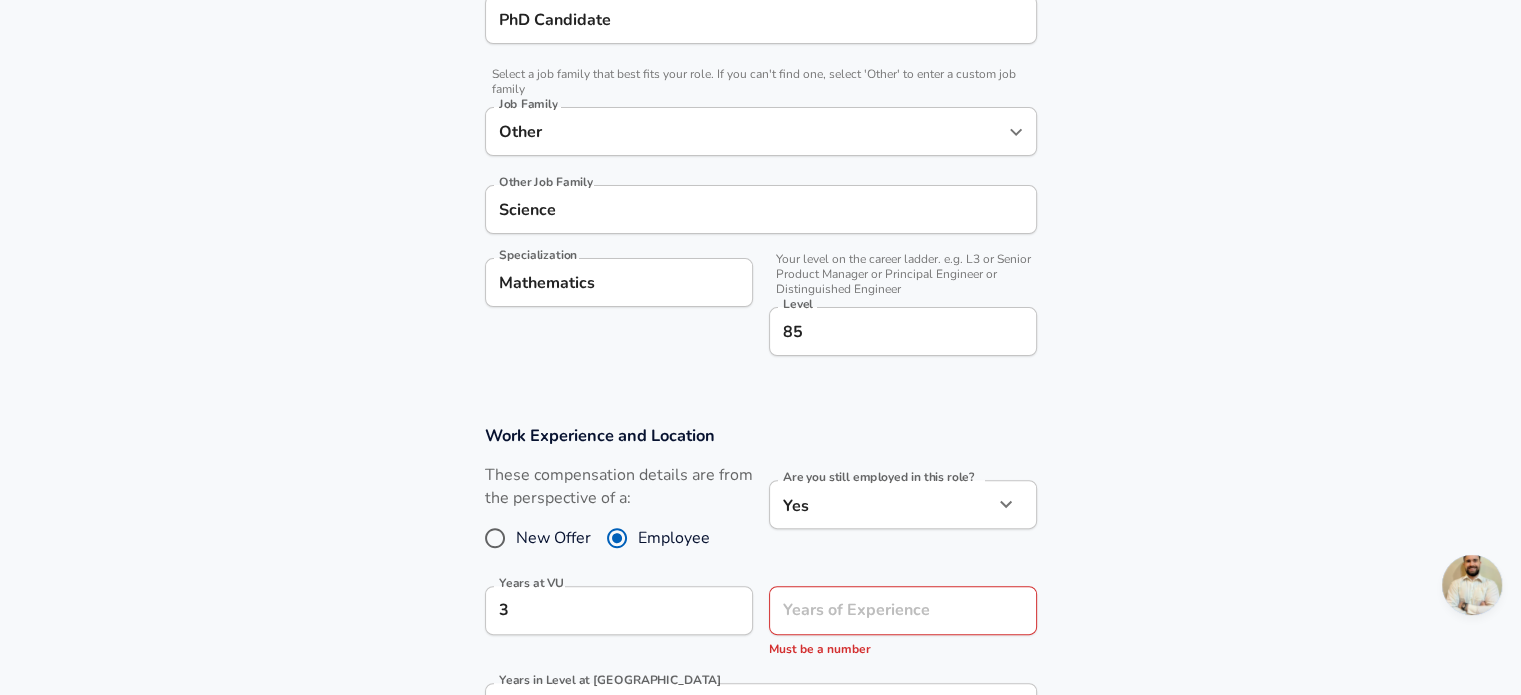 drag, startPoint x: 1288, startPoint y: 410, endPoint x: 1354, endPoint y: 340, distance: 96.20811 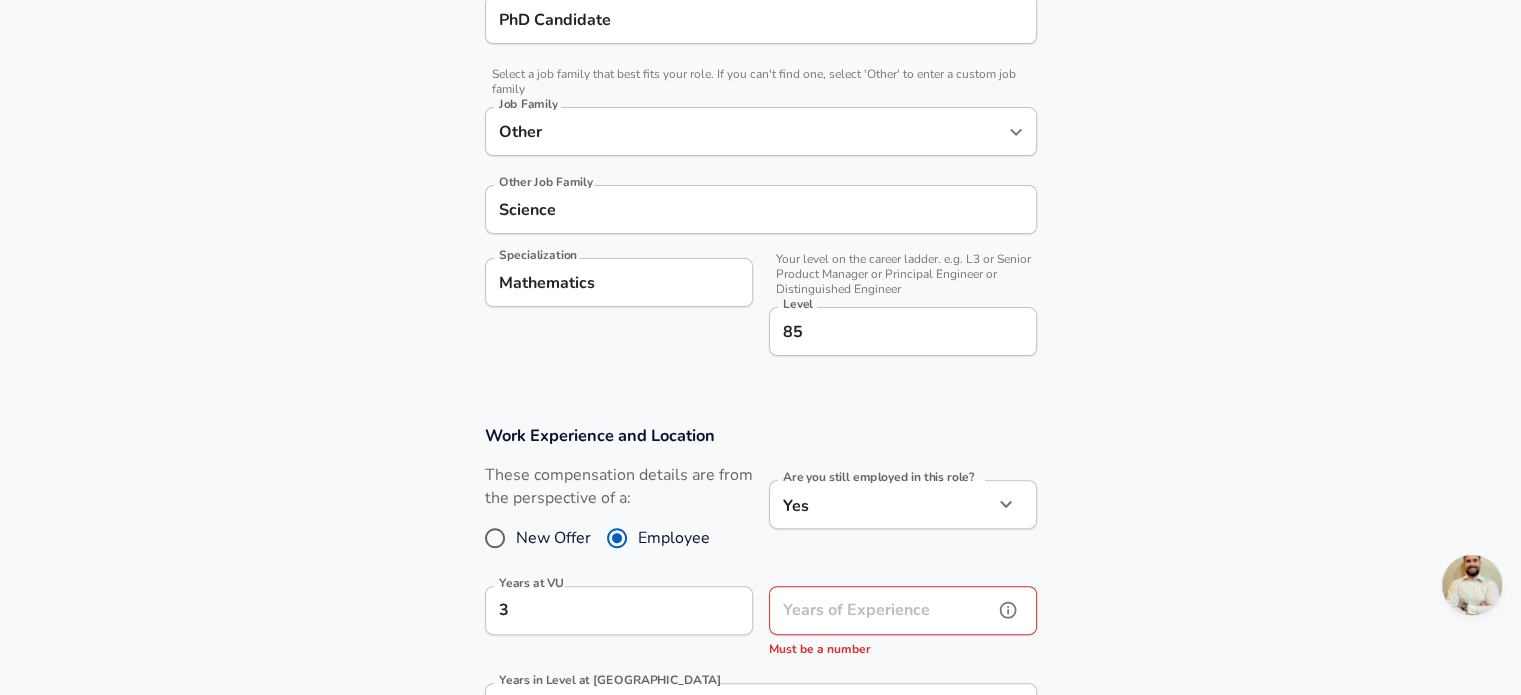 click on "Years of Experience" at bounding box center (881, 610) 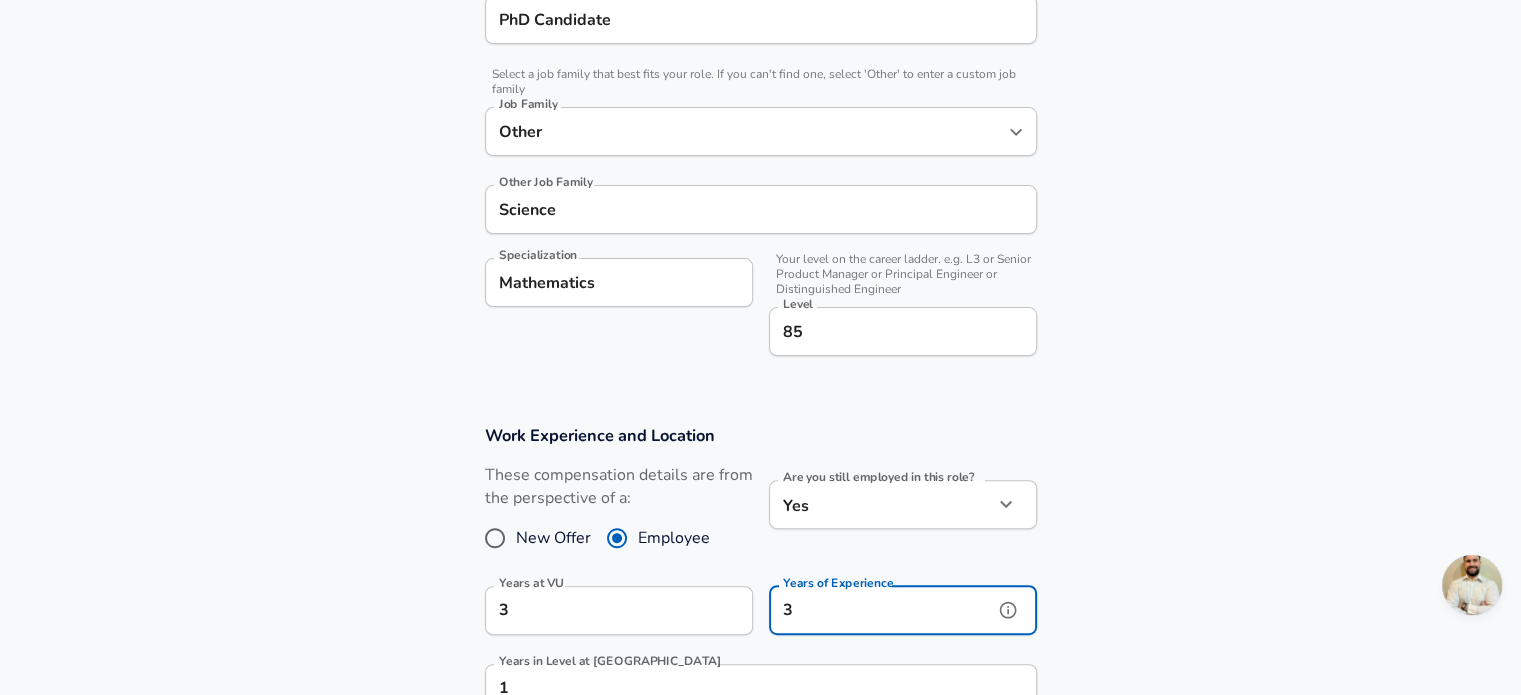 type on "3" 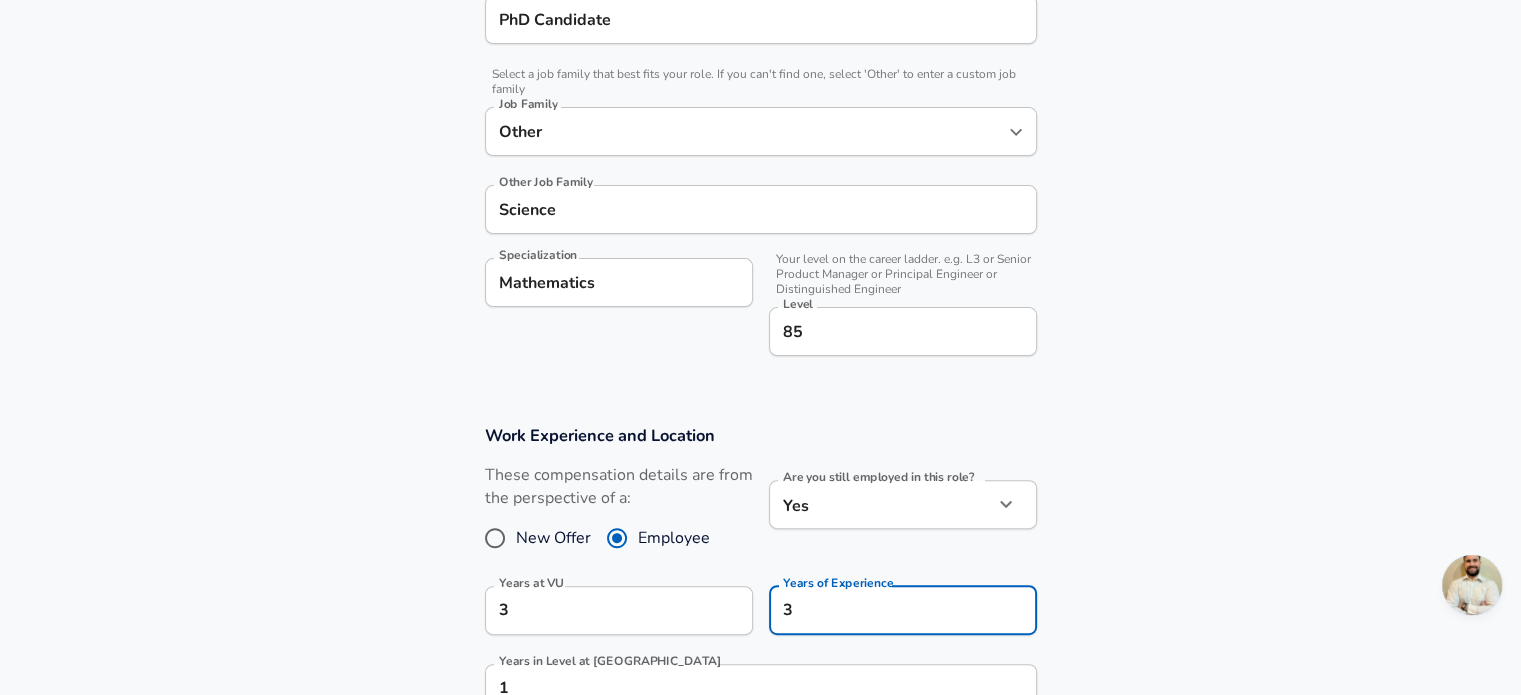 click on "Work Experience and Location These compensation details are from the perspective of a: New Offer Employee Are you still employed in this role? Yes yes Are you still employed in this role? Years at VU 3 Years at VU Years of Experience 3 Years of Experience Years in Level at VU 1 Years in Level at VU Location ​ [GEOGRAPHIC_DATA], [GEOGRAPHIC_DATA], [GEOGRAPHIC_DATA] Location Arrangement Hybrid hybrid Arrangement" at bounding box center [760, 618] 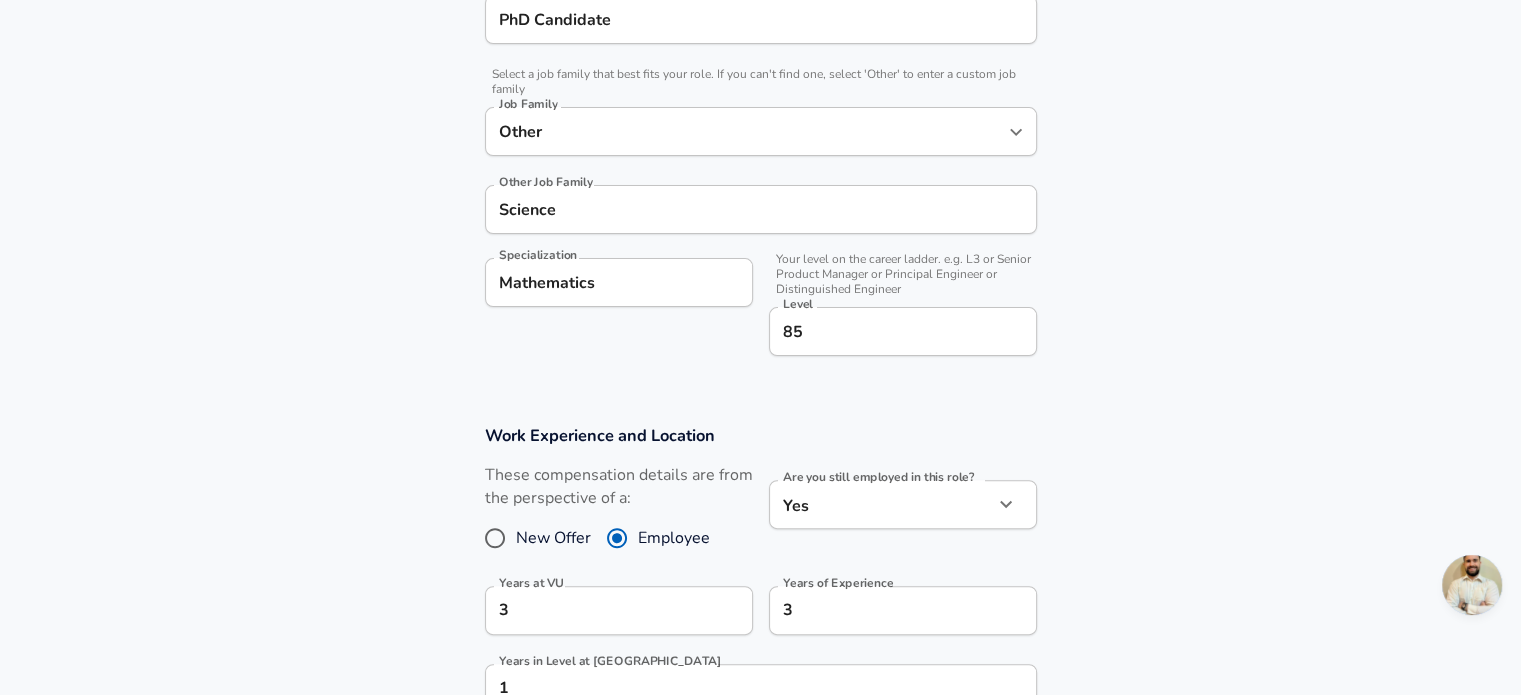 drag, startPoint x: 1224, startPoint y: 551, endPoint x: 1268, endPoint y: 520, distance: 53.823788 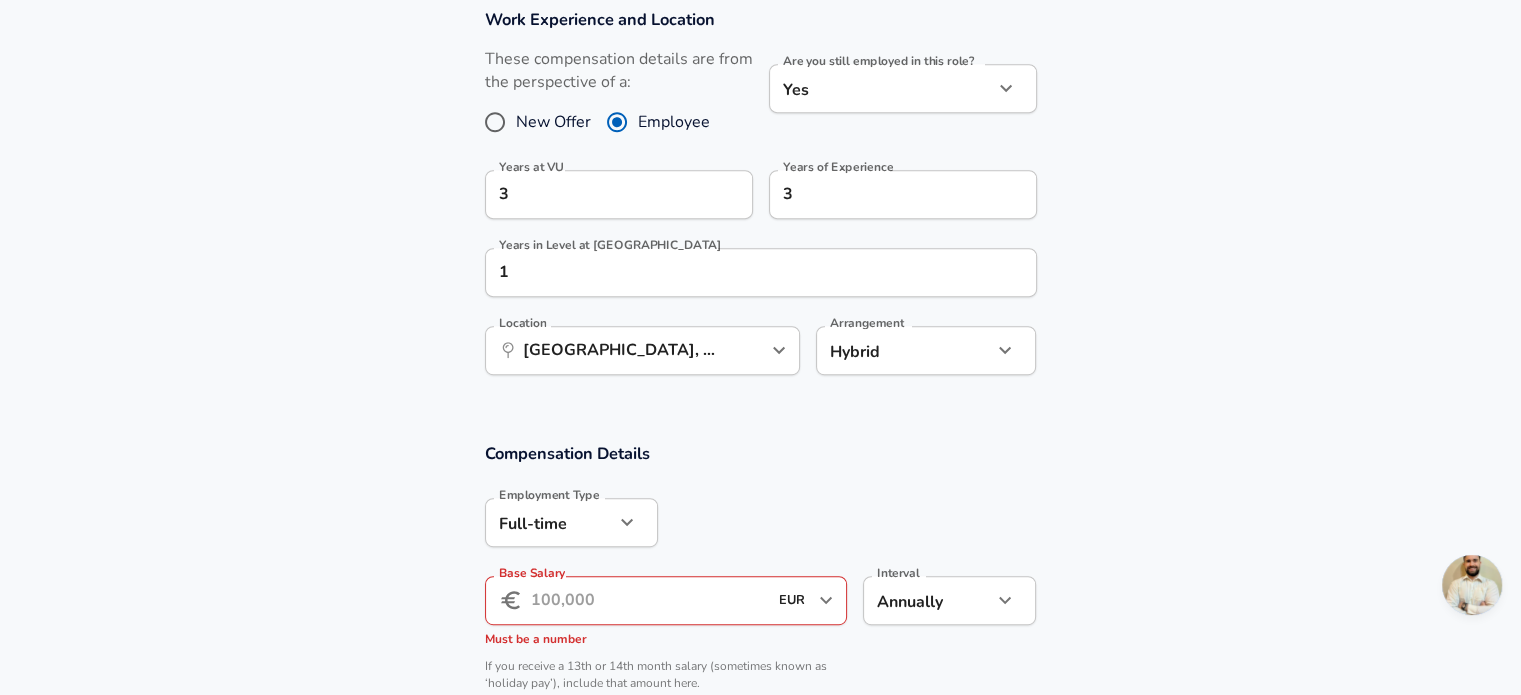 scroll, scrollTop: 975, scrollLeft: 0, axis: vertical 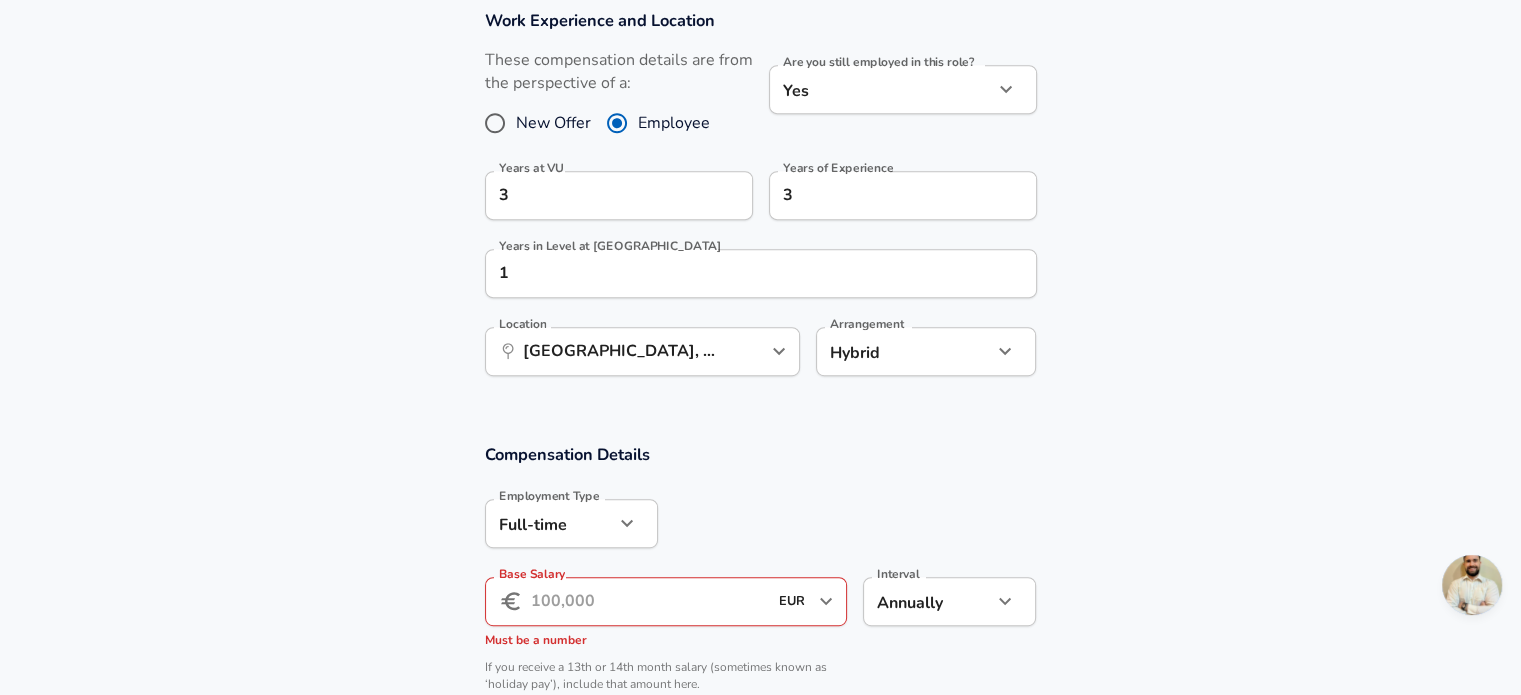 drag, startPoint x: 919, startPoint y: 541, endPoint x: 832, endPoint y: 443, distance: 131.04579 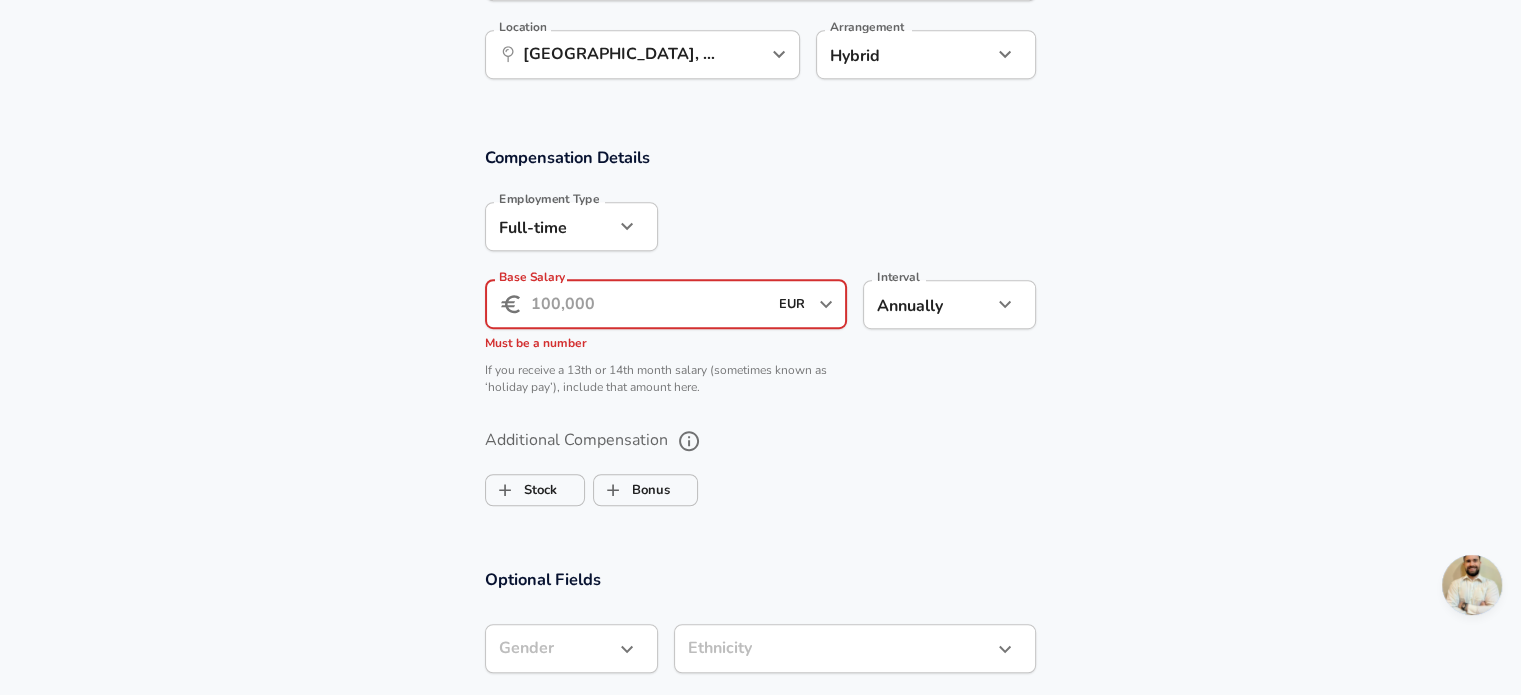 scroll, scrollTop: 1272, scrollLeft: 0, axis: vertical 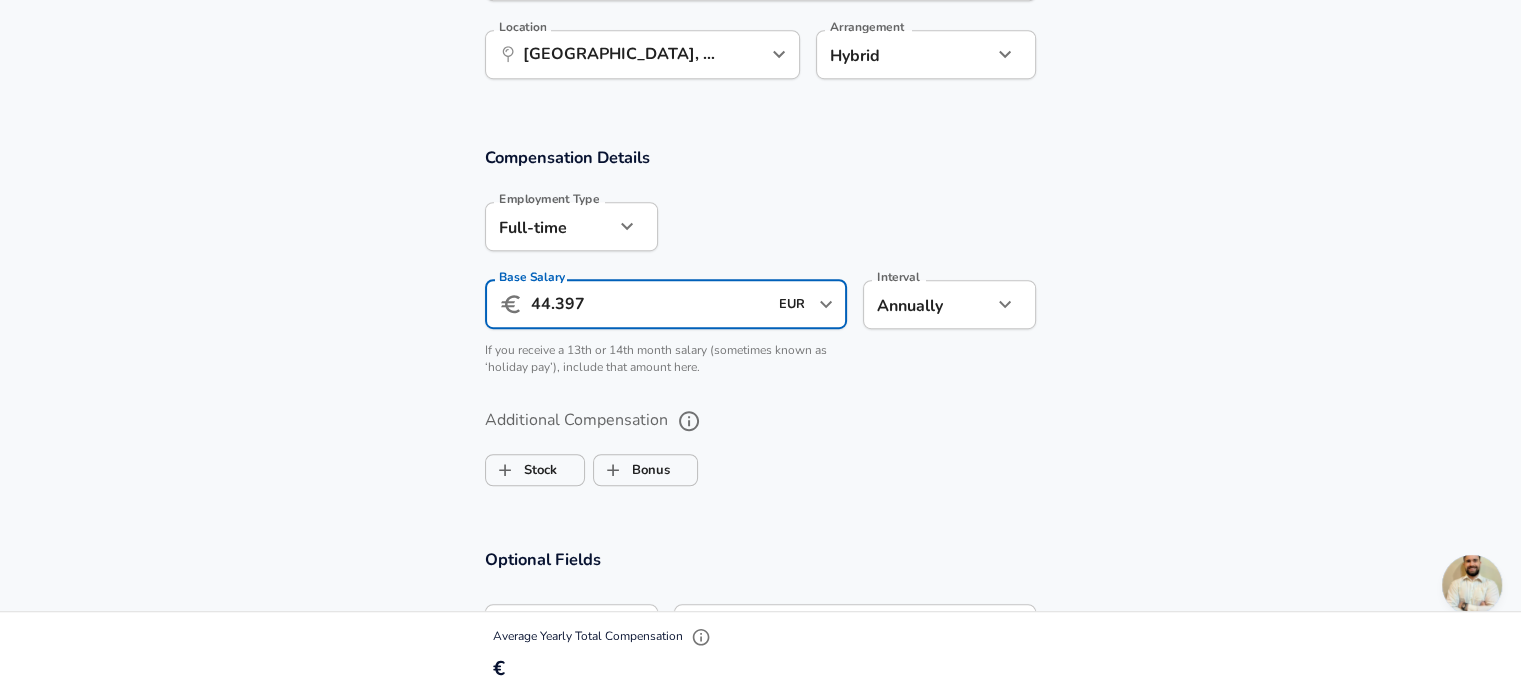 click on "Additional Compensation" at bounding box center (761, 421) 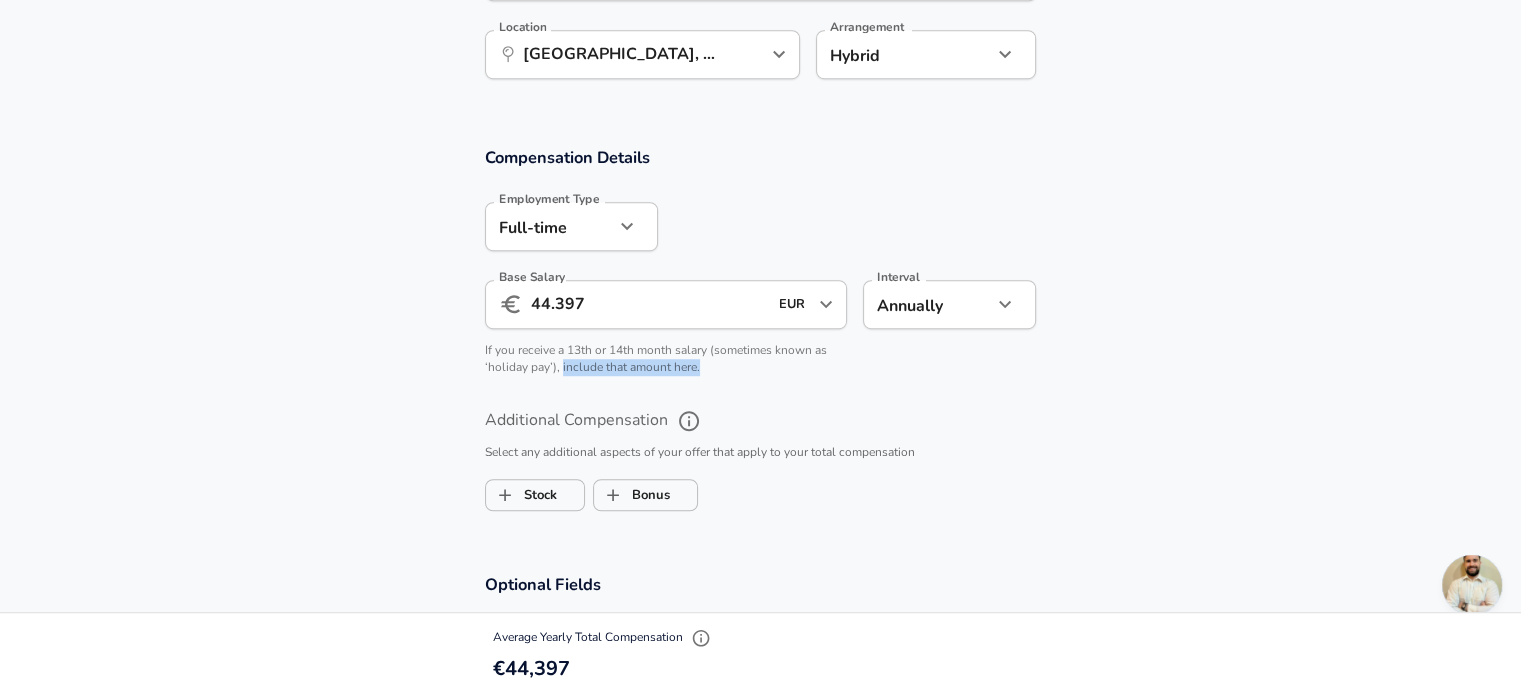 drag, startPoint x: 560, startPoint y: 365, endPoint x: 706, endPoint y: 362, distance: 146.03082 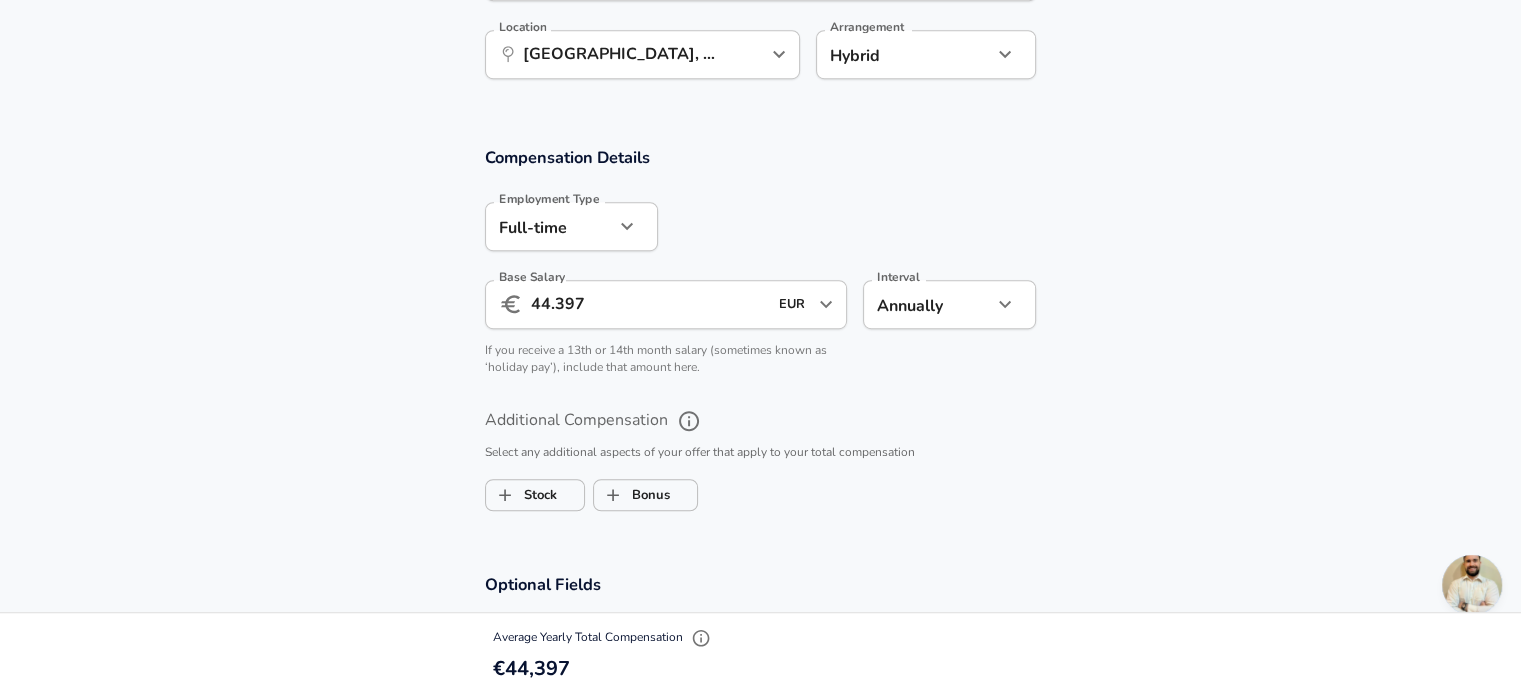 click on "Additional Compensation   Select any additional aspects of your offer that apply to your total compensation Stock Bonus" at bounding box center (760, 453) 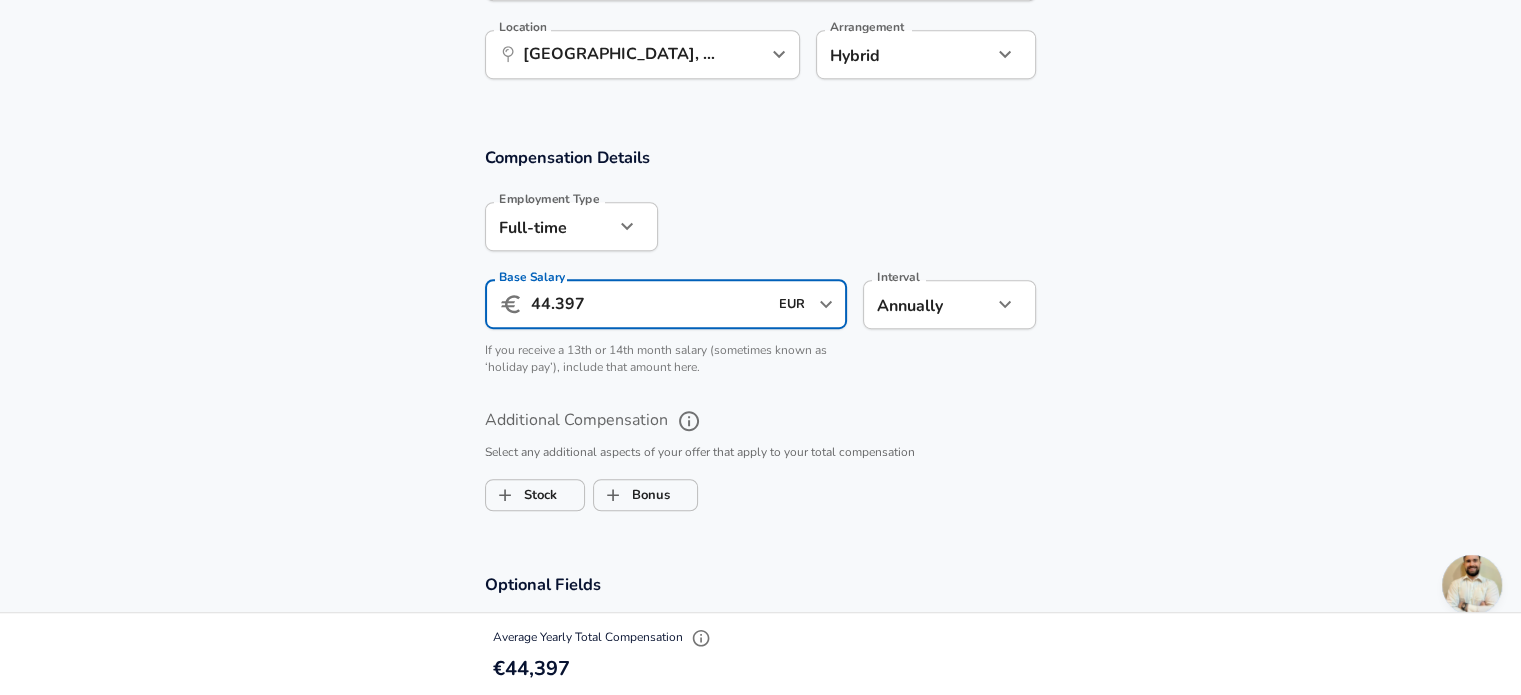 drag, startPoint x: 629, startPoint y: 309, endPoint x: 416, endPoint y: 275, distance: 215.69655 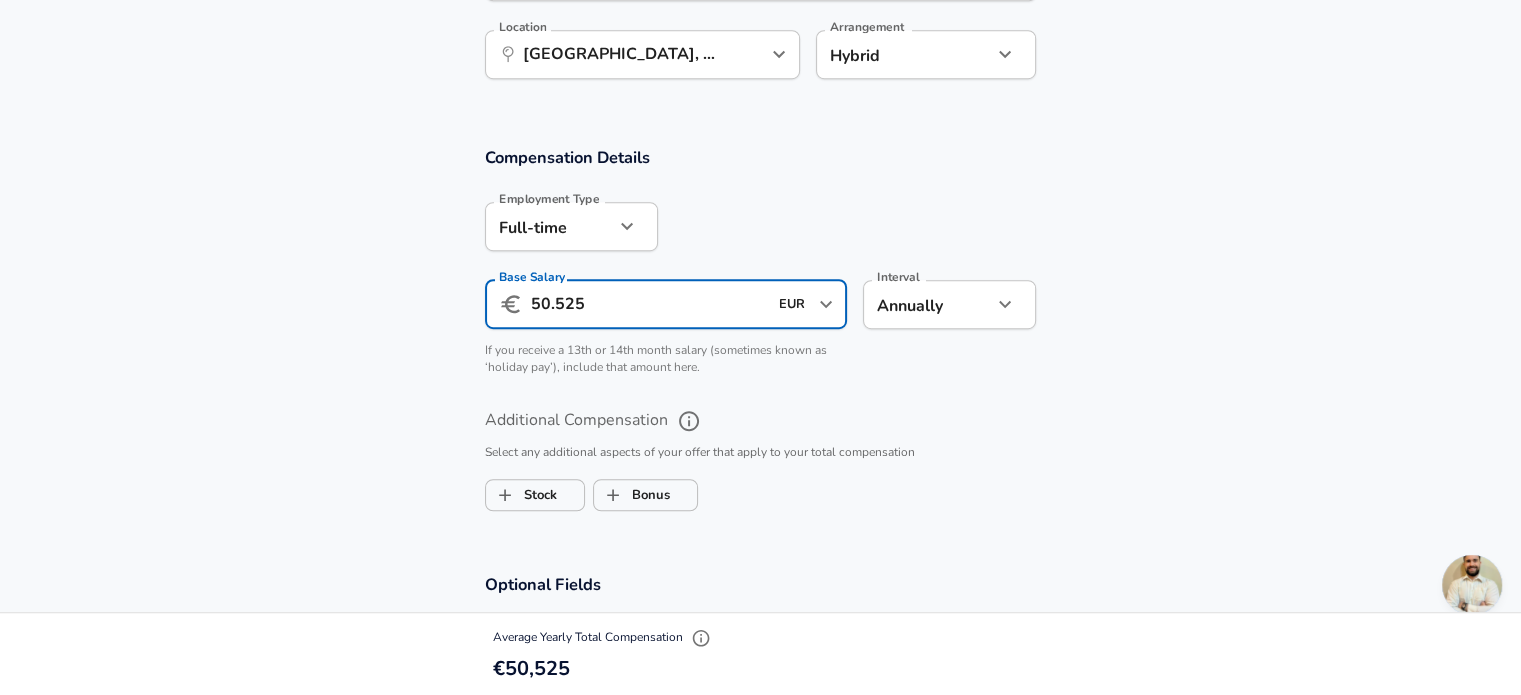 type on "50.525" 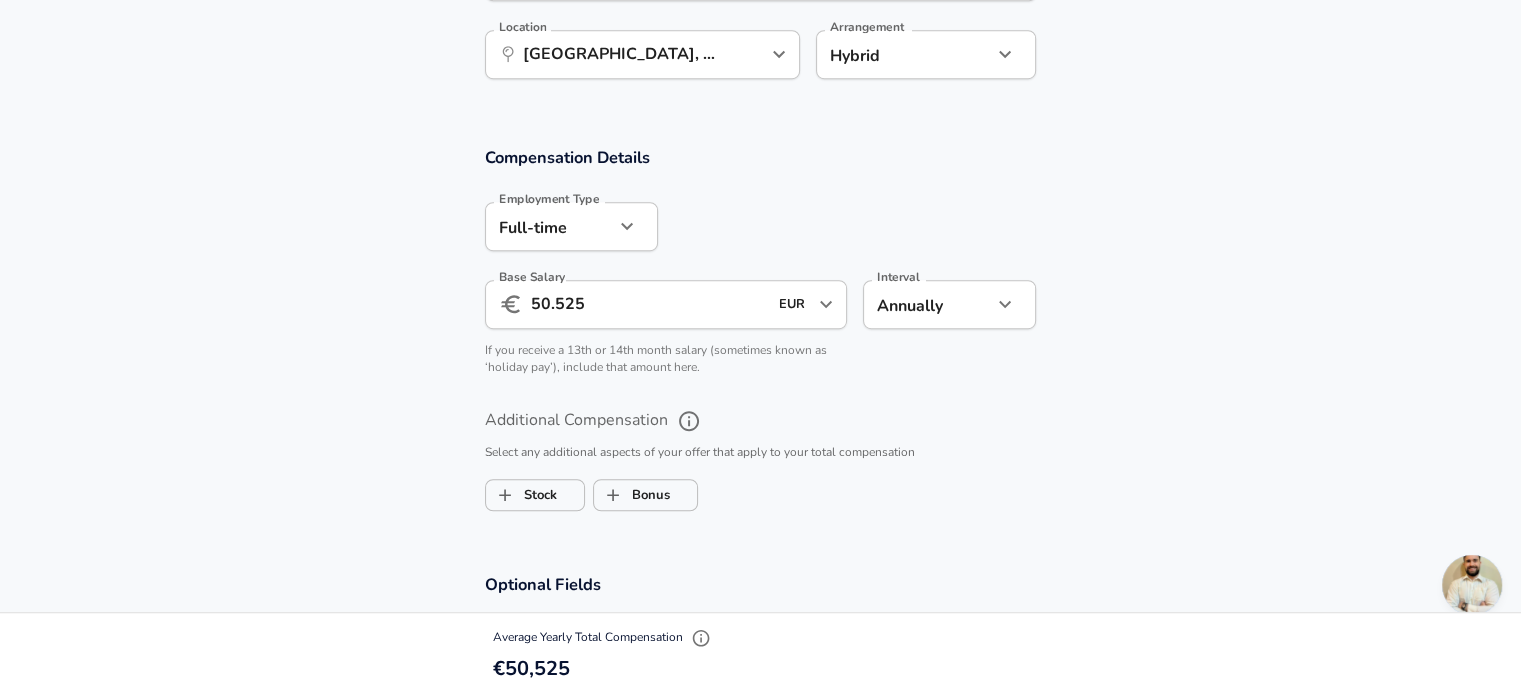 click on "Additional Compensation   Select any additional aspects of your offer that apply to your total compensation Stock Bonus" at bounding box center (760, 453) 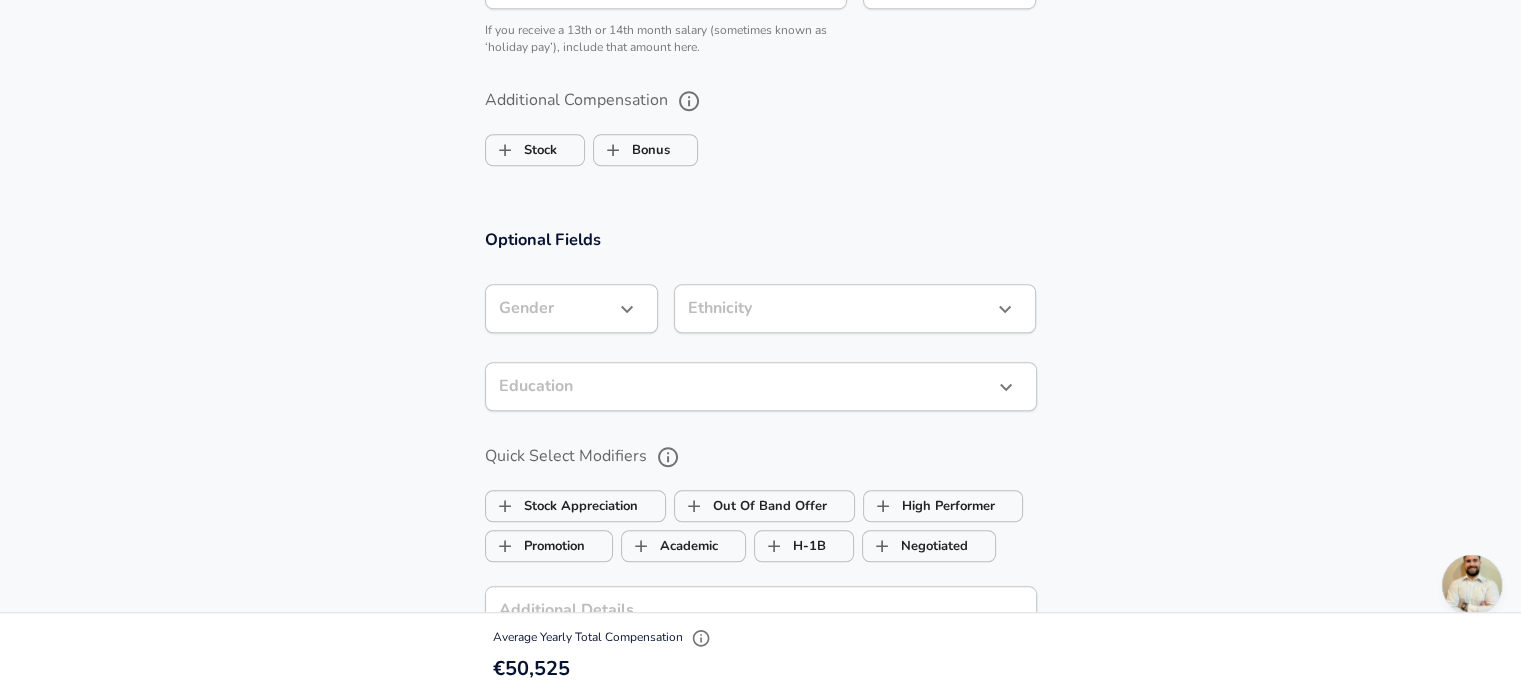 scroll, scrollTop: 1591, scrollLeft: 0, axis: vertical 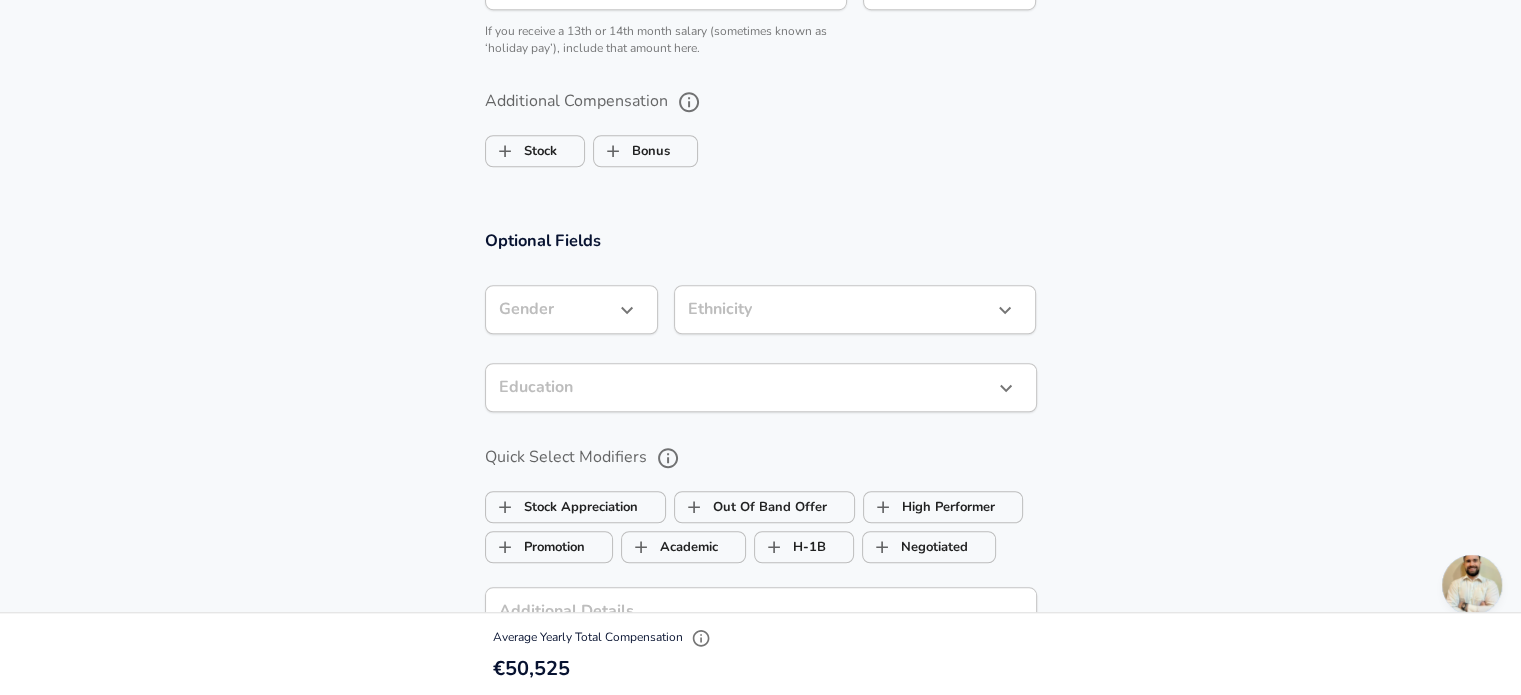 click on "We value your privacy We use cookies to enhance your browsing experience, serve personalized ads or content, and analyze our traffic. By clicking "Accept All", you consent to our use of cookies. Customize    Accept All   Customize Consent Preferences   We use cookies to help you navigate efficiently and perform certain functions. You will find detailed information about all cookies under each consent category below. The cookies that are categorized as "Necessary" are stored on your browser as they are essential for enabling the basic functionalities of the site. ...  Show more Necessary Always Active Necessary cookies are required to enable the basic features of this site, such as providing secure log-in or adjusting your consent preferences. These cookies do not store any personally identifiable data. Cookie _GRECAPTCHA Duration 5 months 27 days Description Google Recaptcha service sets this cookie to identify bots to protect the website against malicious spam attacks. Cookie __stripe_mid Duration 1 year MR" at bounding box center [760, -1244] 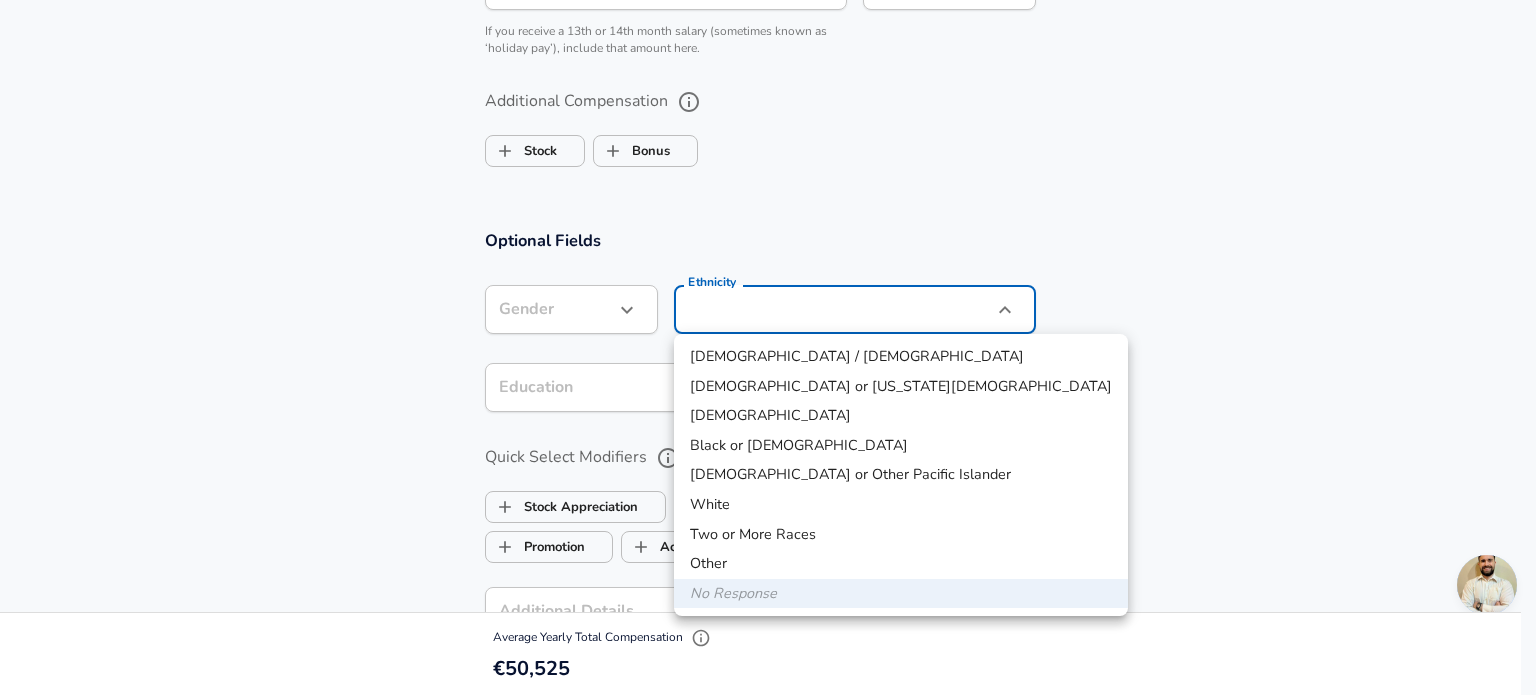 click at bounding box center [768, 347] 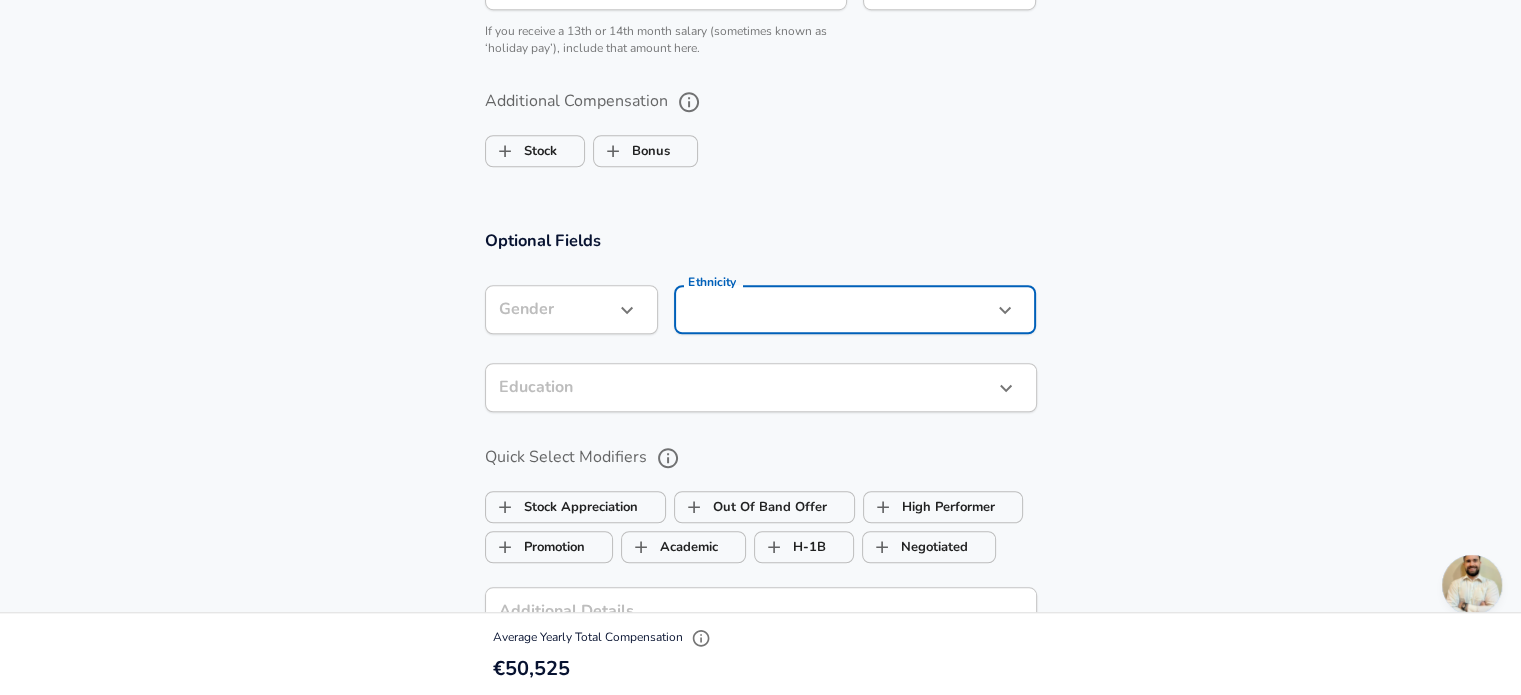 click on "We value your privacy We use cookies to enhance your browsing experience, serve personalized ads or content, and analyze our traffic. By clicking "Accept All", you consent to our use of cookies. Customize    Accept All   Customize Consent Preferences   We use cookies to help you navigate efficiently and perform certain functions. You will find detailed information about all cookies under each consent category below. The cookies that are categorized as "Necessary" are stored on your browser as they are essential for enabling the basic functionalities of the site. ...  Show more Necessary Always Active Necessary cookies are required to enable the basic features of this site, such as providing secure log-in or adjusting your consent preferences. These cookies do not store any personally identifiable data. Cookie _GRECAPTCHA Duration 5 months 27 days Description Google Recaptcha service sets this cookie to identify bots to protect the website against malicious spam attacks. Cookie __stripe_mid Duration 1 year MR" at bounding box center (760, -1244) 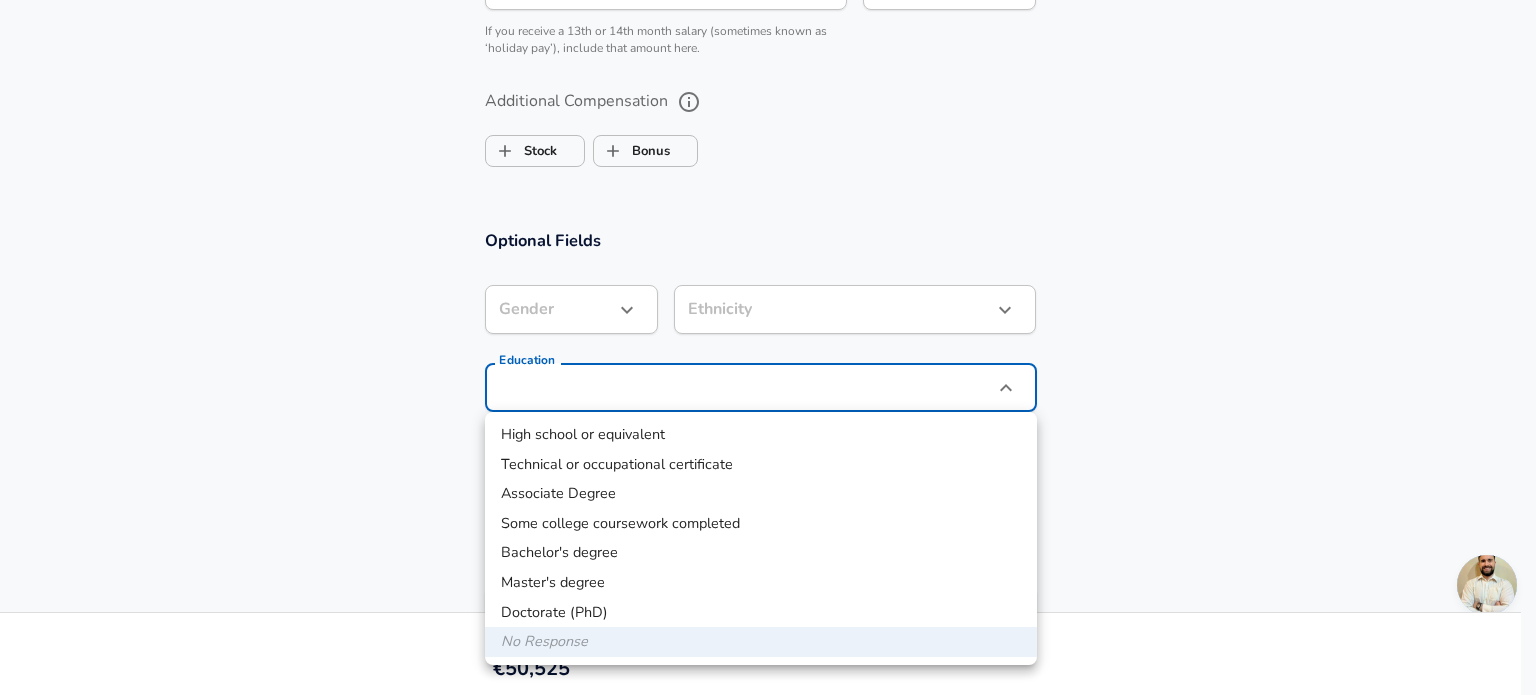 click at bounding box center [768, 347] 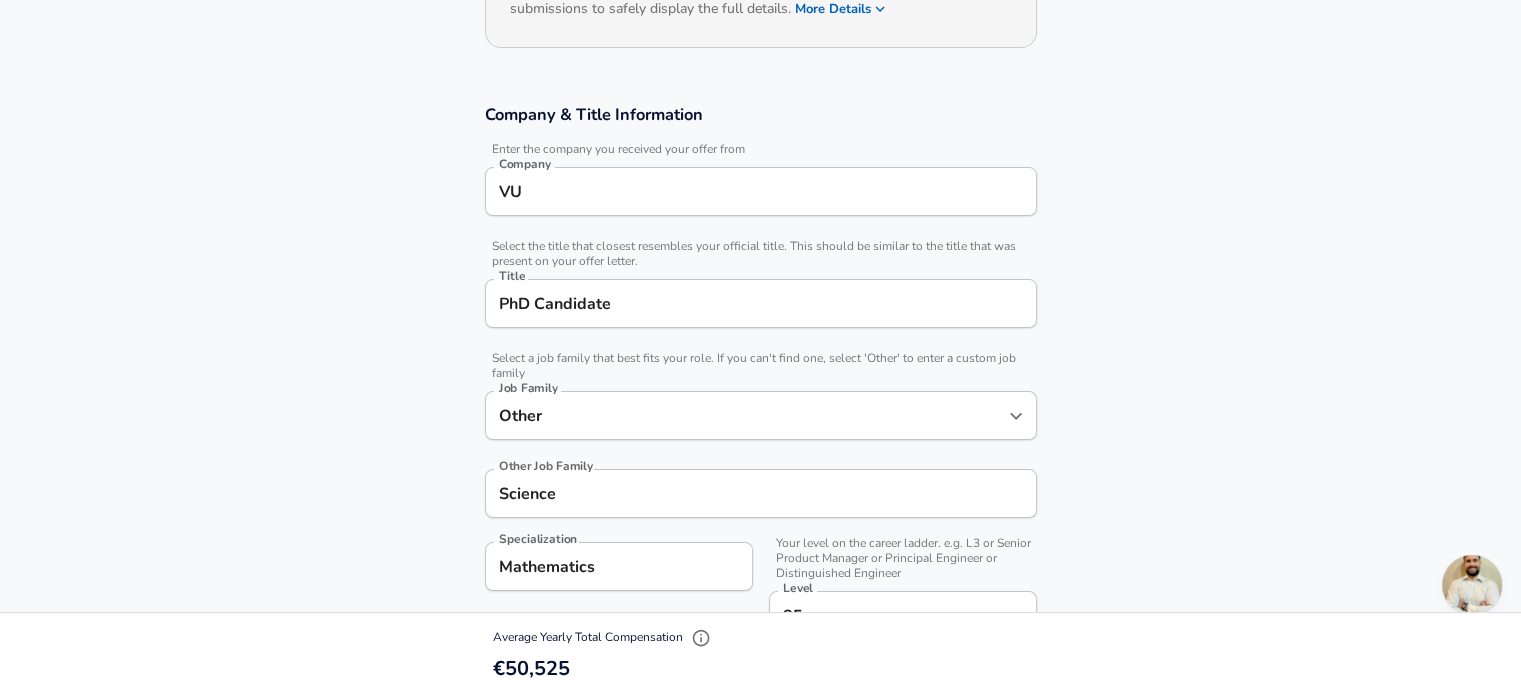 scroll, scrollTop: 258, scrollLeft: 0, axis: vertical 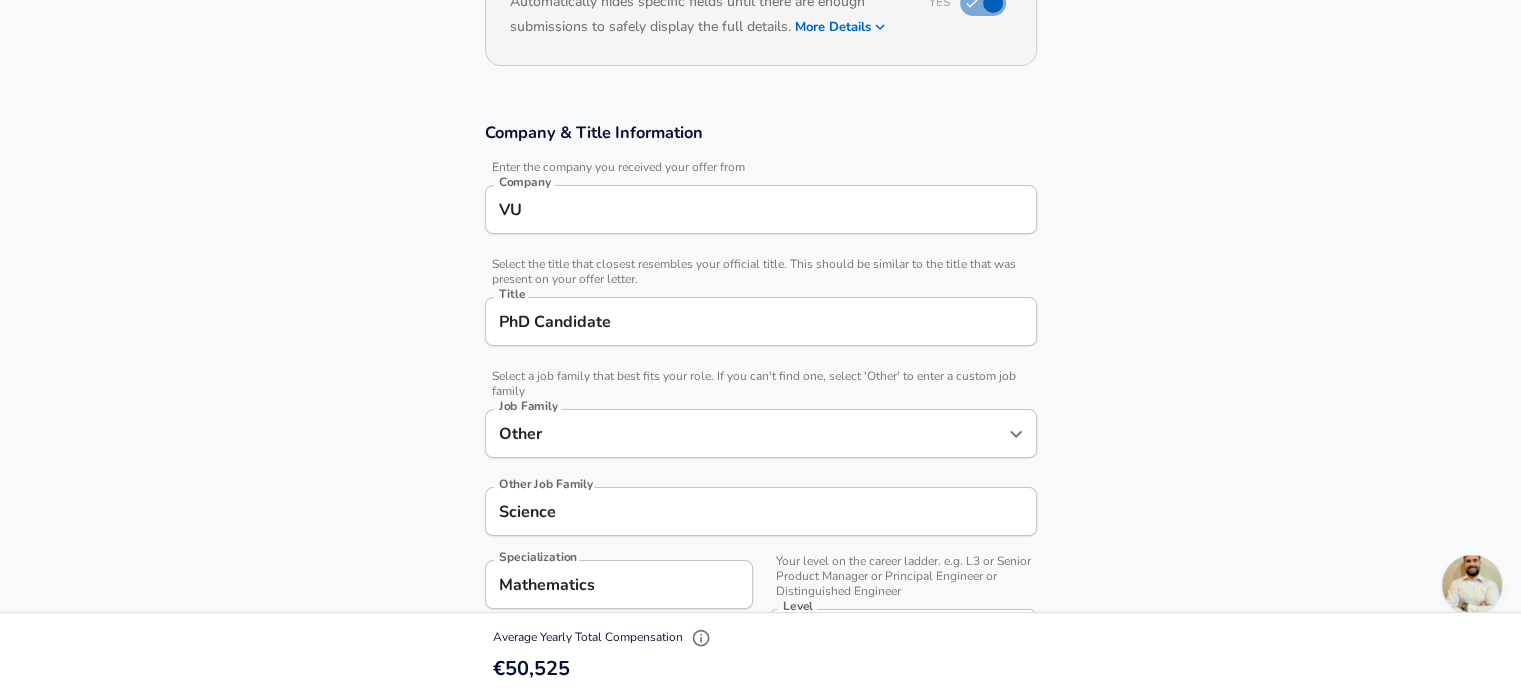 drag, startPoint x: 1200, startPoint y: 440, endPoint x: 1262, endPoint y: 305, distance: 148.55638 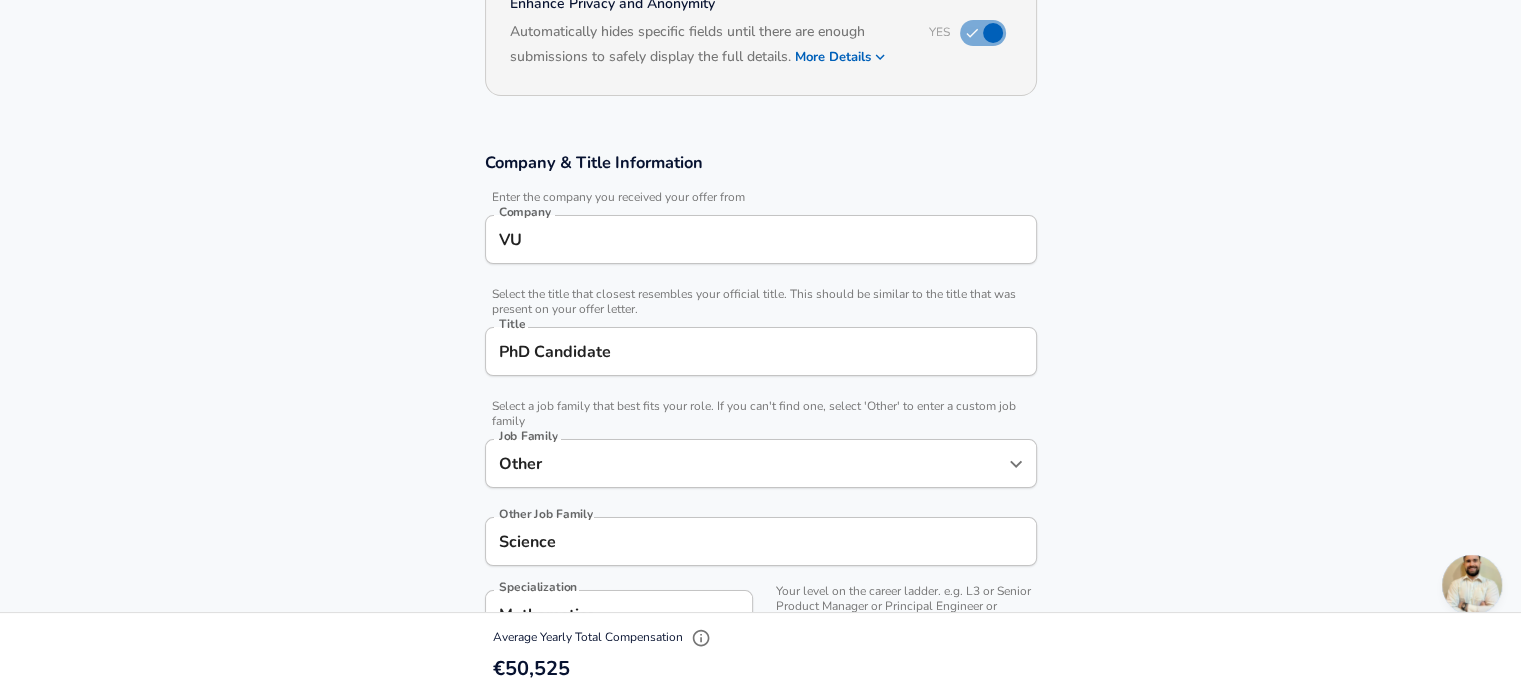 scroll, scrollTop: 228, scrollLeft: 0, axis: vertical 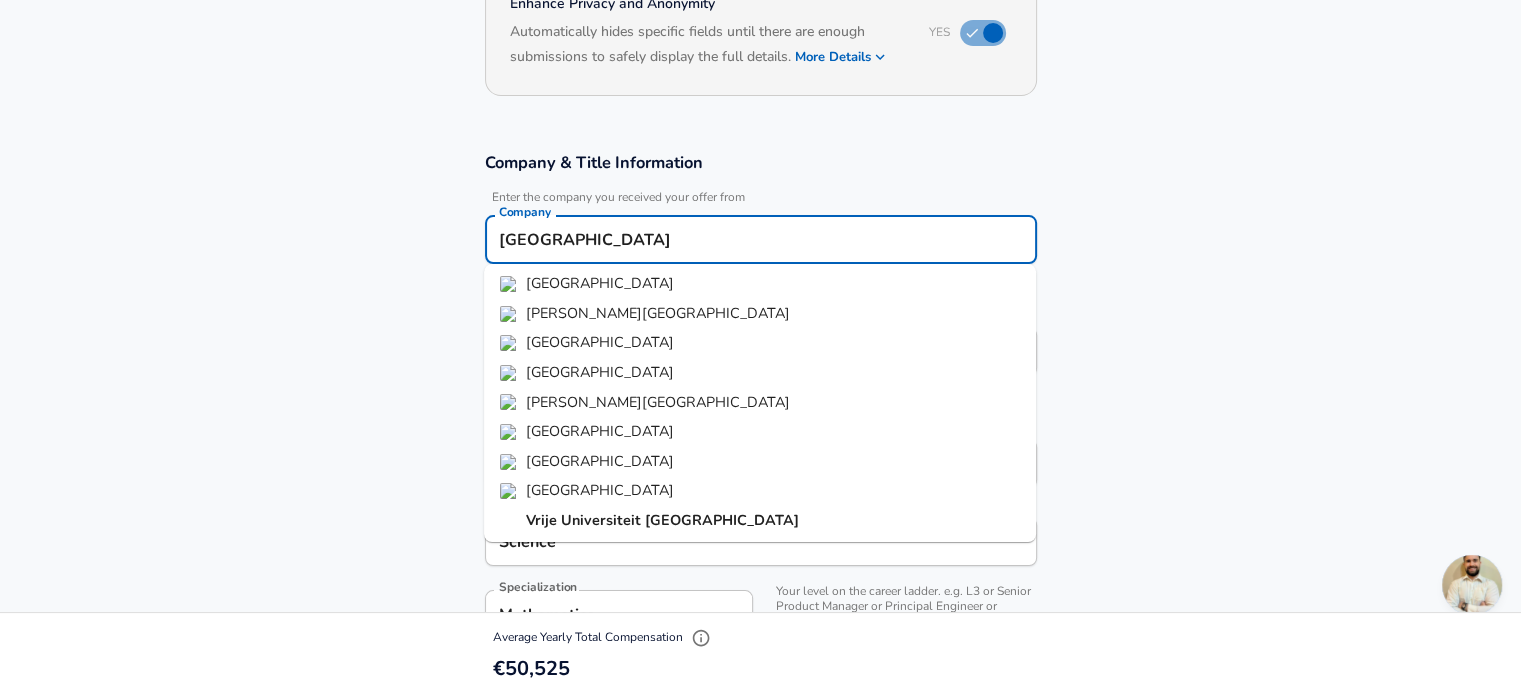 drag, startPoint x: 720, startPoint y: 239, endPoint x: 430, endPoint y: 238, distance: 290.0017 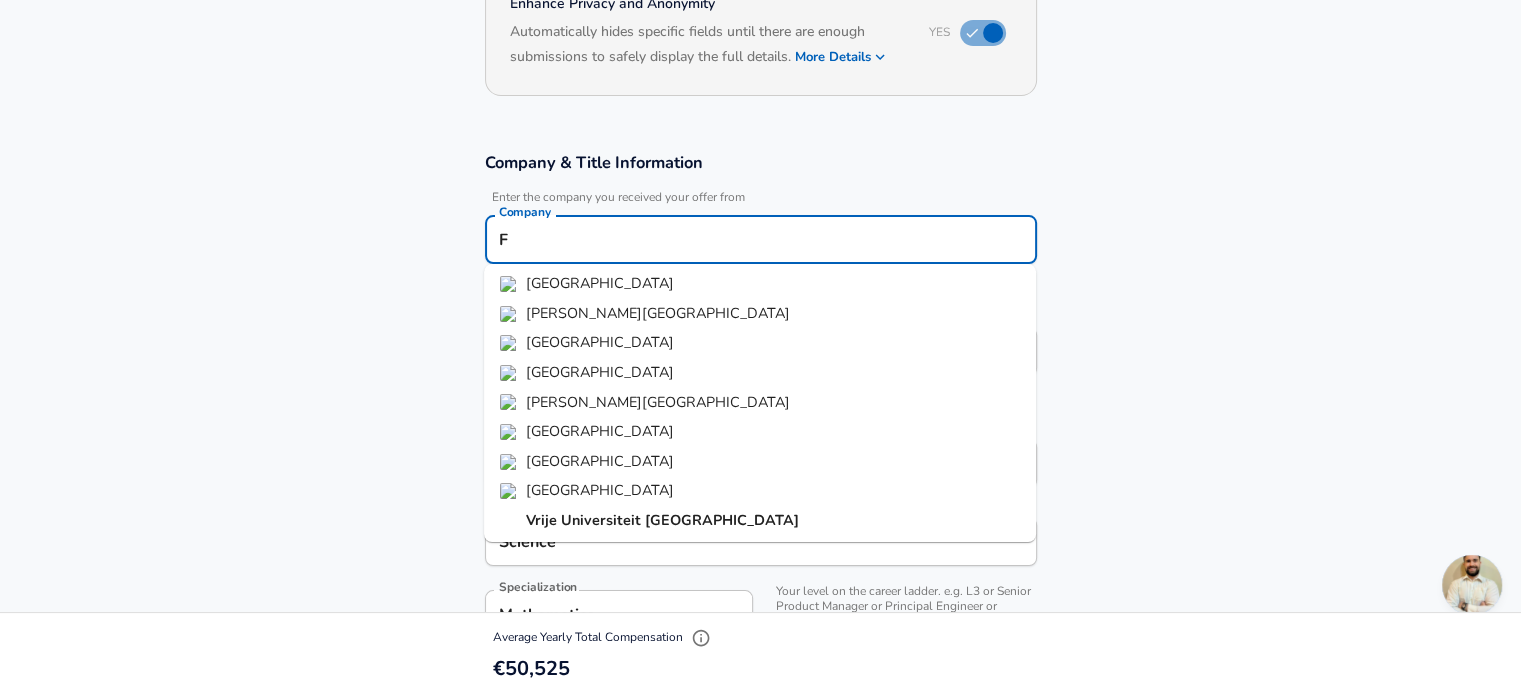 scroll, scrollTop: 0, scrollLeft: 0, axis: both 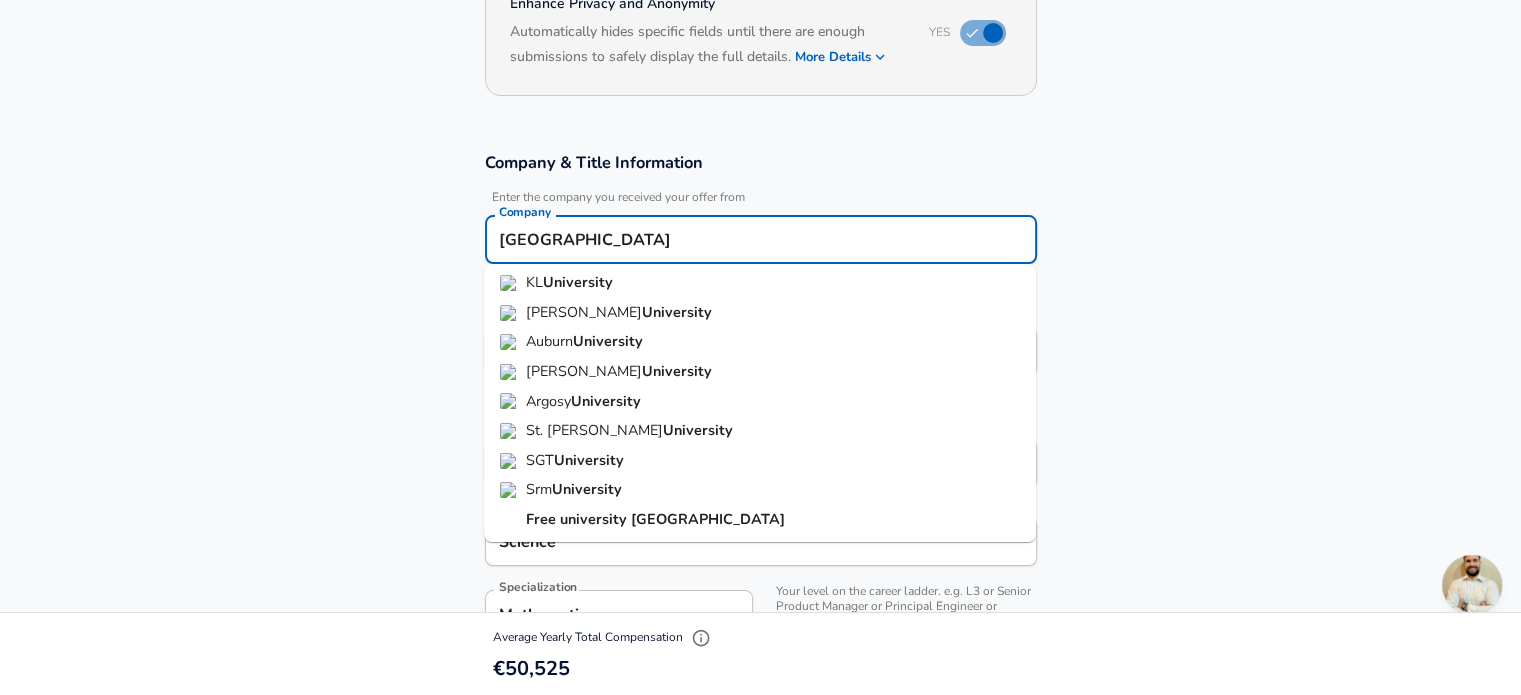 drag, startPoint x: 726, startPoint y: 231, endPoint x: 297, endPoint y: 250, distance: 429.42053 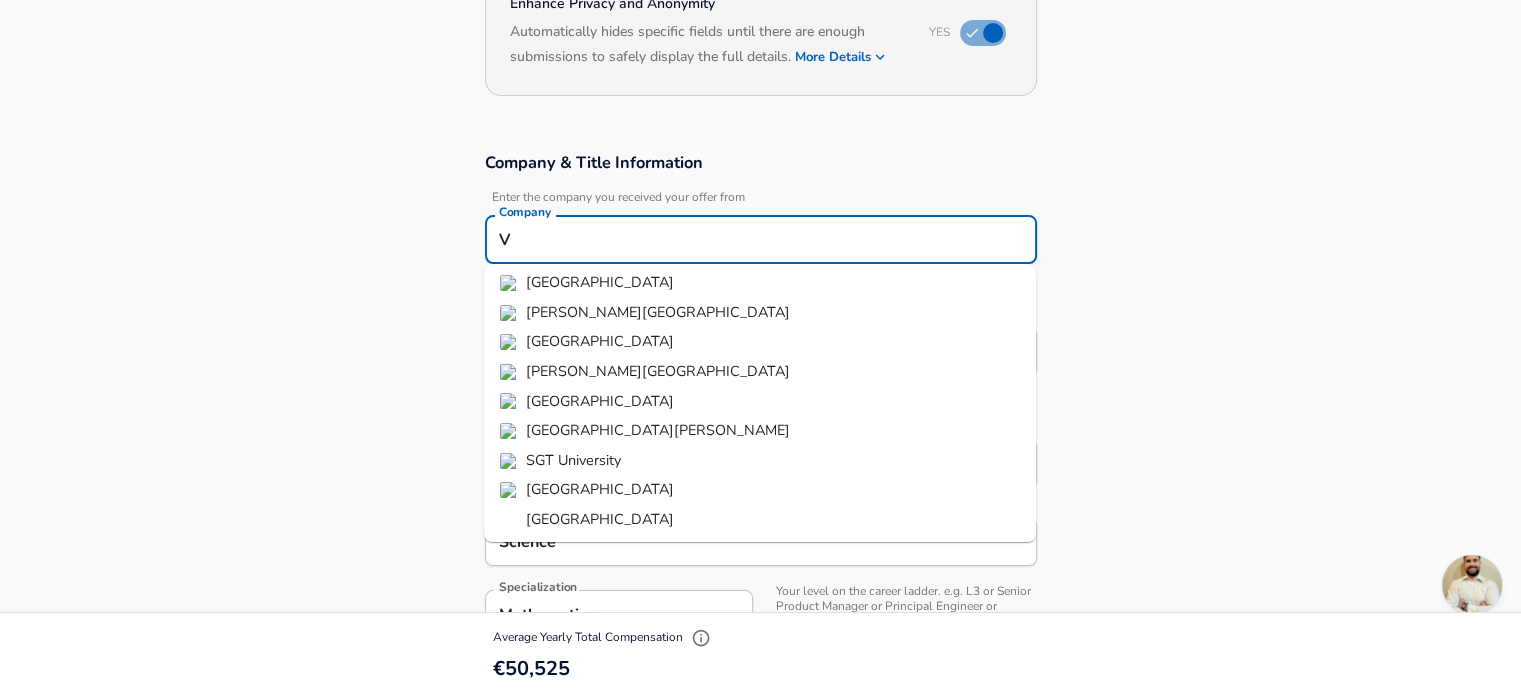 scroll, scrollTop: 0, scrollLeft: 0, axis: both 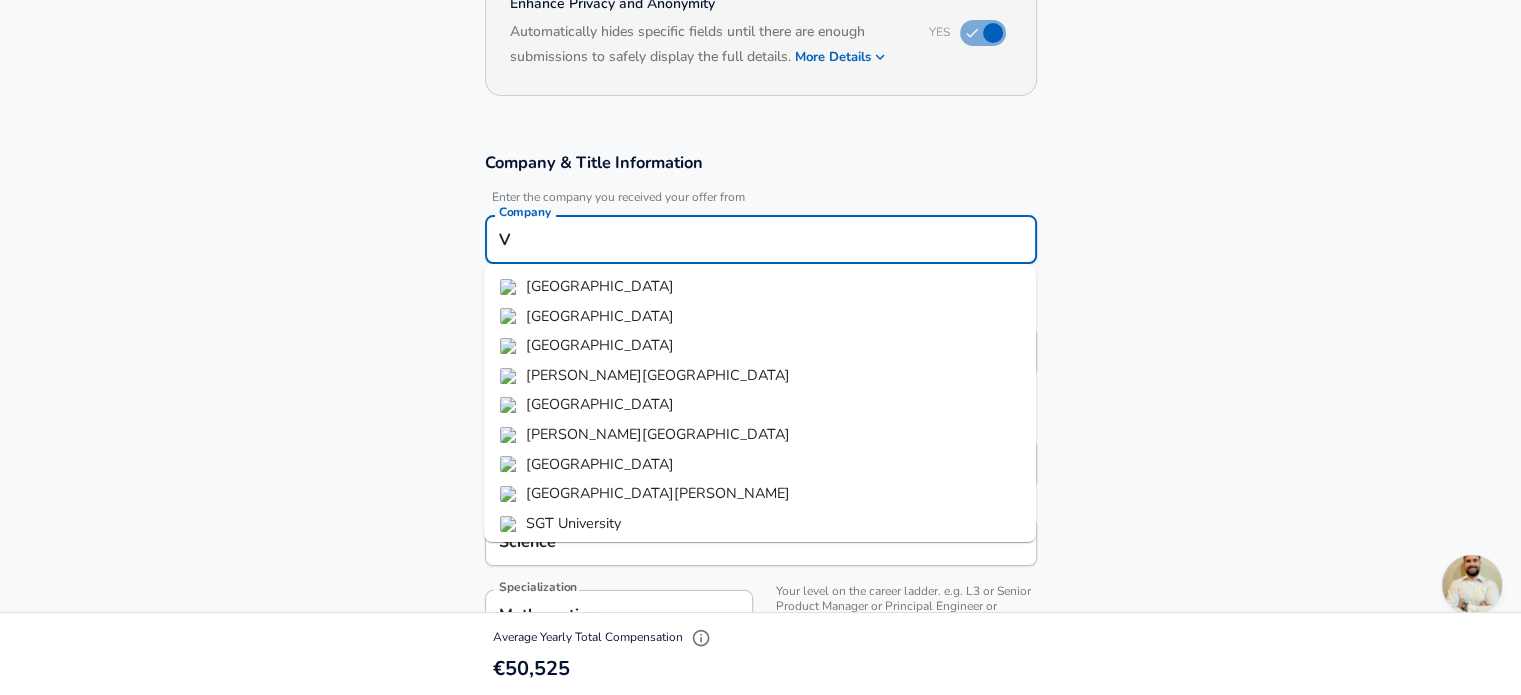 type on "VU" 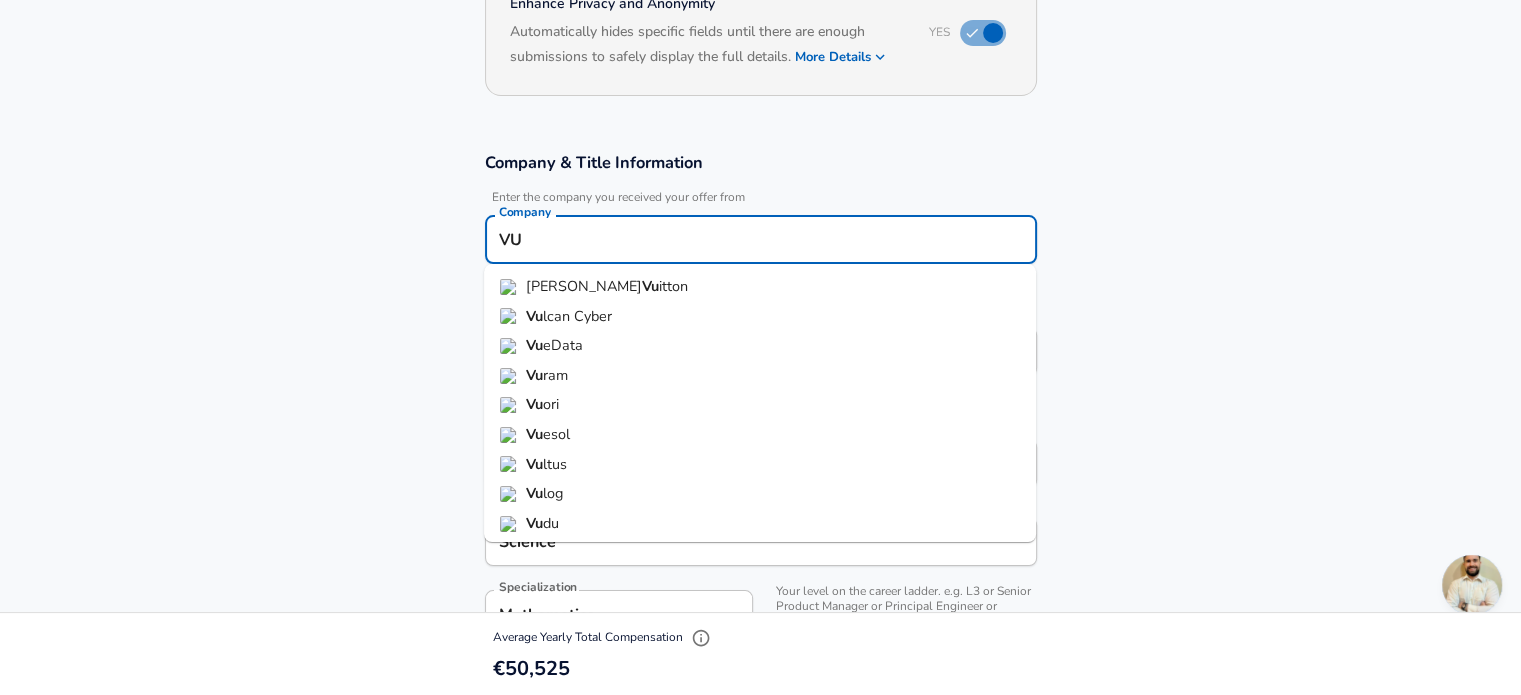 click on "Company & Title Information   Enter the company you received your offer from Company VU Company [PERSON_NAME] itton Vu lcan Cyber Vu eData Vu ram Vu [PERSON_NAME] esol Vu ltus Vu log Vu du Vu tility Vu lcan Vu e.[PERSON_NAME] [PERSON_NAME] eOps Vu [PERSON_NAME]   Select the title that closest resembles your official title. This should be similar to the title that was present on your offer letter. Title PhD Candidate Title   Select a job family that best fits your role. If you can't find one, select 'Other' to enter a custom job family Job Family Other Job Family Other Job Family Science Other Job Family Specialization Mathematics Specialization   Your level on the career ladder. e.g. L3 or Senior Product Manager or Principal Engineer or Distinguished Engineer Level 85 Level" at bounding box center [760, 430] 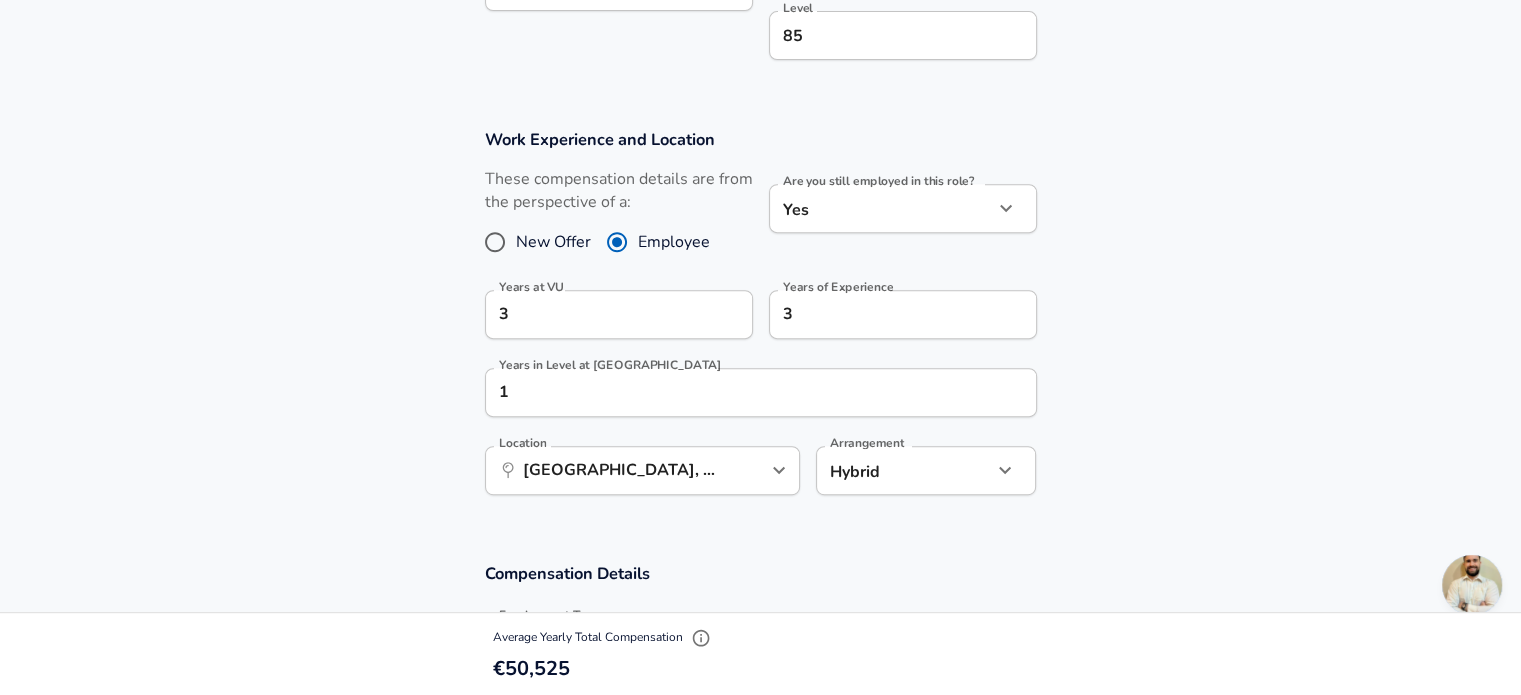 scroll, scrollTop: 855, scrollLeft: 0, axis: vertical 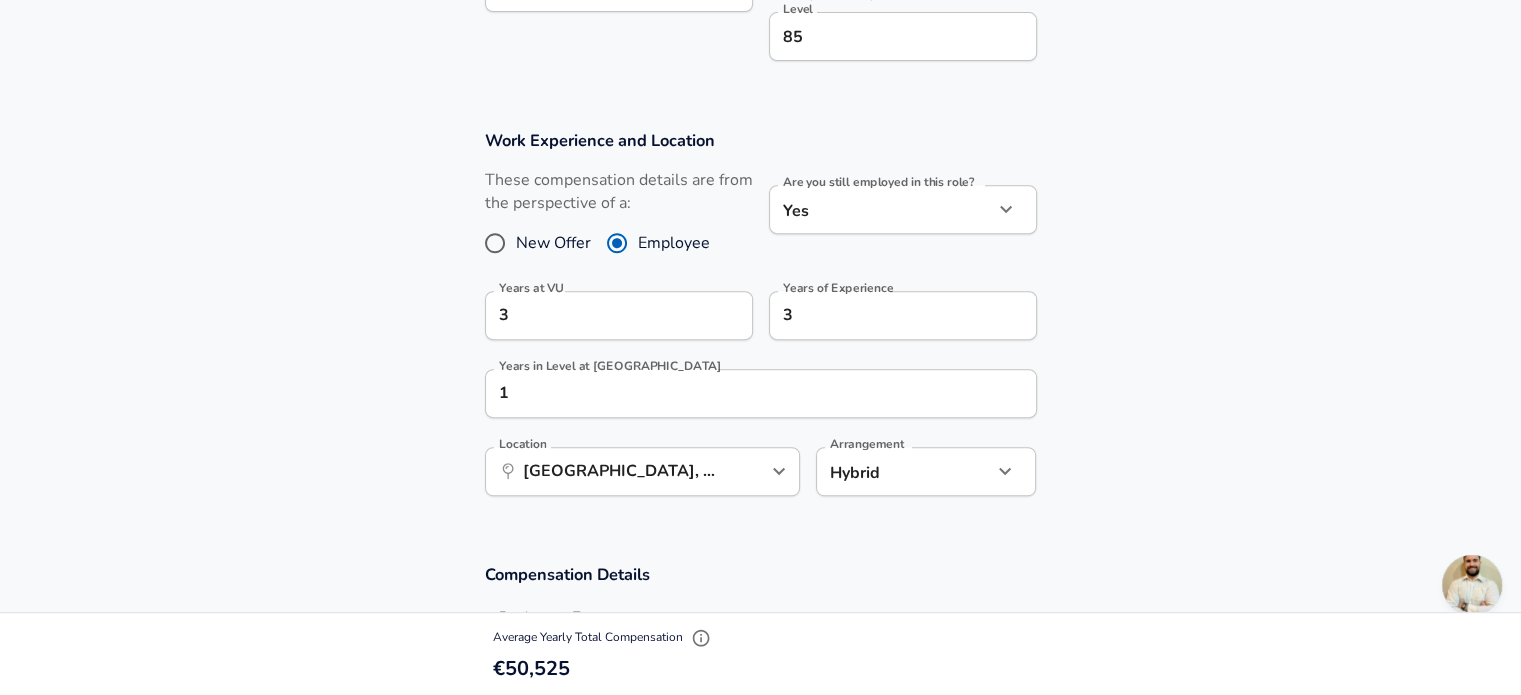 drag, startPoint x: 1158, startPoint y: 284, endPoint x: 1226, endPoint y: 157, distance: 144.05902 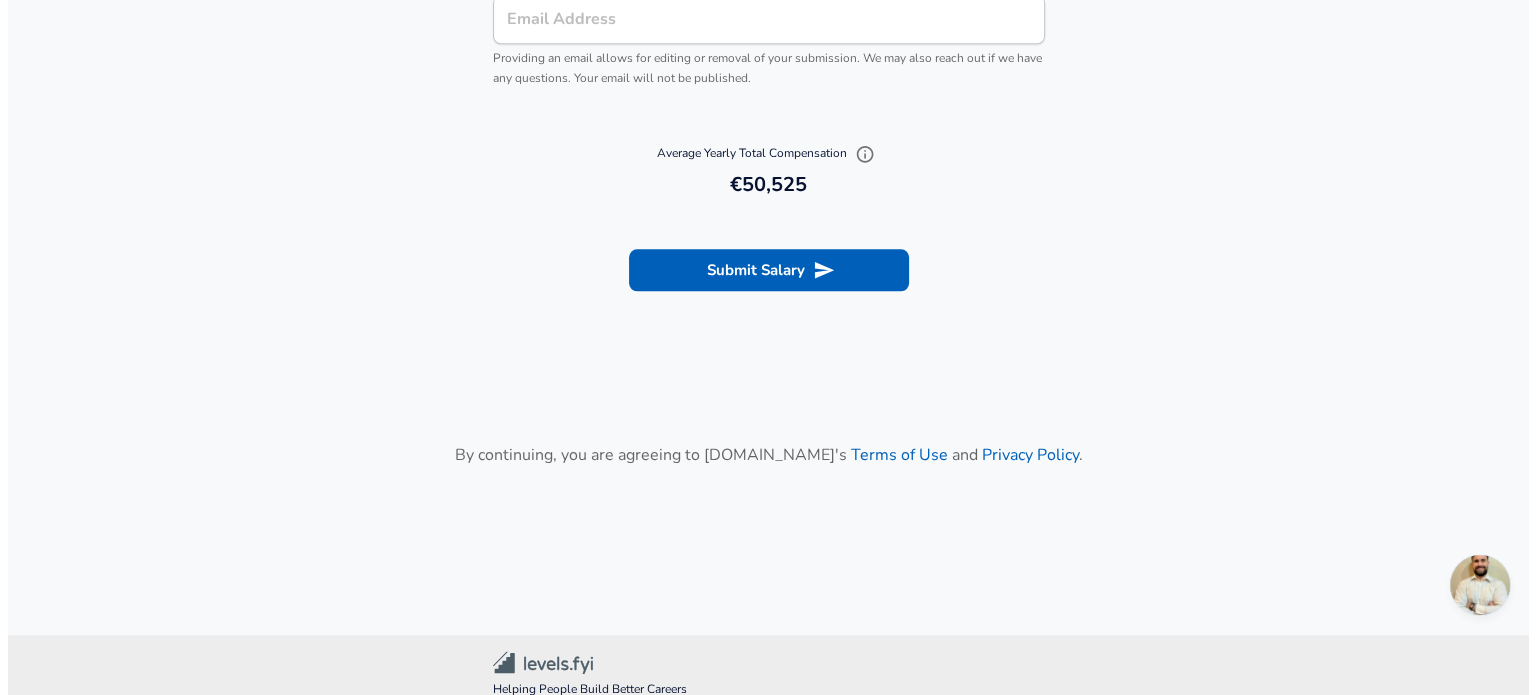 scroll, scrollTop: 2405, scrollLeft: 0, axis: vertical 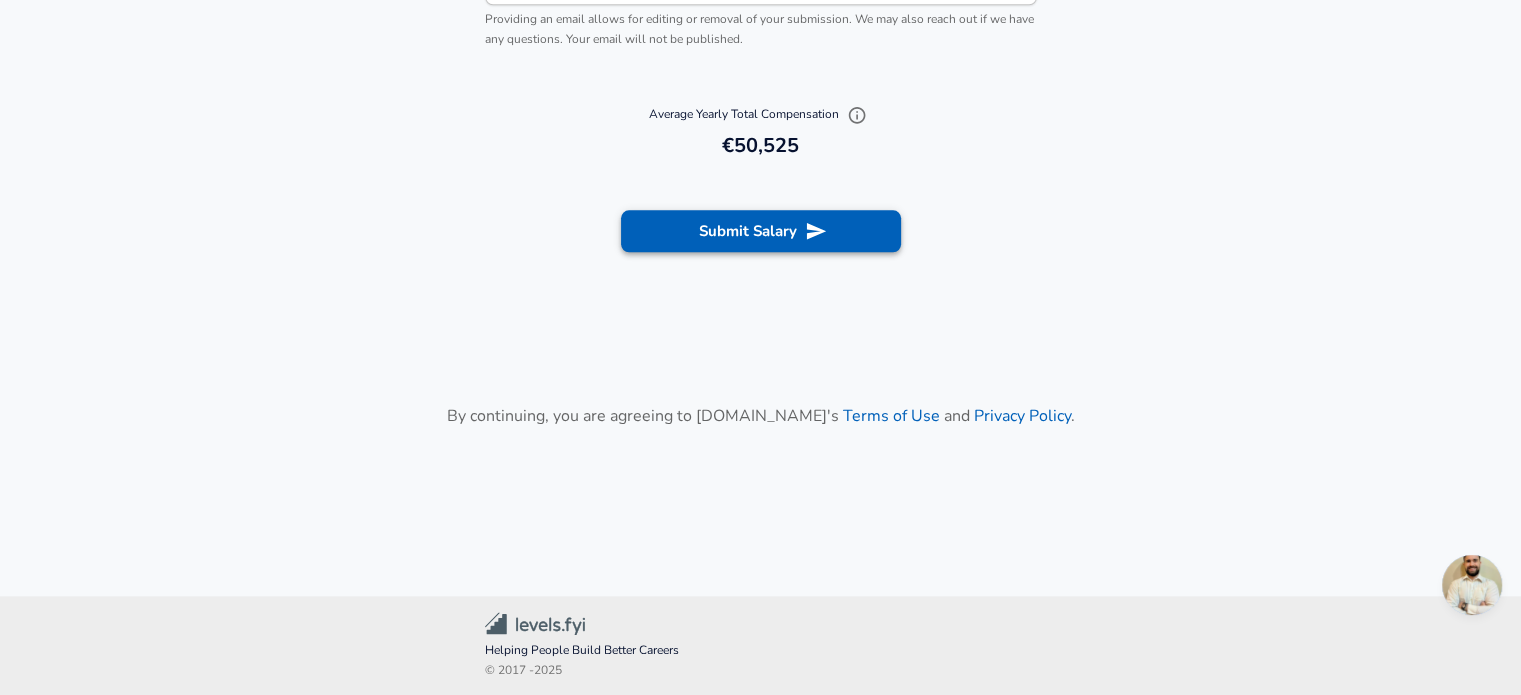click on "Submit Salary" at bounding box center [761, 231] 